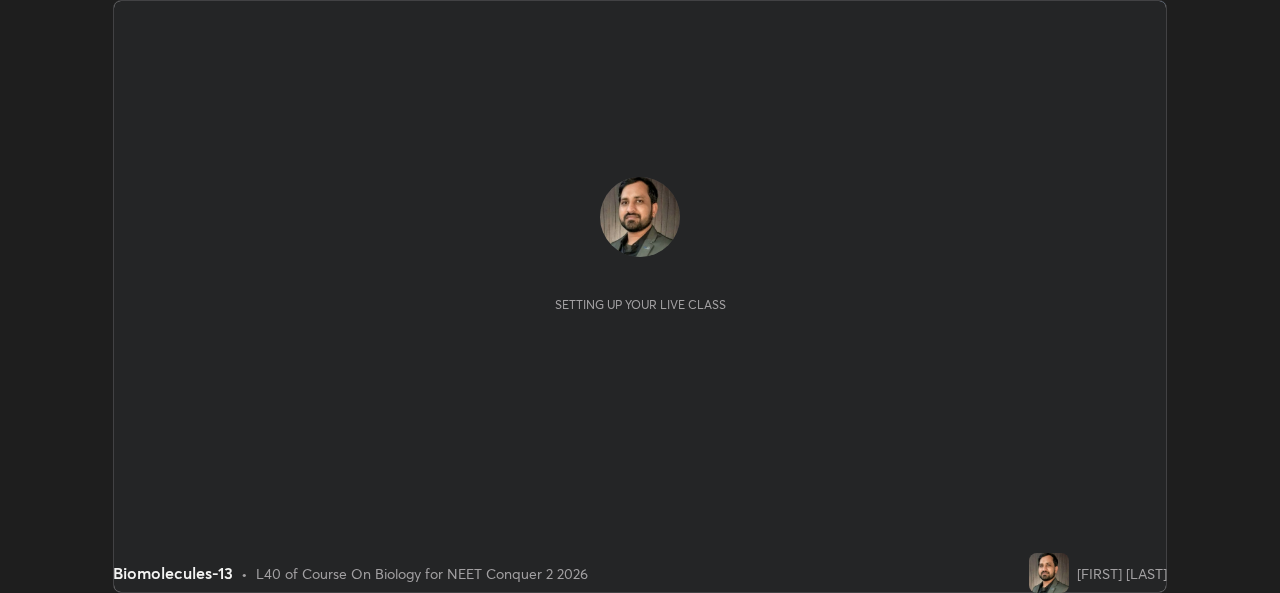 scroll, scrollTop: 0, scrollLeft: 0, axis: both 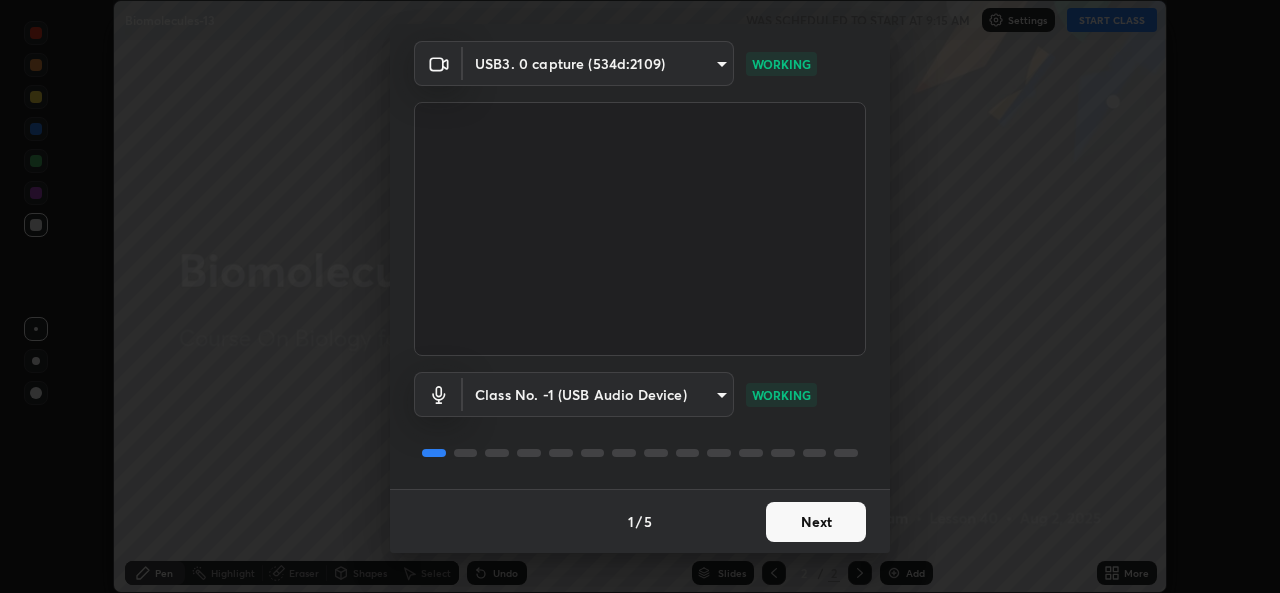 click on "Next" at bounding box center [816, 522] 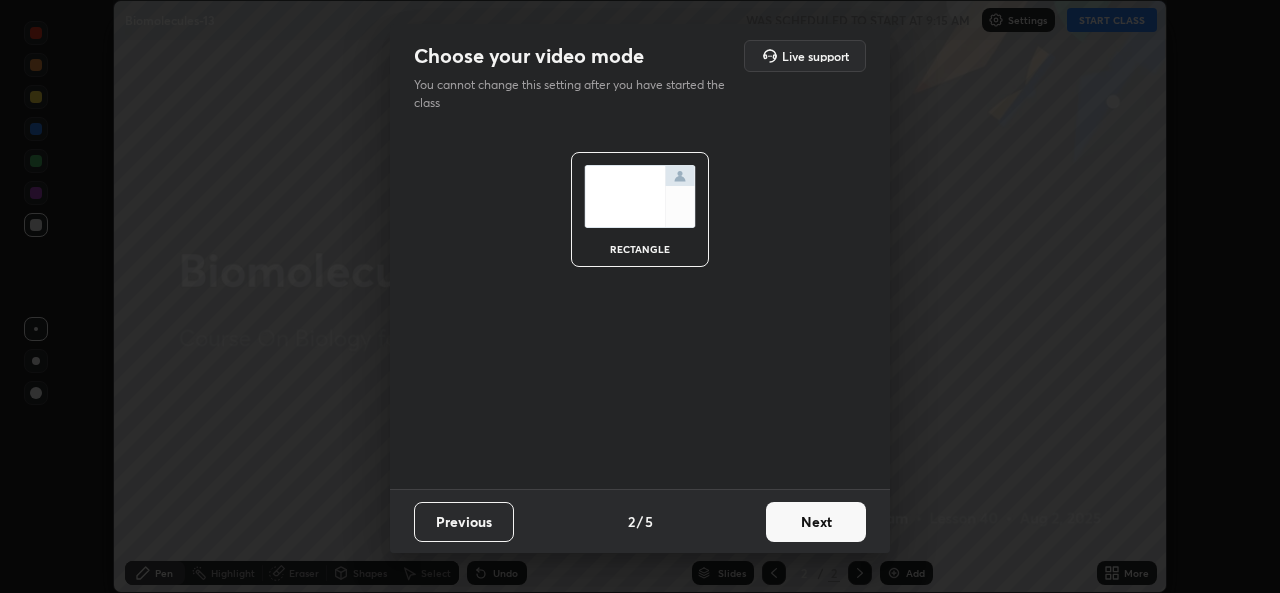 scroll, scrollTop: 0, scrollLeft: 0, axis: both 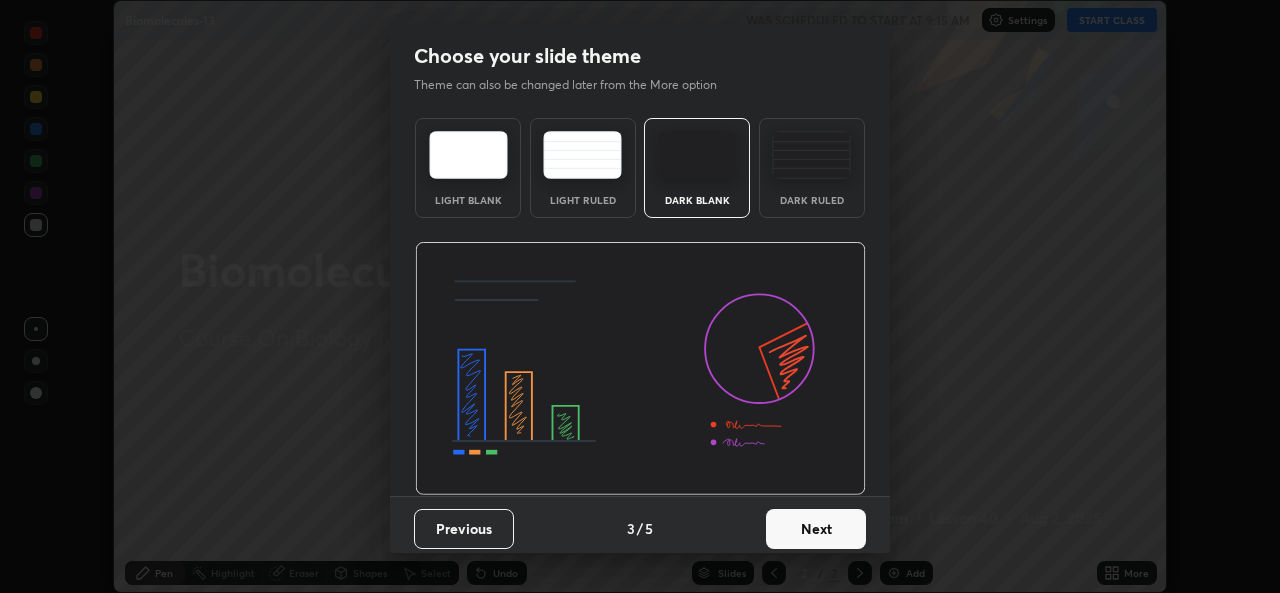 click on "Next" at bounding box center (816, 529) 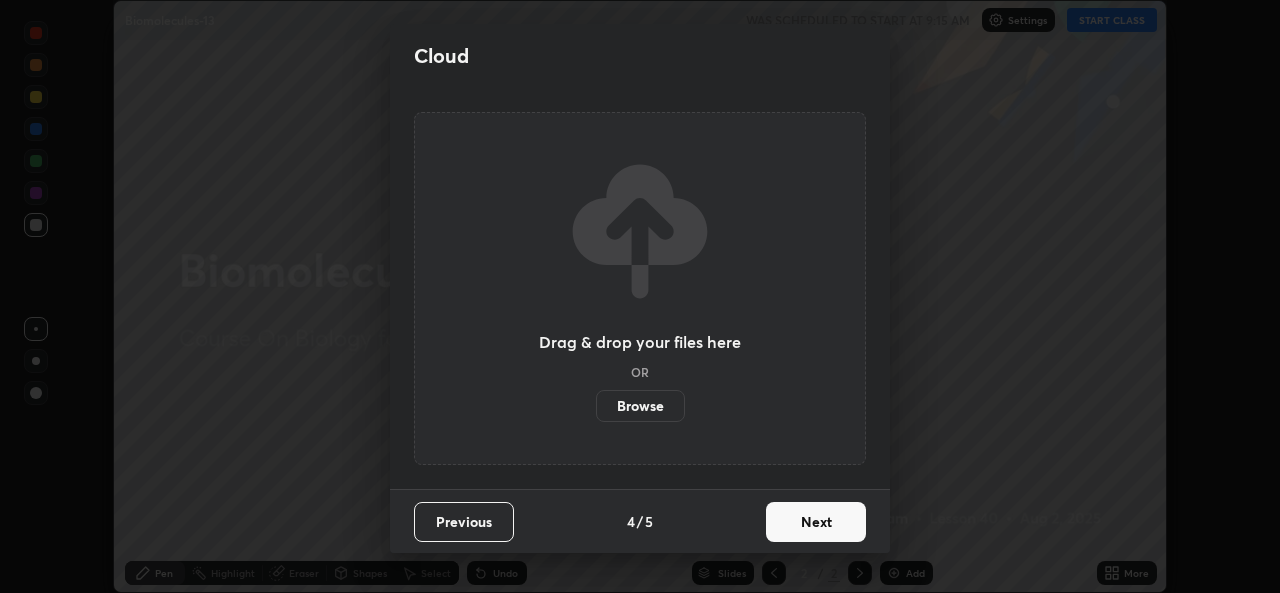 click on "Next" at bounding box center (816, 522) 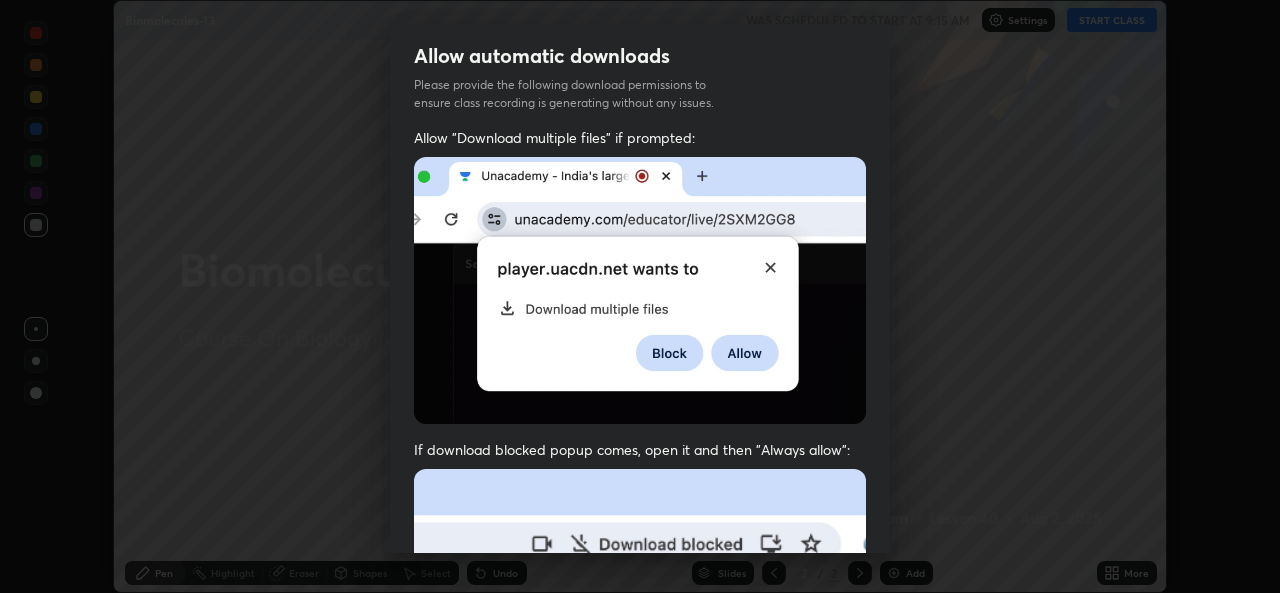 click on "Previous 5 / 5 Done" at bounding box center [640, 1002] 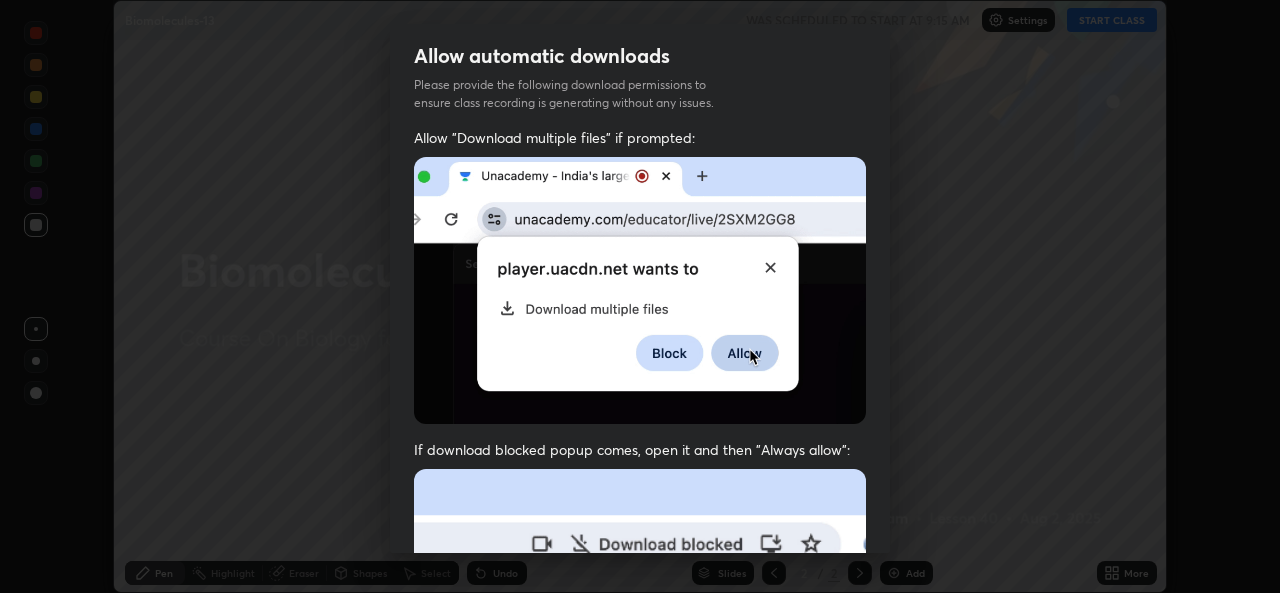 click at bounding box center [640, 687] 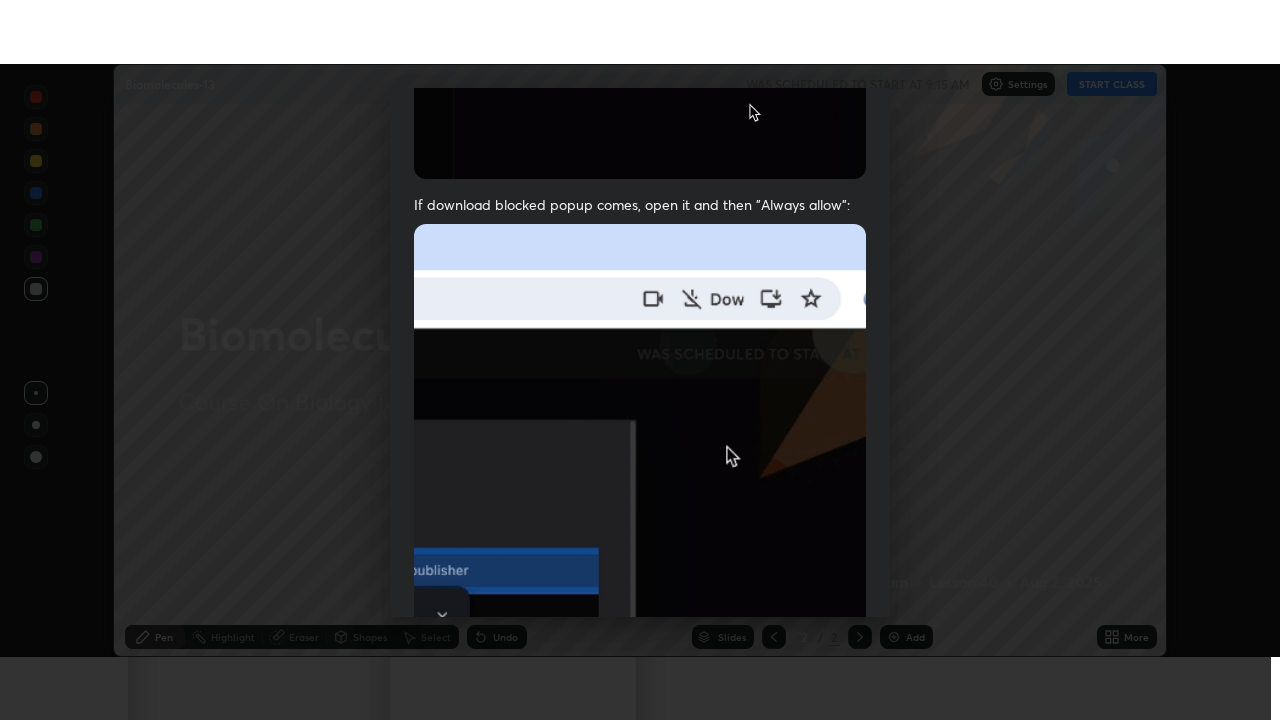 scroll, scrollTop: 471, scrollLeft: 0, axis: vertical 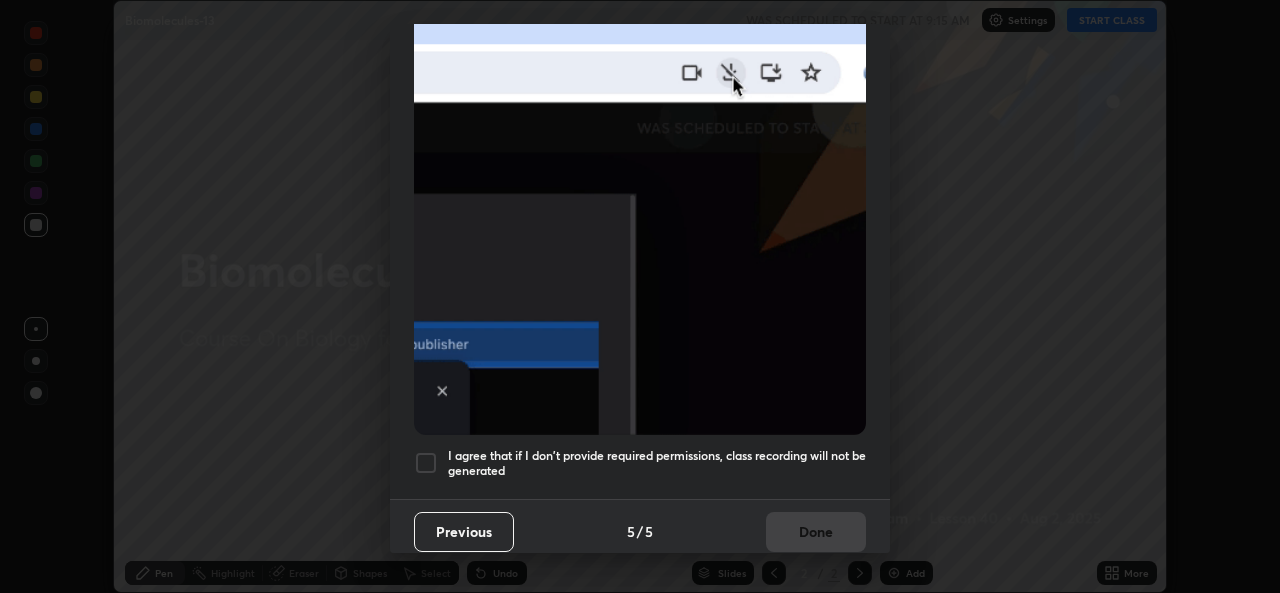 click at bounding box center (426, 463) 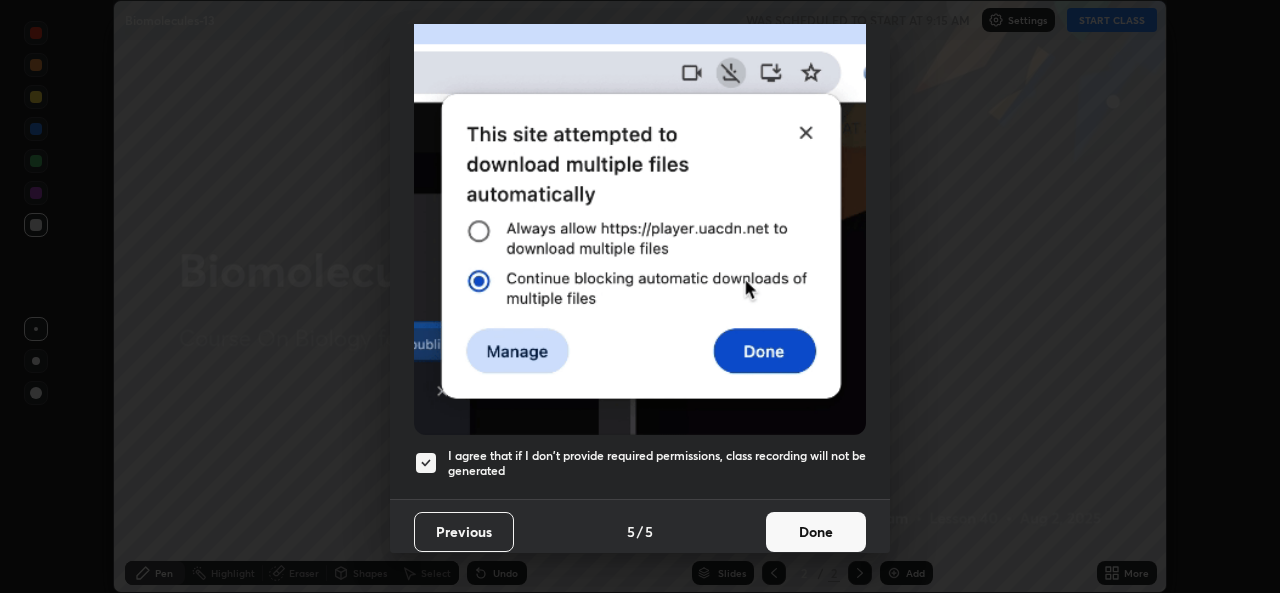 click on "Done" at bounding box center [816, 532] 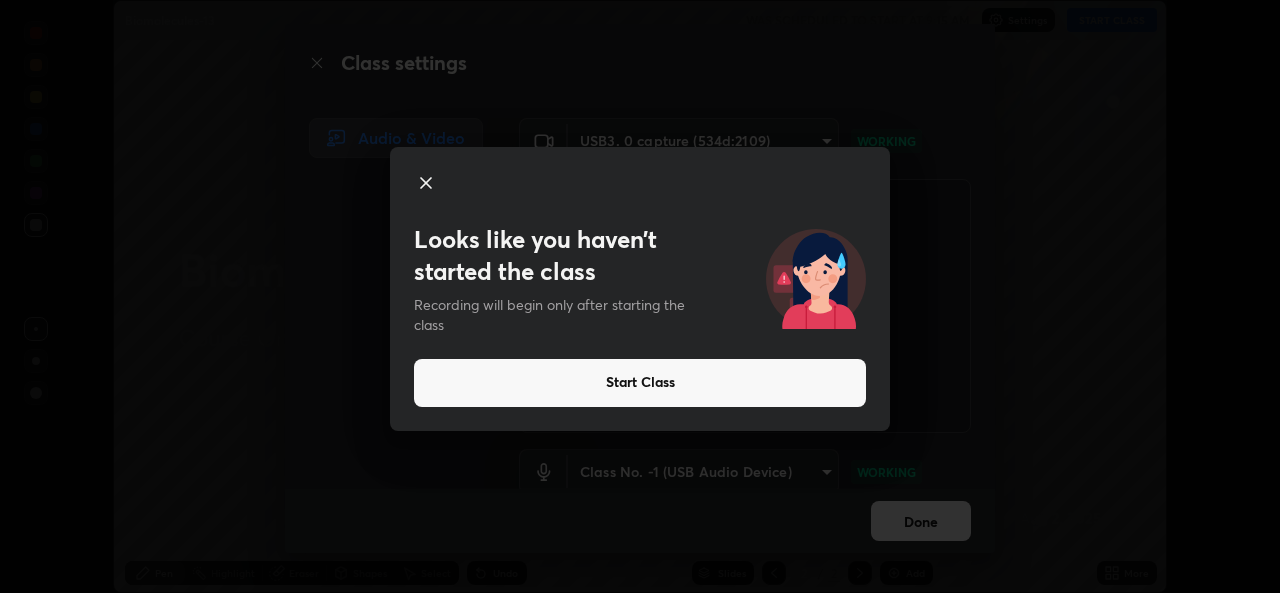 click on "Start Class" at bounding box center [640, 383] 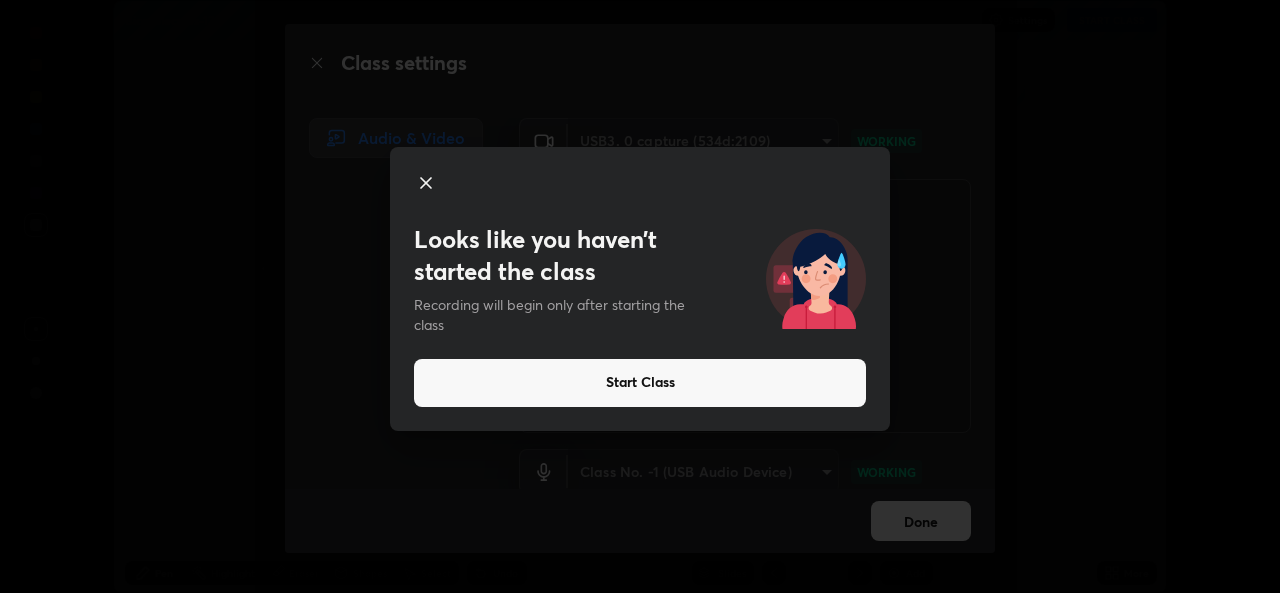 click at bounding box center [745, 306] 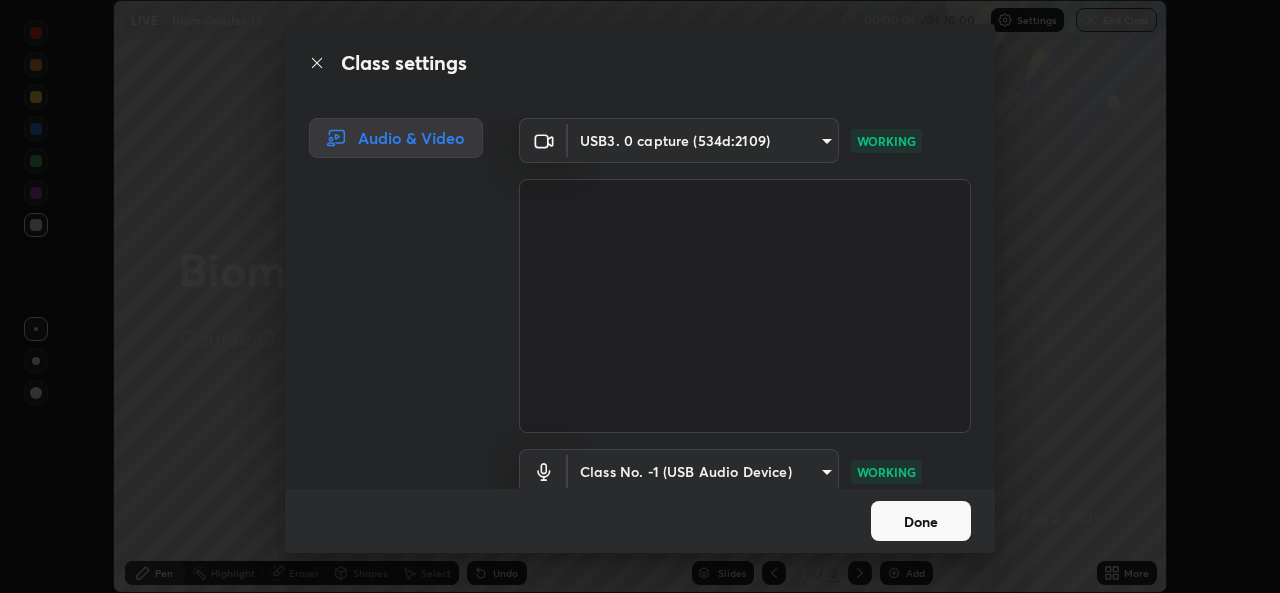 click on "Done" at bounding box center [921, 521] 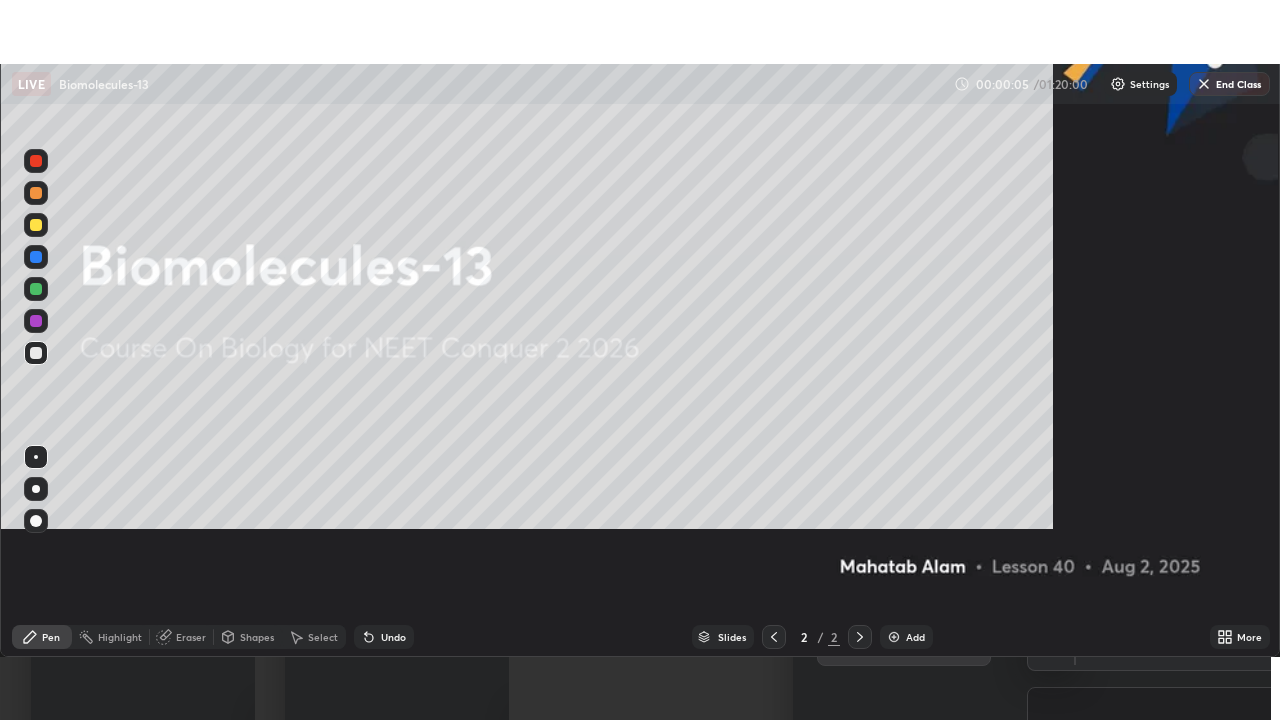 scroll, scrollTop: 99280, scrollLeft: 98720, axis: both 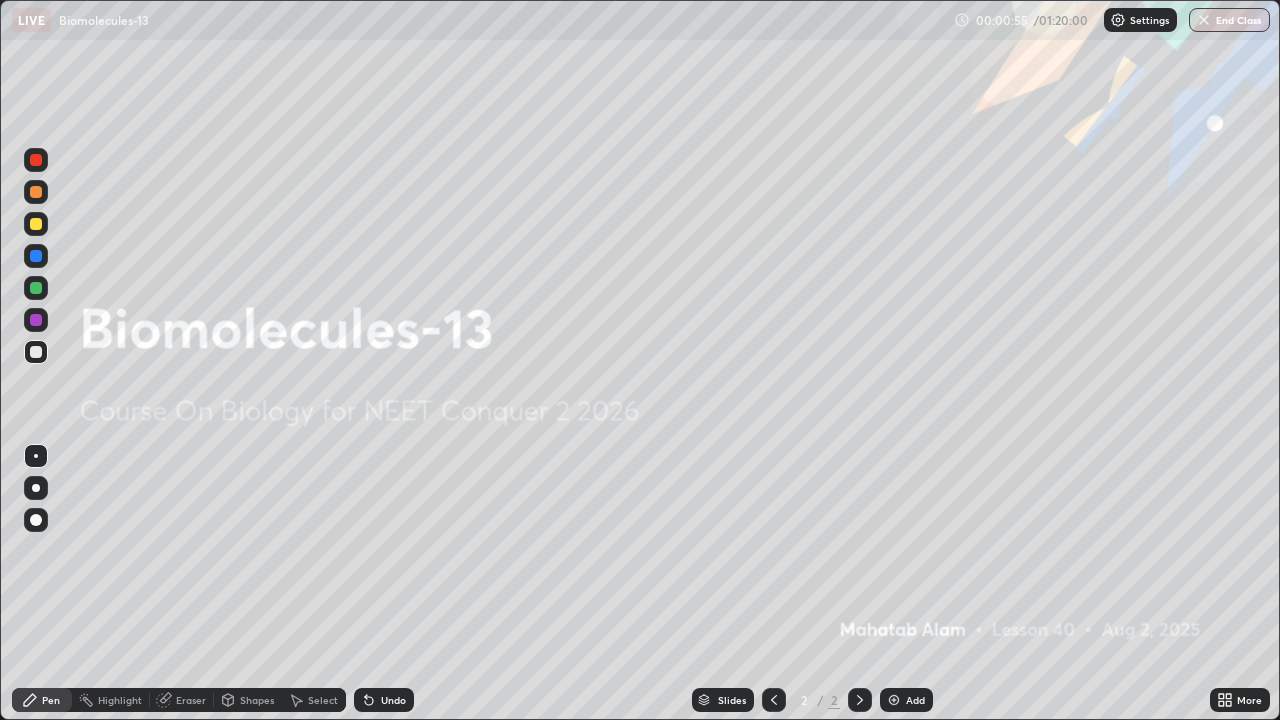 click at bounding box center [894, 700] 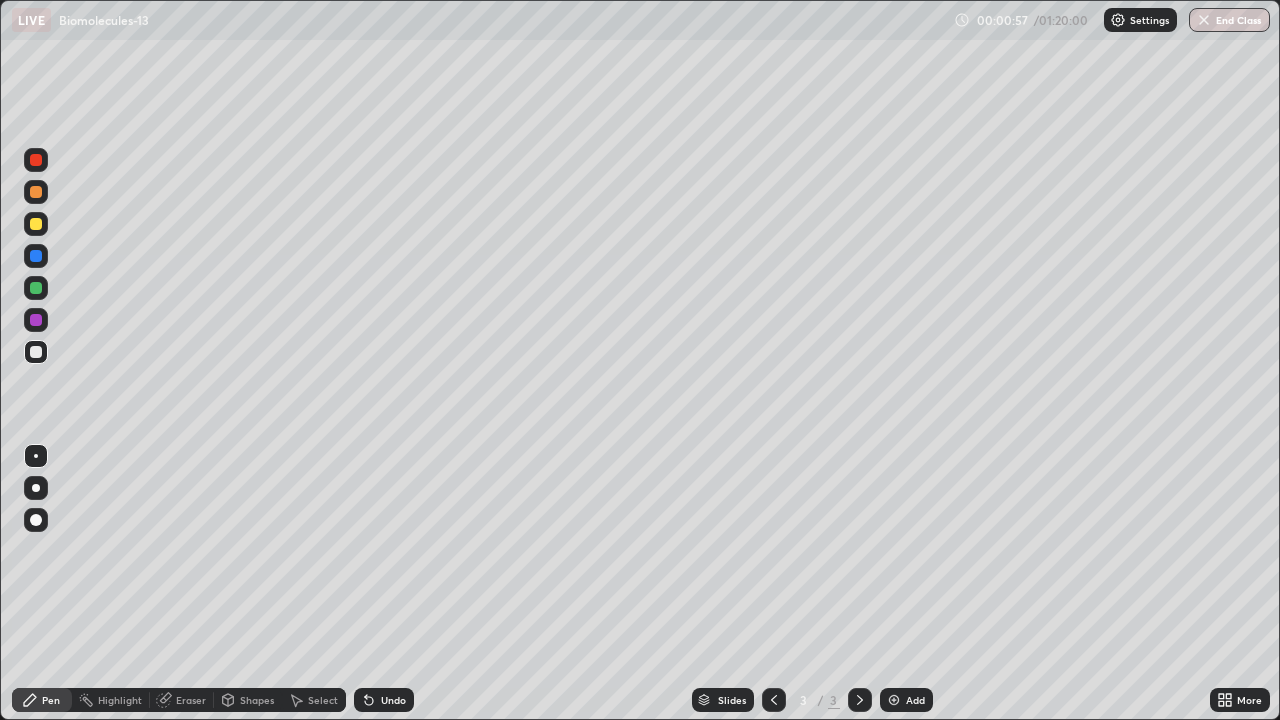 click at bounding box center (36, 160) 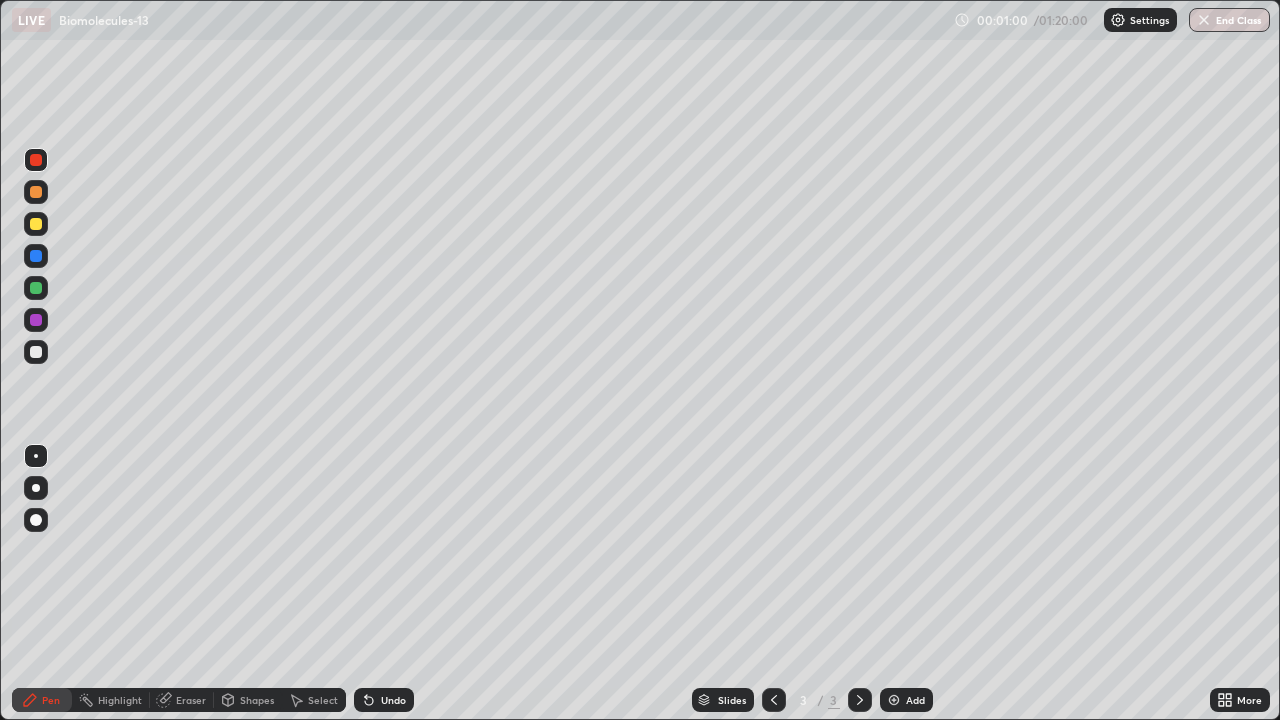 click at bounding box center (36, 488) 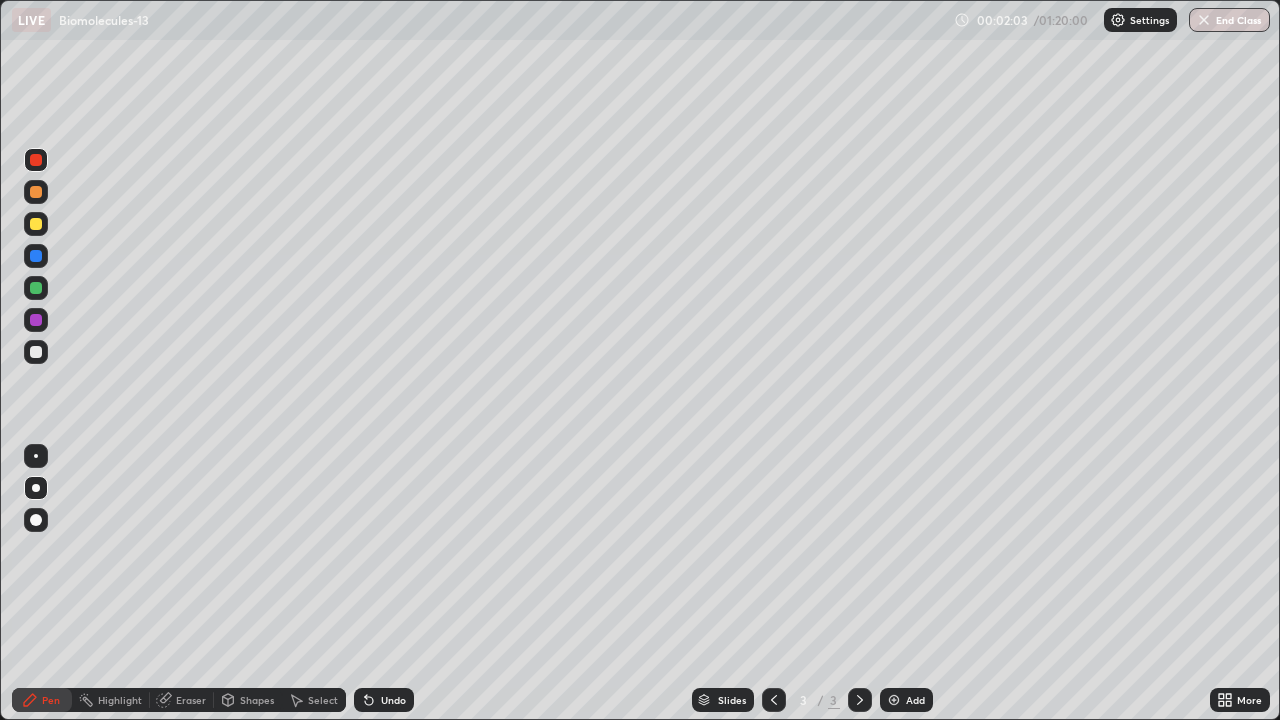 click at bounding box center (36, 224) 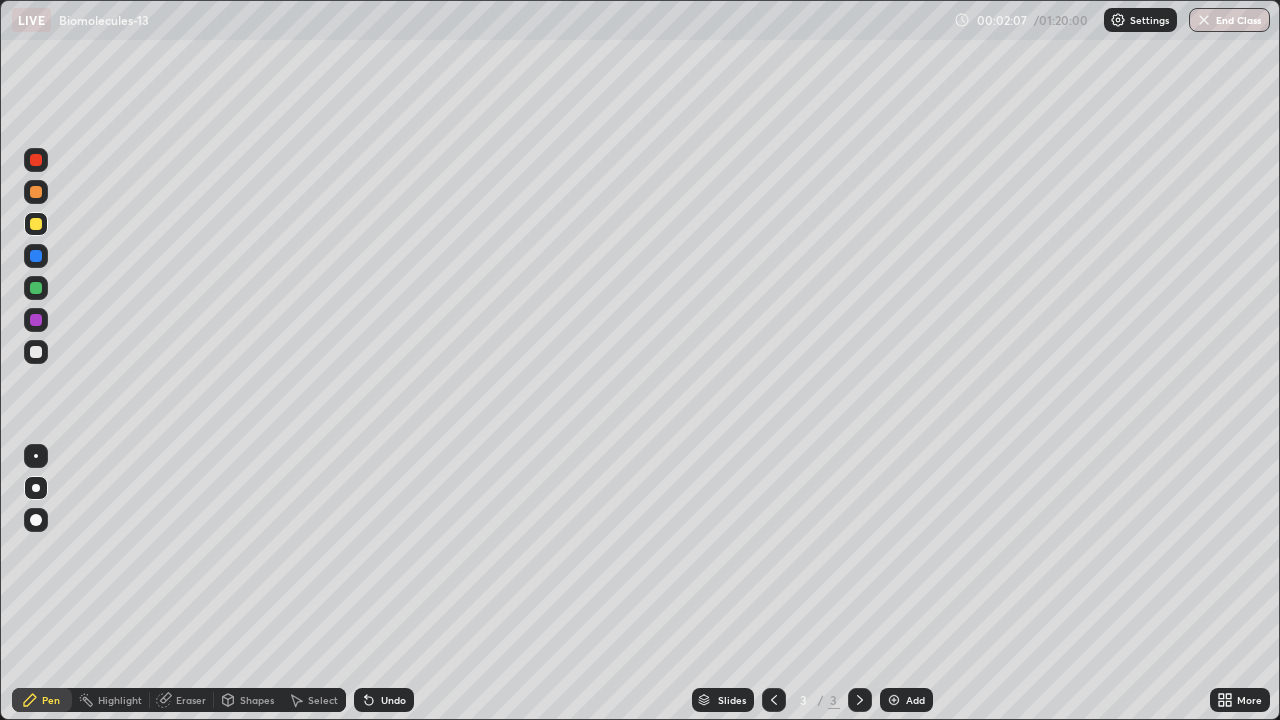 click at bounding box center (36, 352) 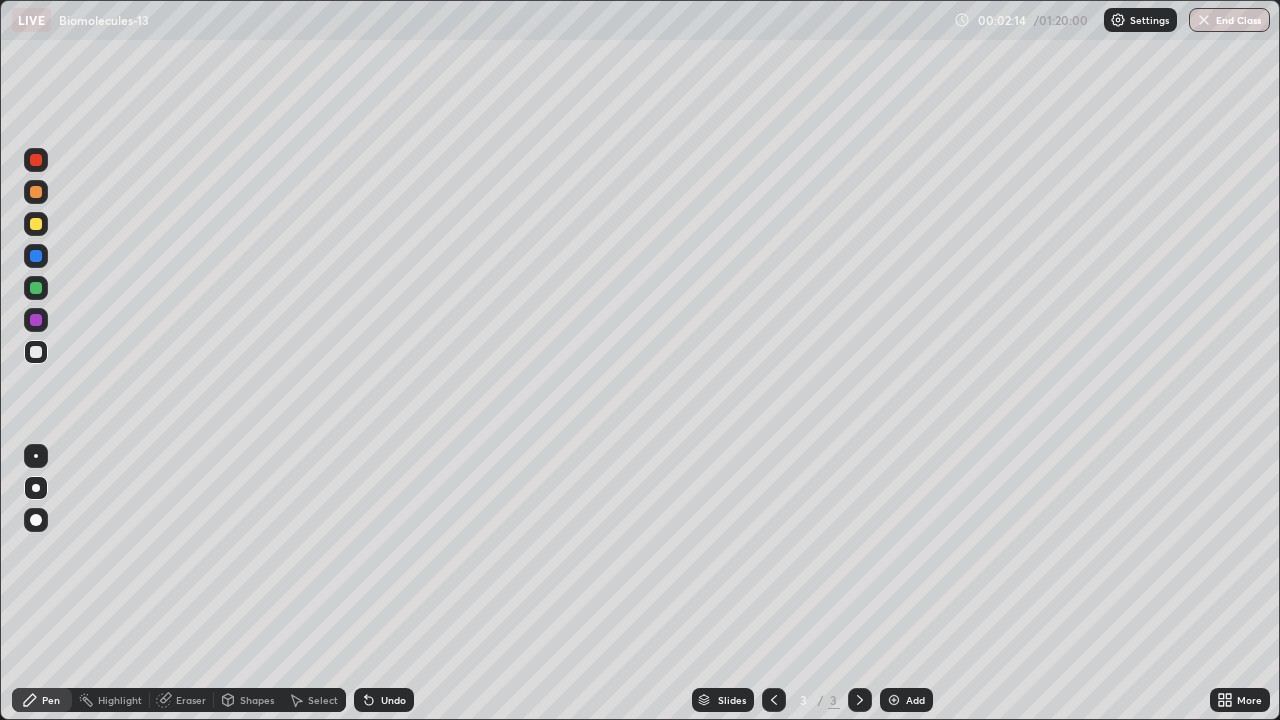 click at bounding box center (36, 160) 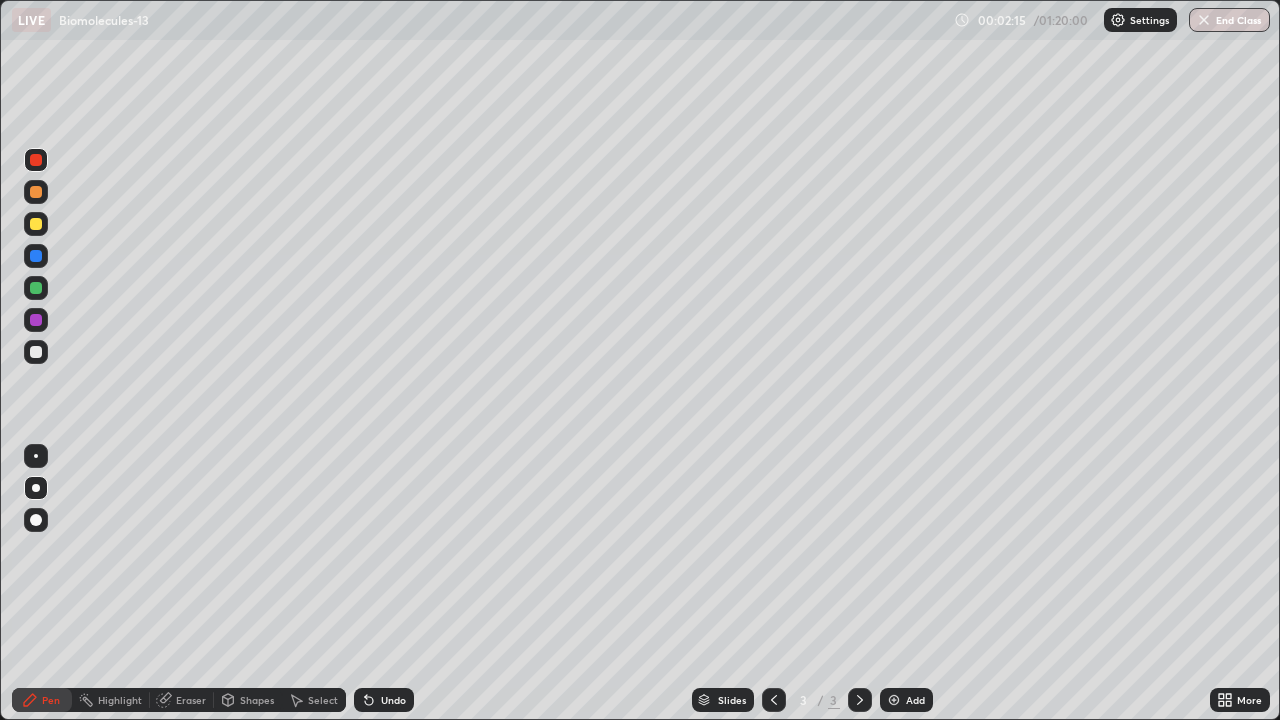 click at bounding box center (36, 456) 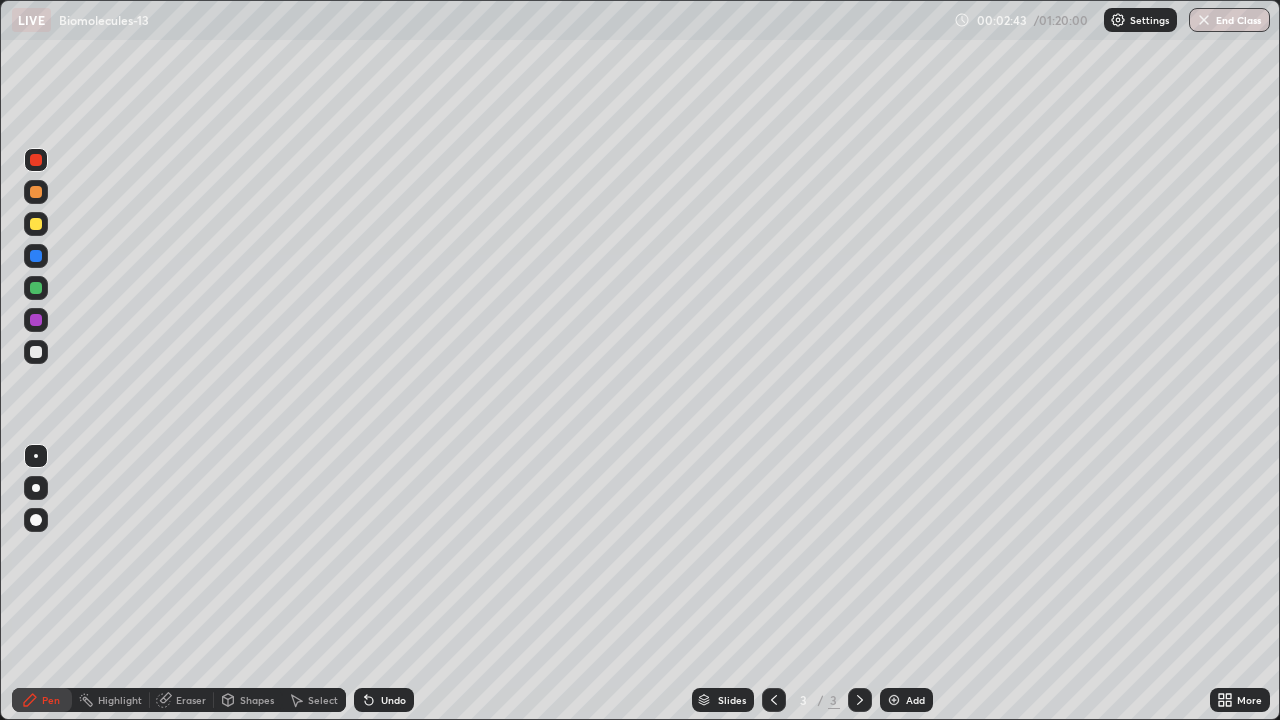 click at bounding box center (36, 224) 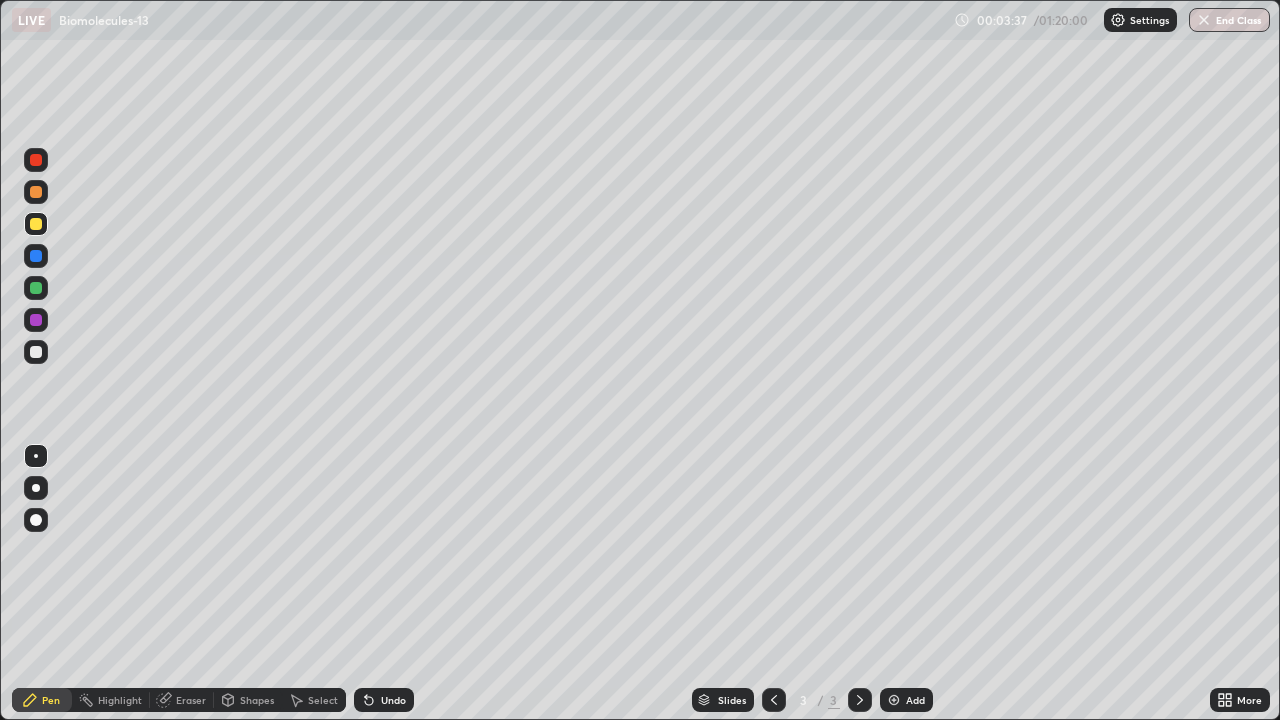 click at bounding box center [894, 700] 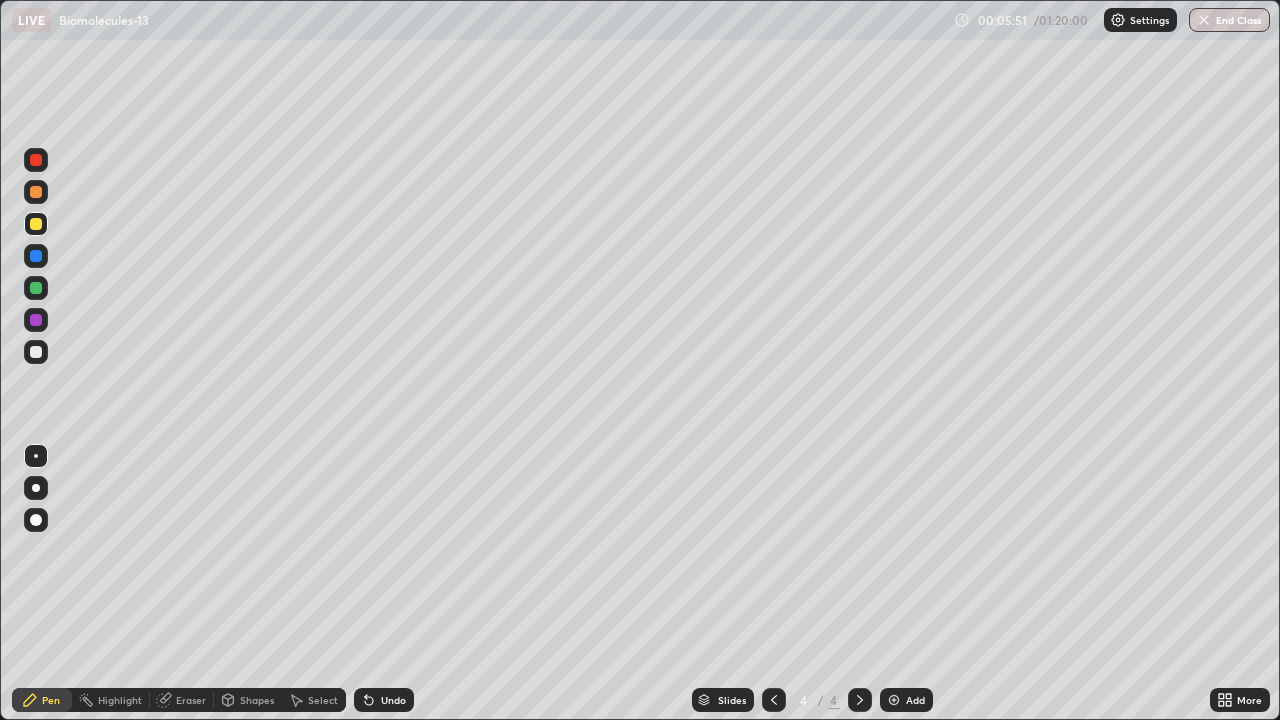 click at bounding box center [36, 320] 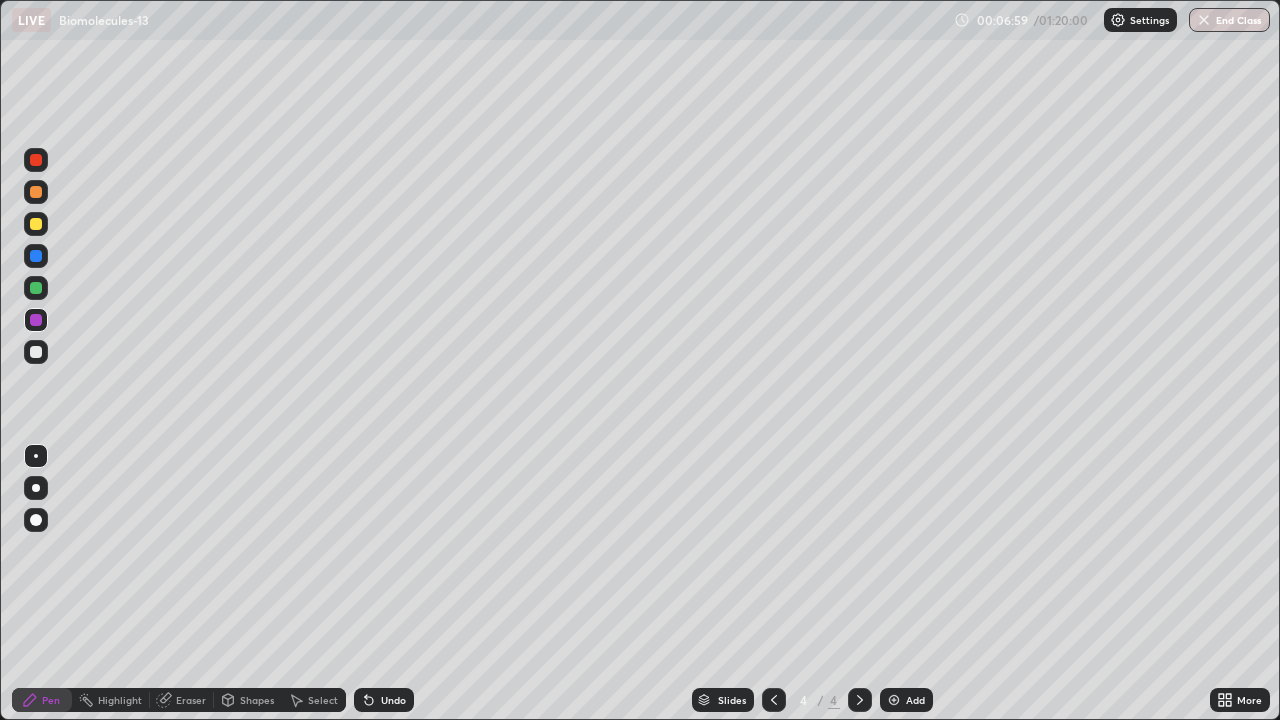 click on "Eraser" at bounding box center (191, 700) 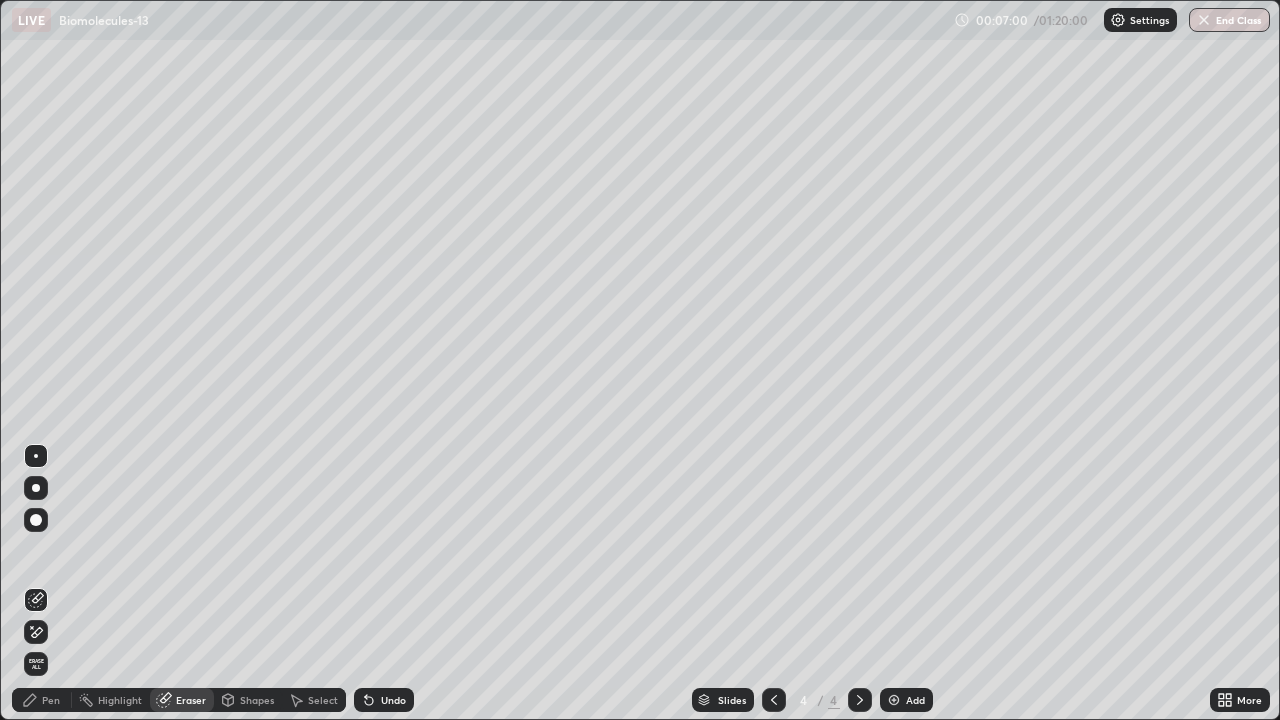 click on "Erase all" at bounding box center [36, 664] 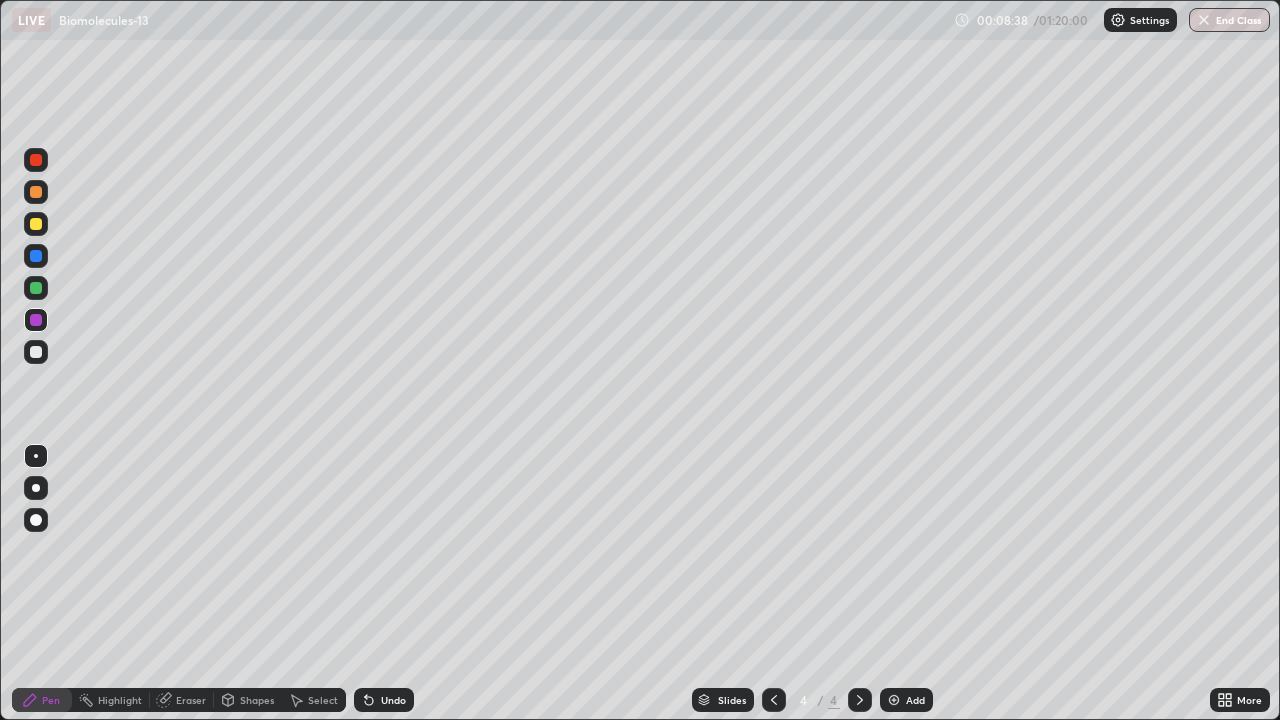 click at bounding box center [774, 700] 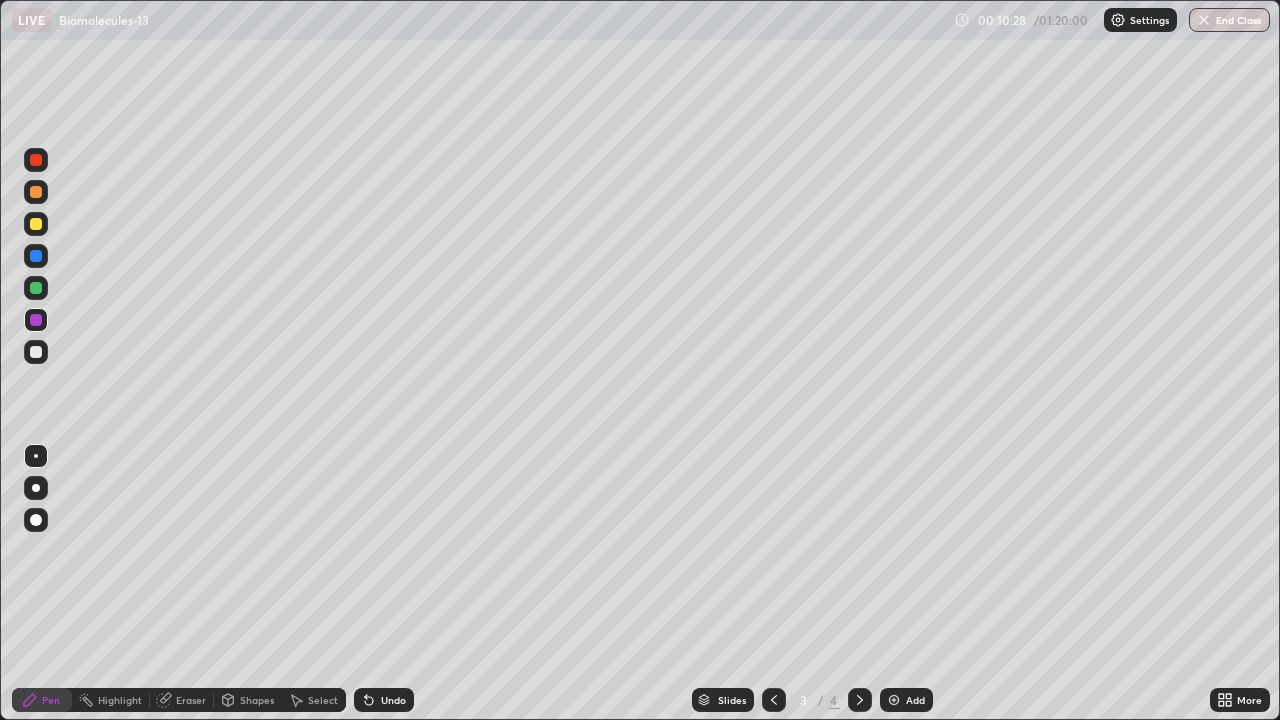 click at bounding box center (36, 224) 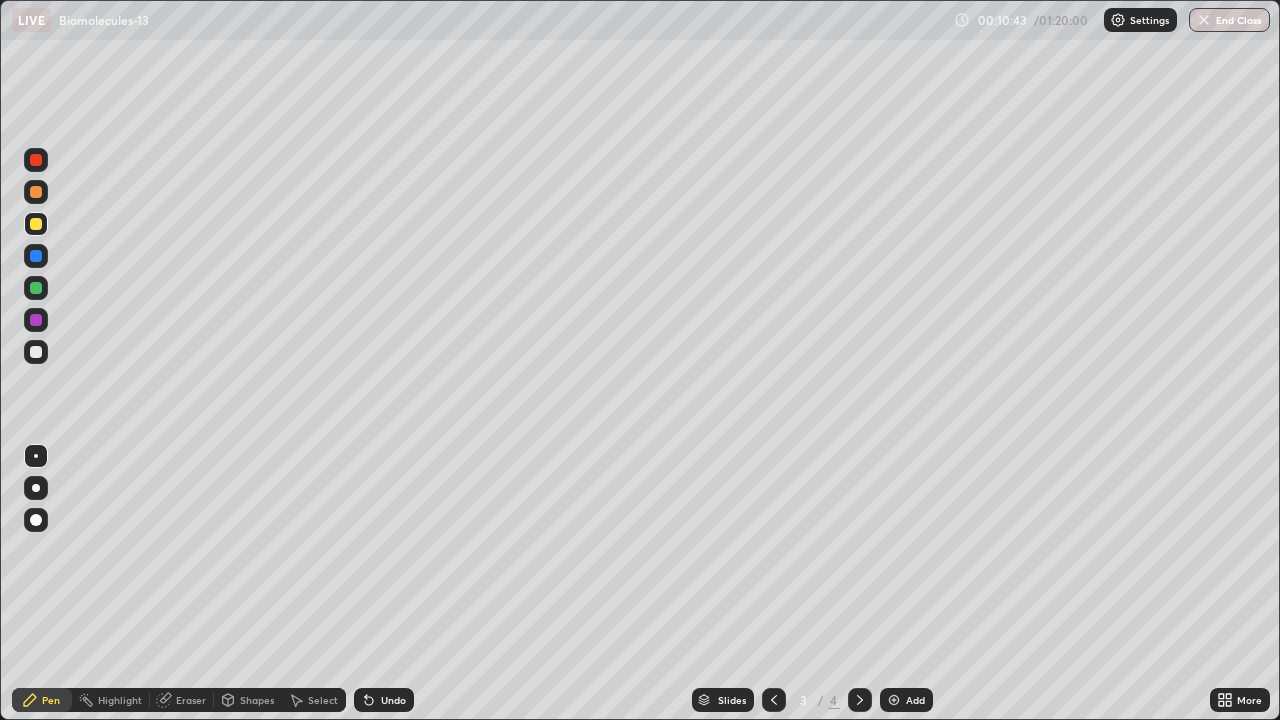 click 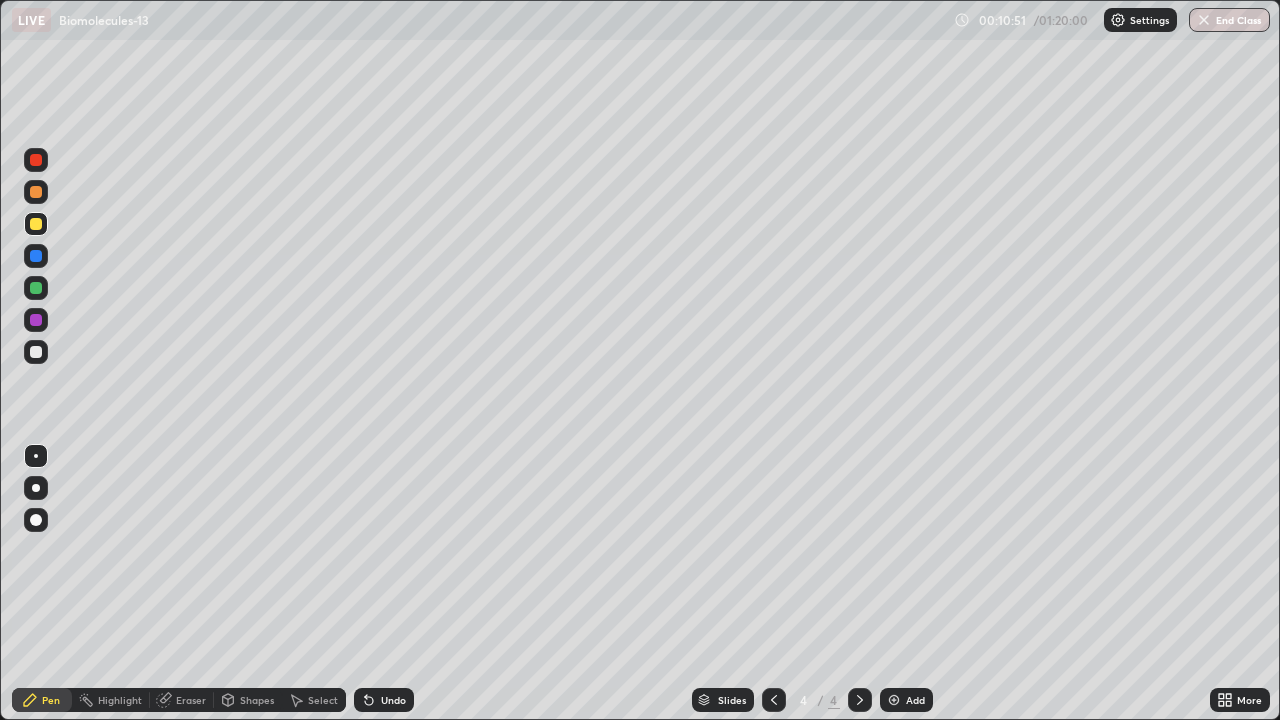 click at bounding box center (36, 192) 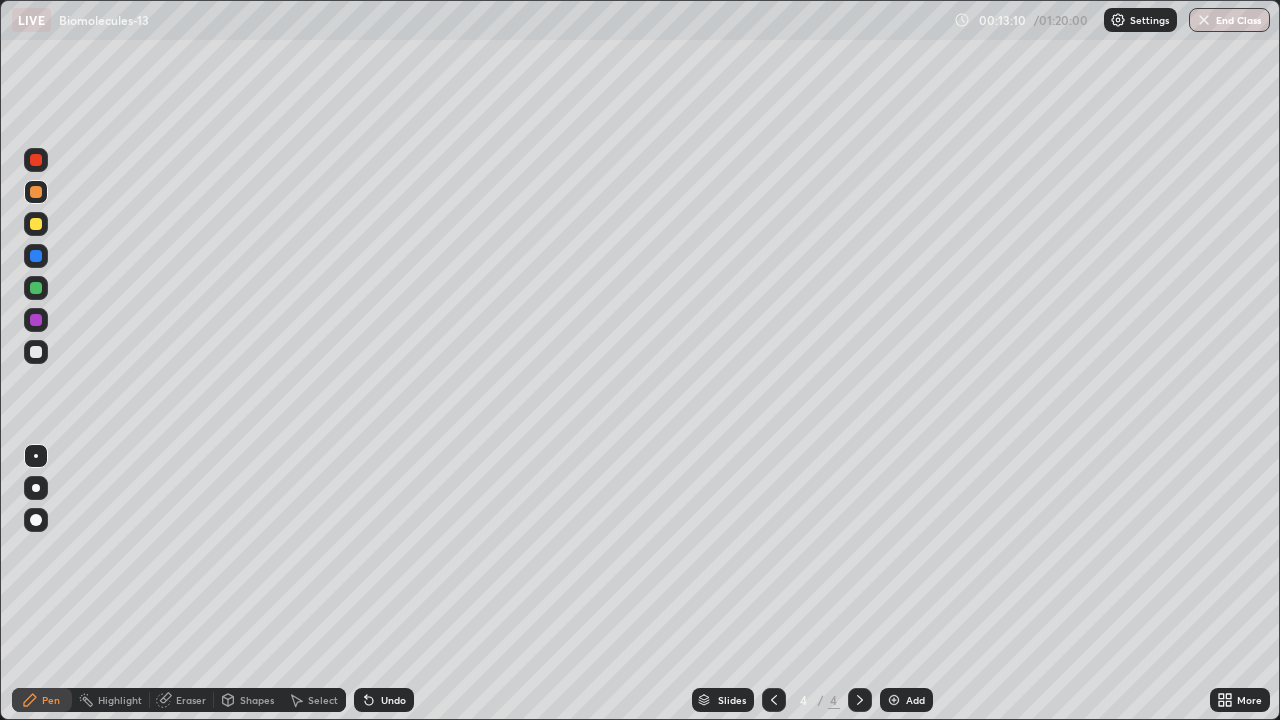 click on "Select" at bounding box center (323, 700) 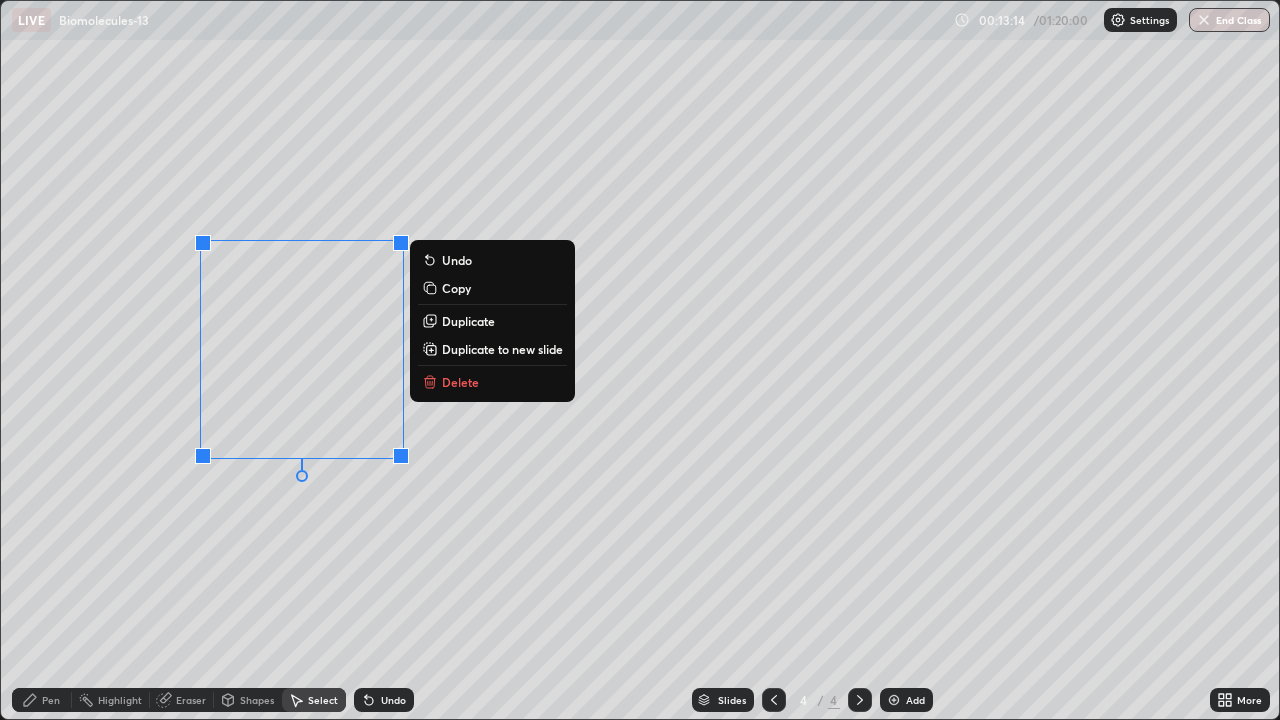 click on "Copy" at bounding box center (456, 288) 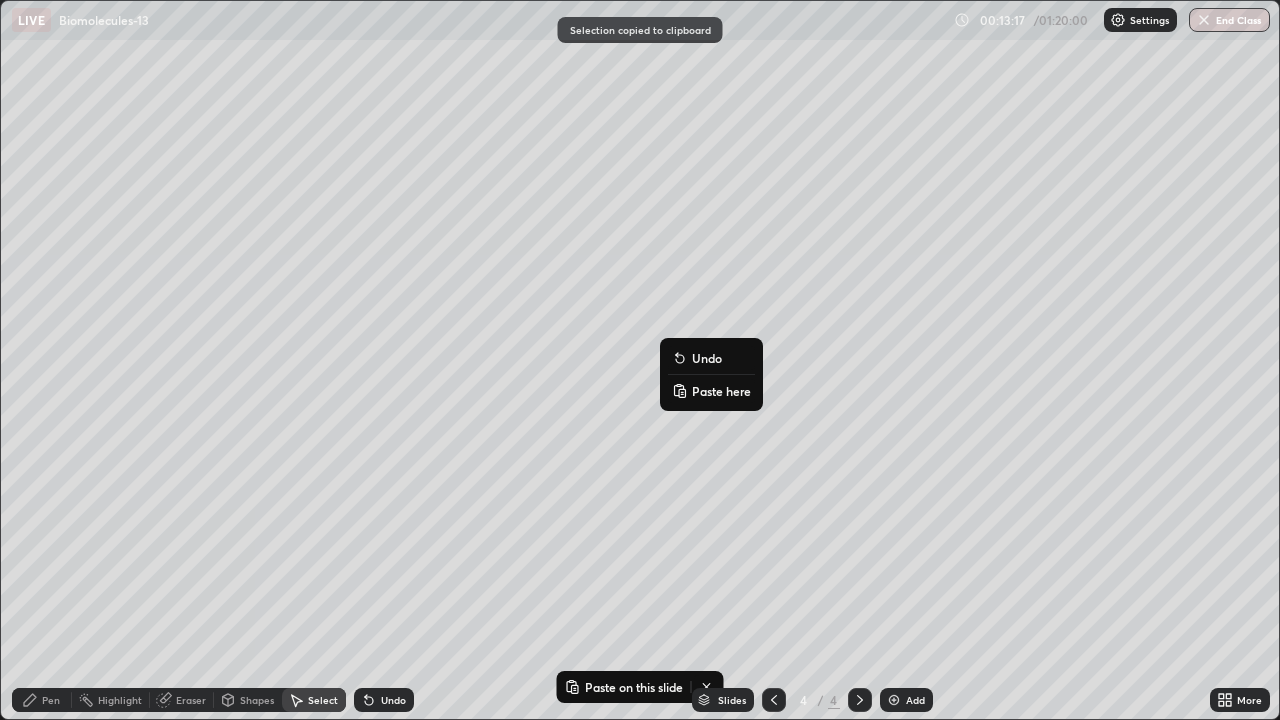 click on "Paste here" at bounding box center [721, 391] 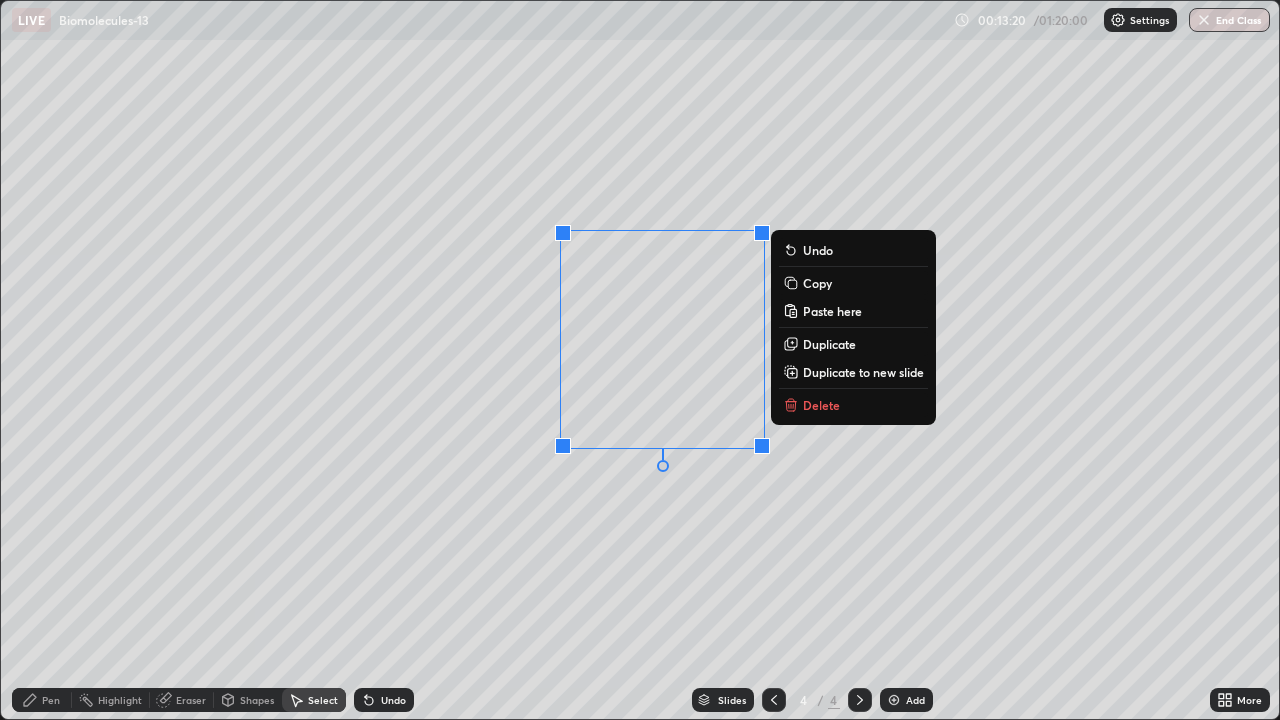 click on "0 ° Undo Copy Paste here Duplicate Duplicate to new slide Delete" at bounding box center [640, 360] 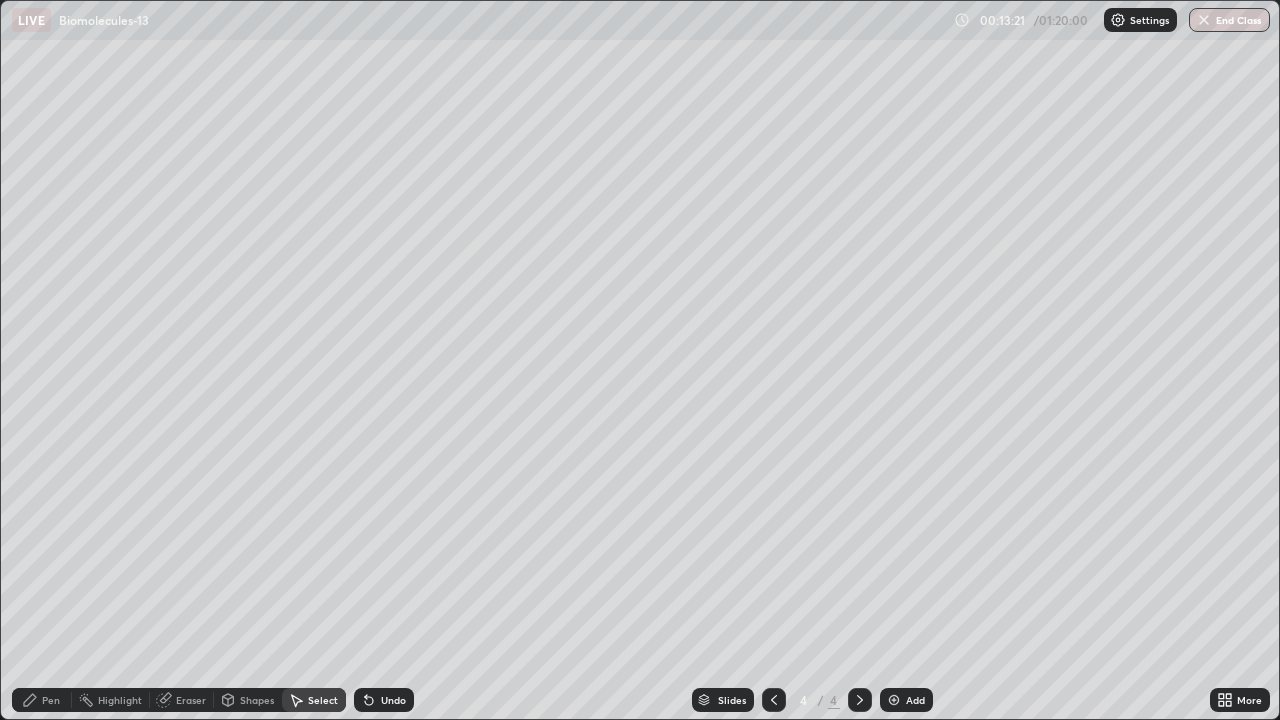 click on "Eraser" at bounding box center (191, 700) 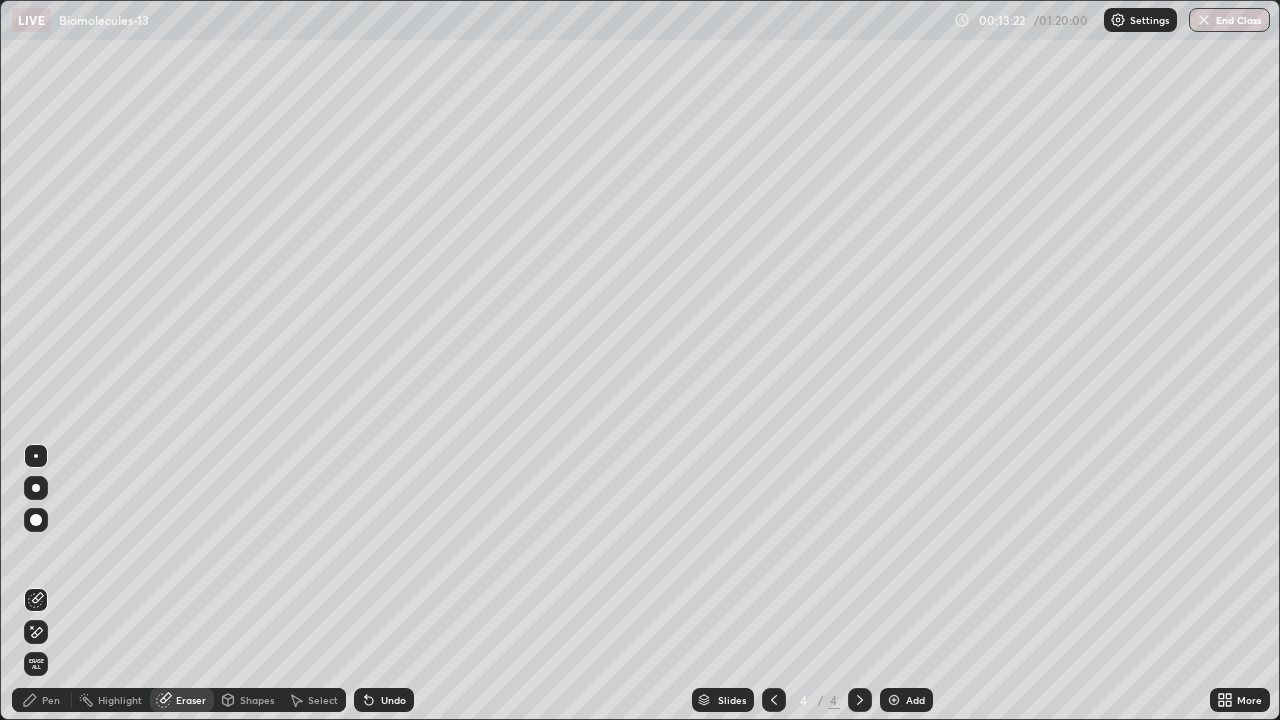 click 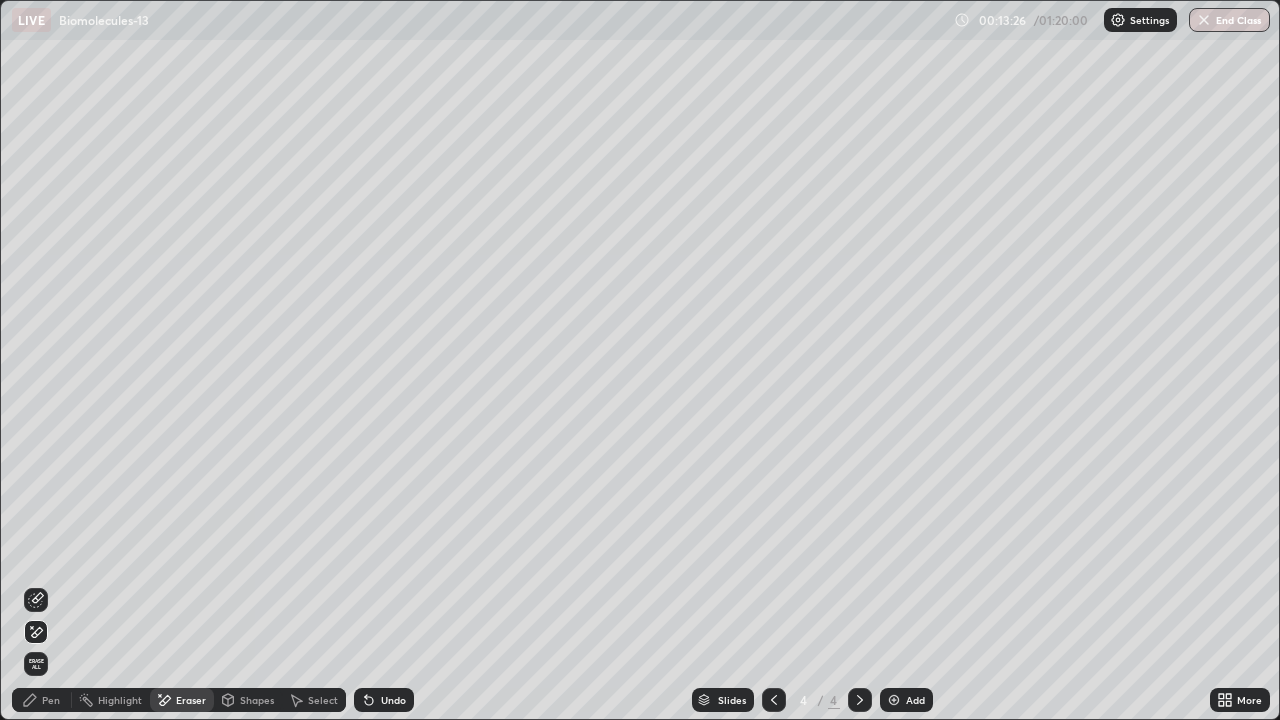 click on "Pen" at bounding box center (51, 700) 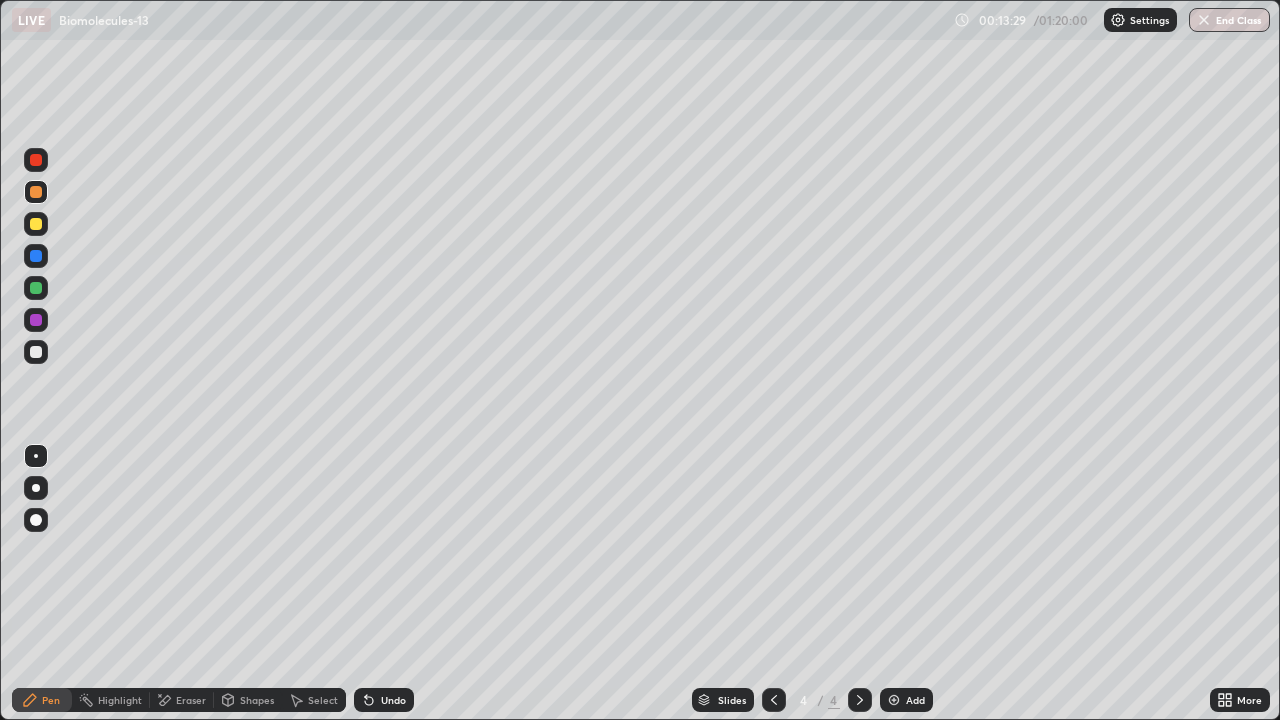 click at bounding box center [36, 224] 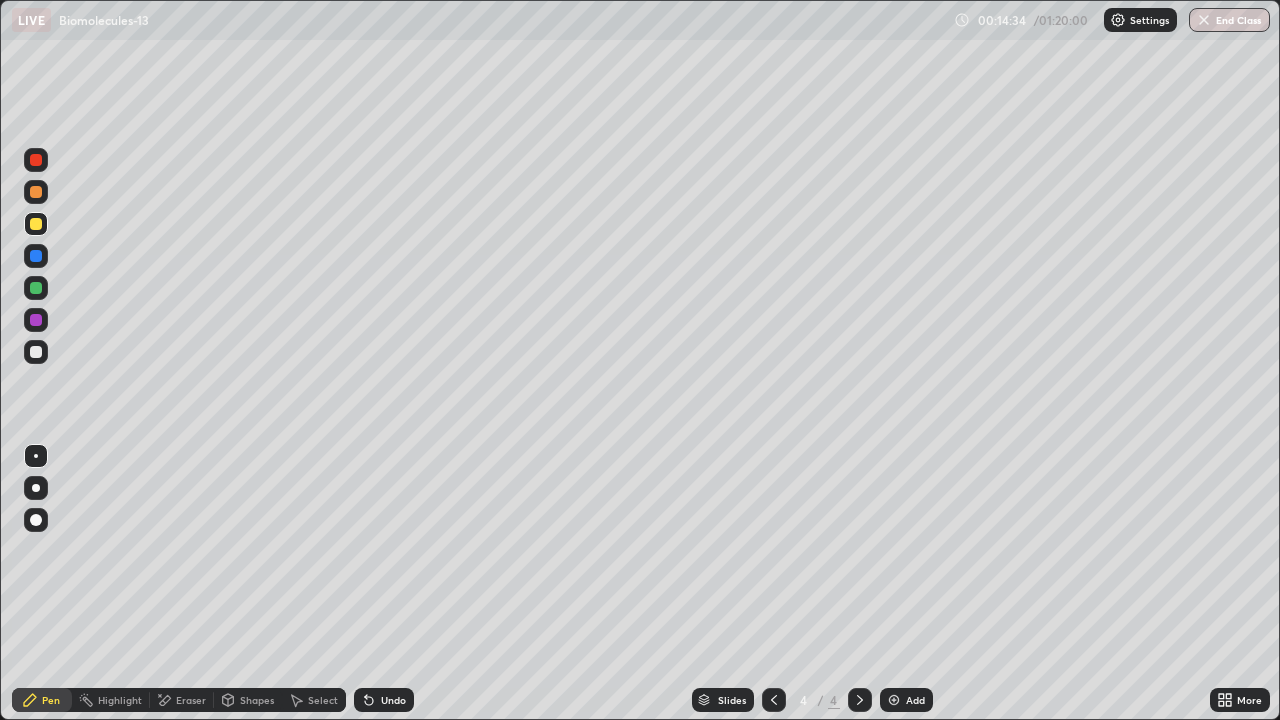 click on "Eraser" at bounding box center (191, 700) 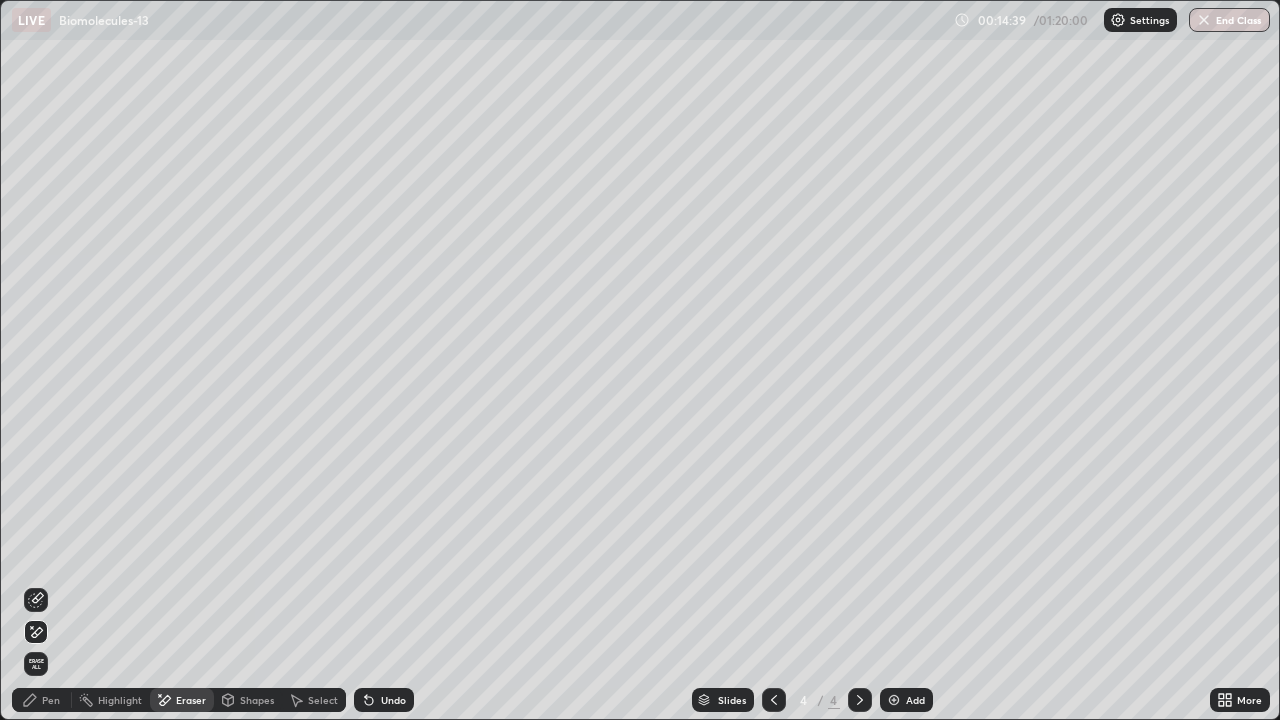 click on "Pen" at bounding box center (51, 700) 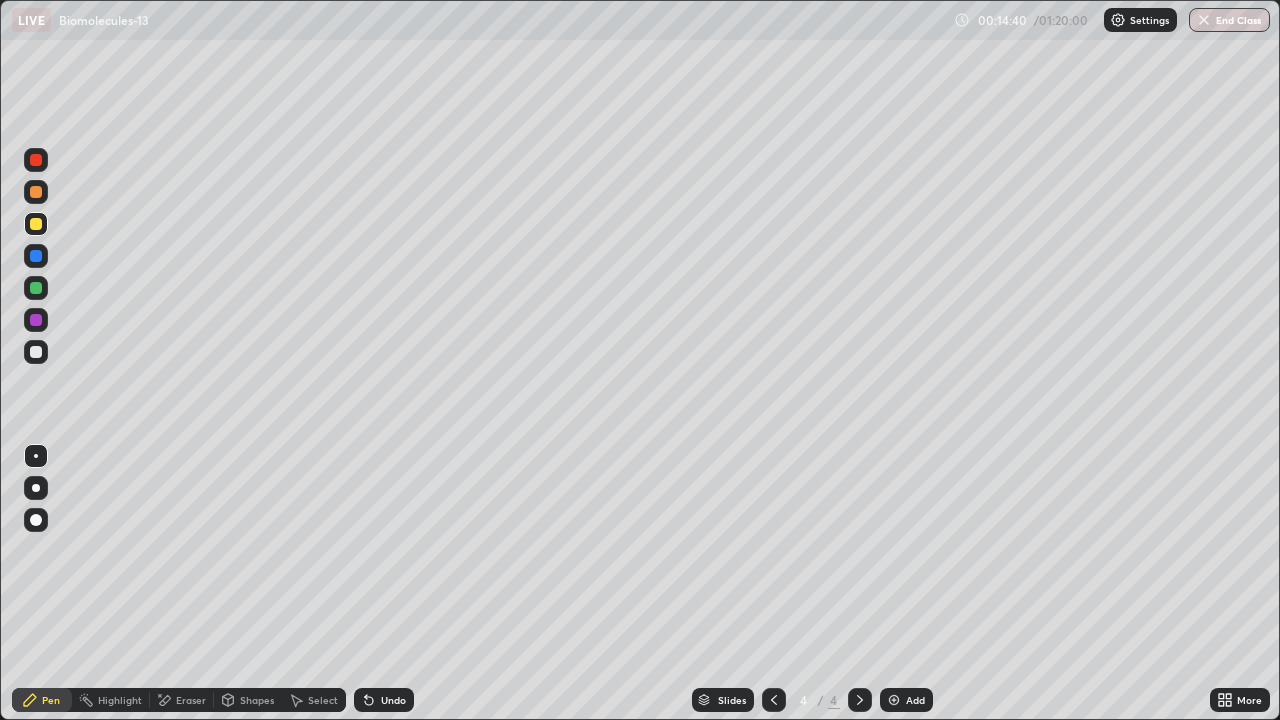 click at bounding box center [36, 192] 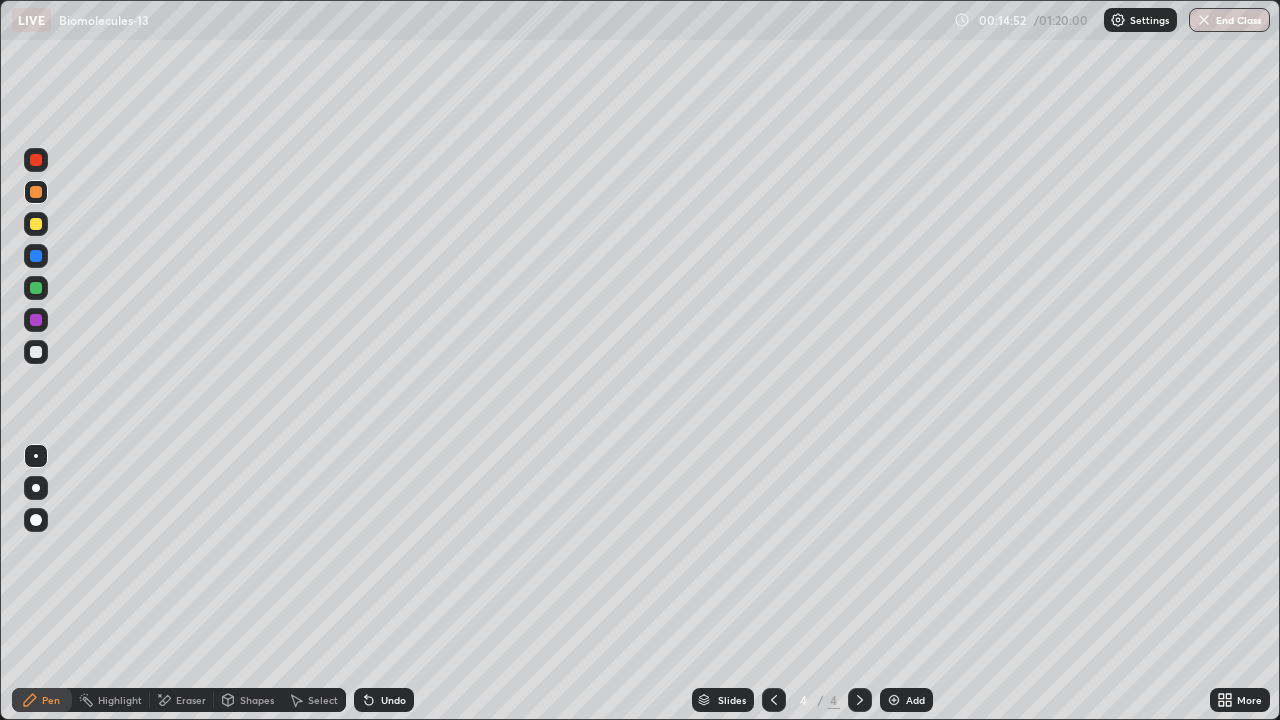 click at bounding box center [36, 320] 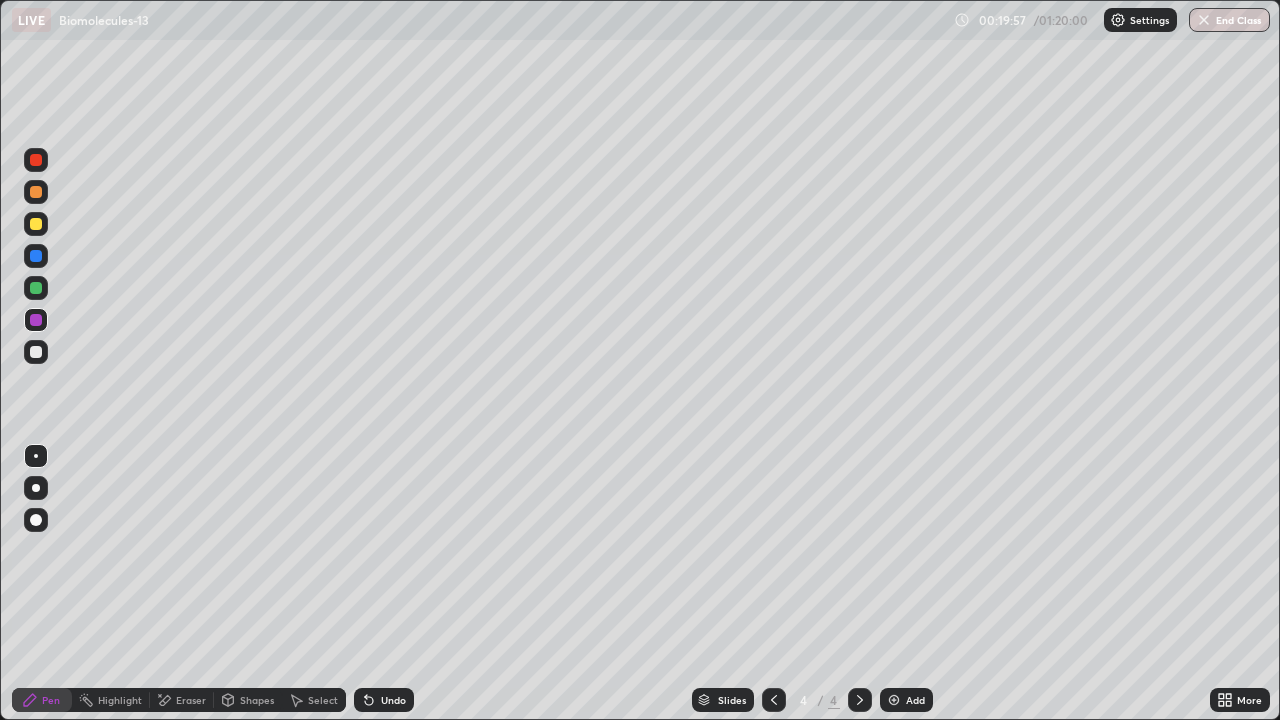 click at bounding box center [36, 352] 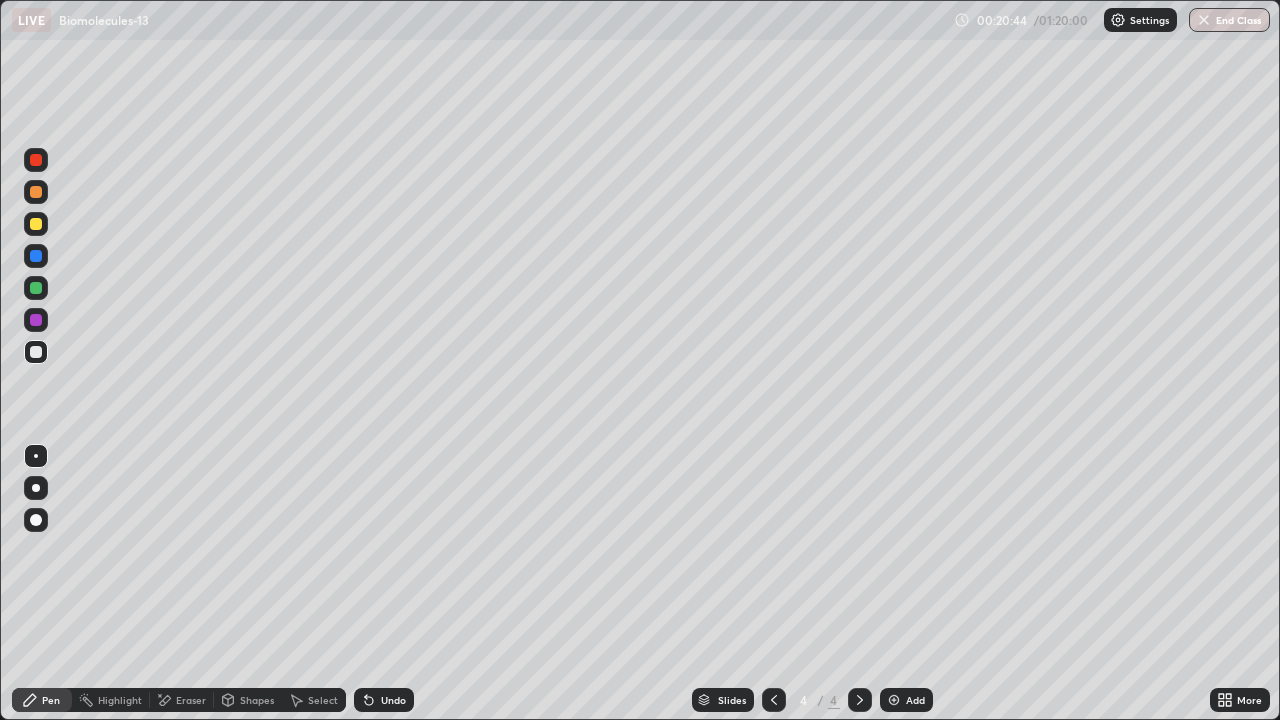 click at bounding box center [36, 192] 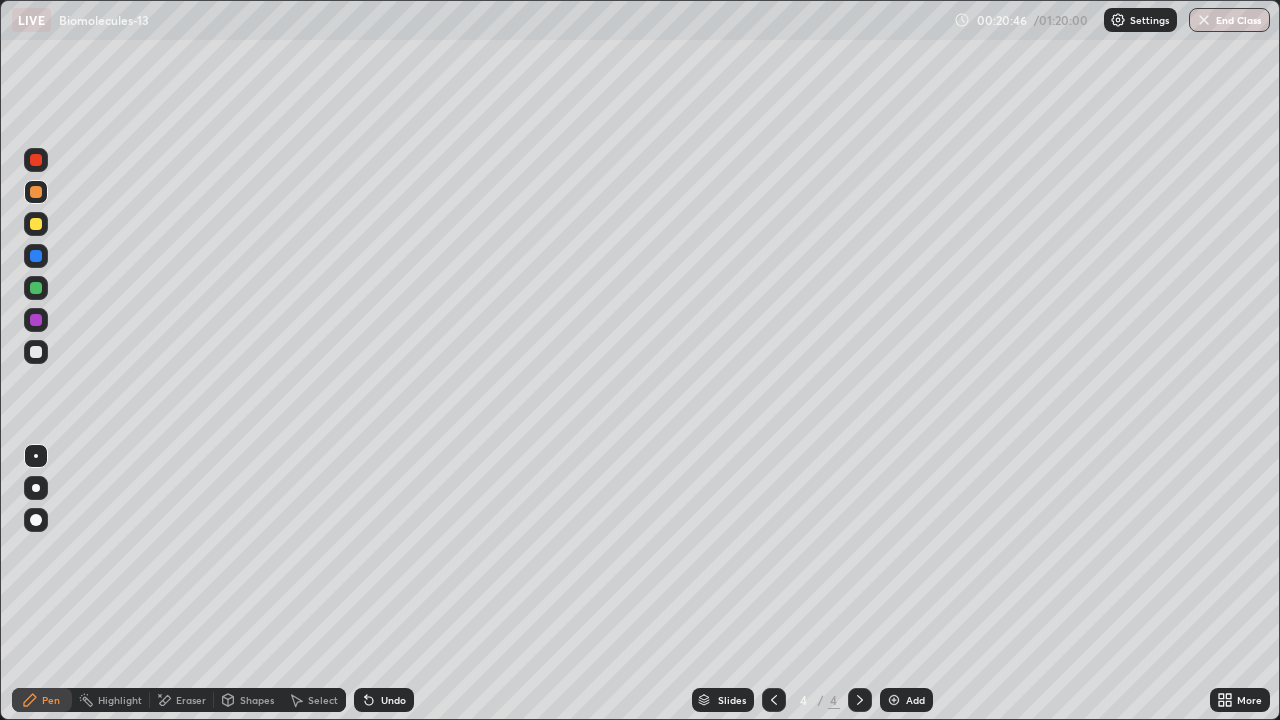 click on "Select" at bounding box center (323, 700) 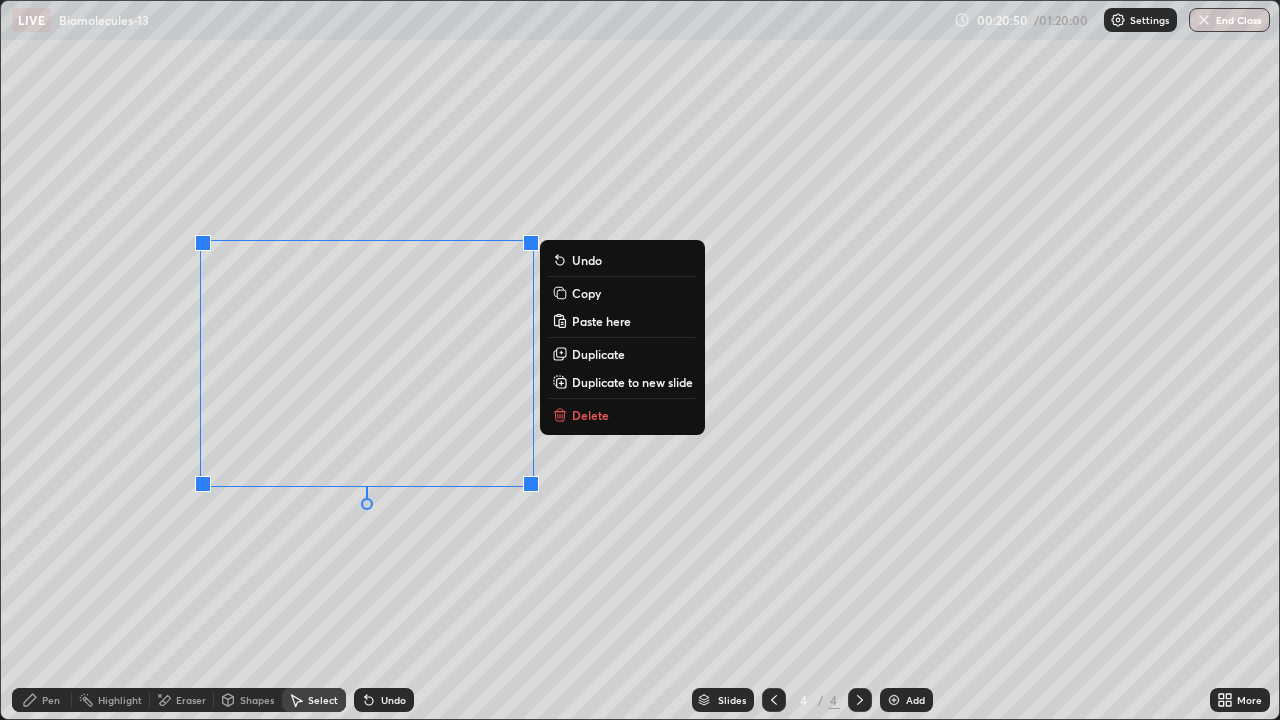 click on "Copy" at bounding box center [586, 293] 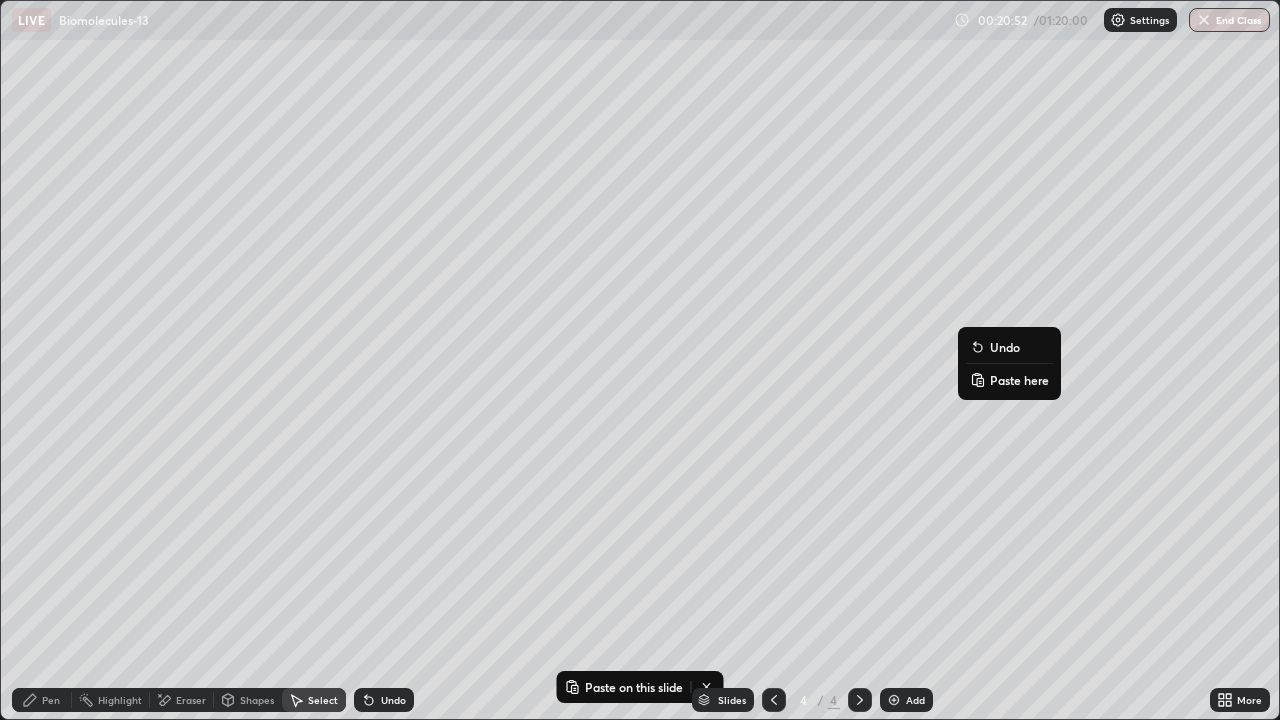 click on "Paste here" at bounding box center [1019, 380] 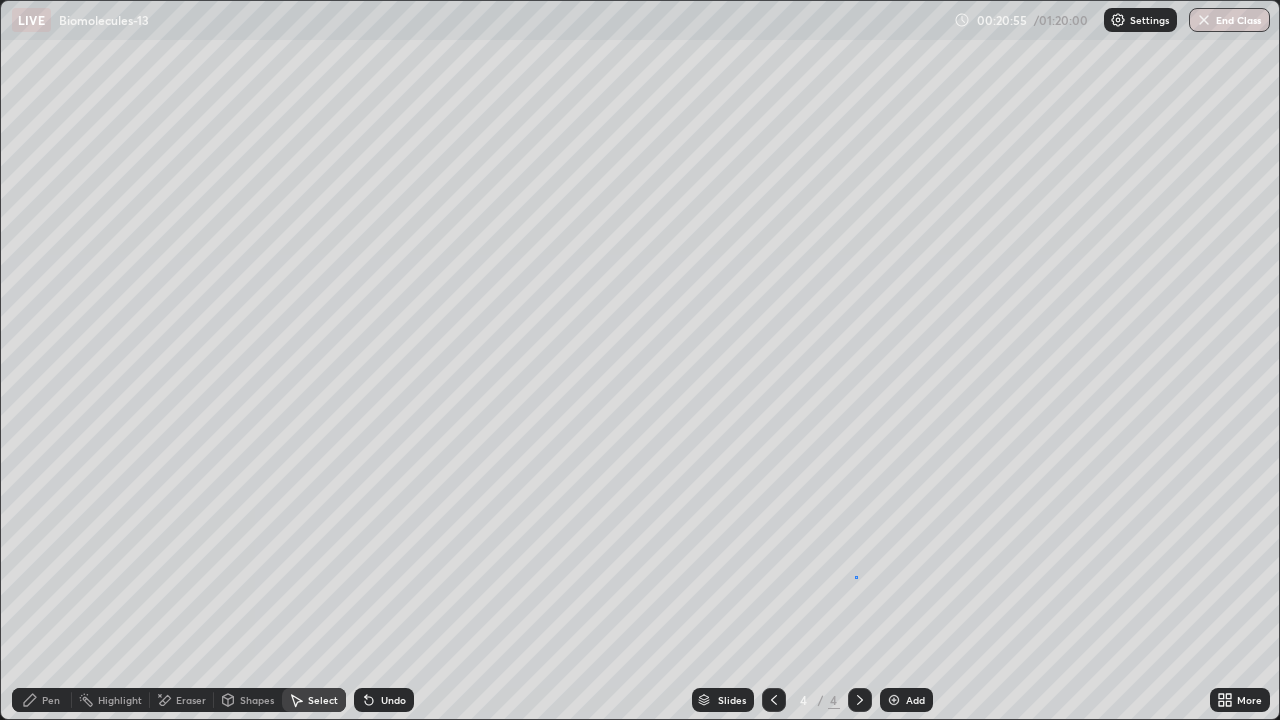 click on "0 ° Undo Copy Paste here Duplicate Duplicate to new slide Delete" at bounding box center (640, 360) 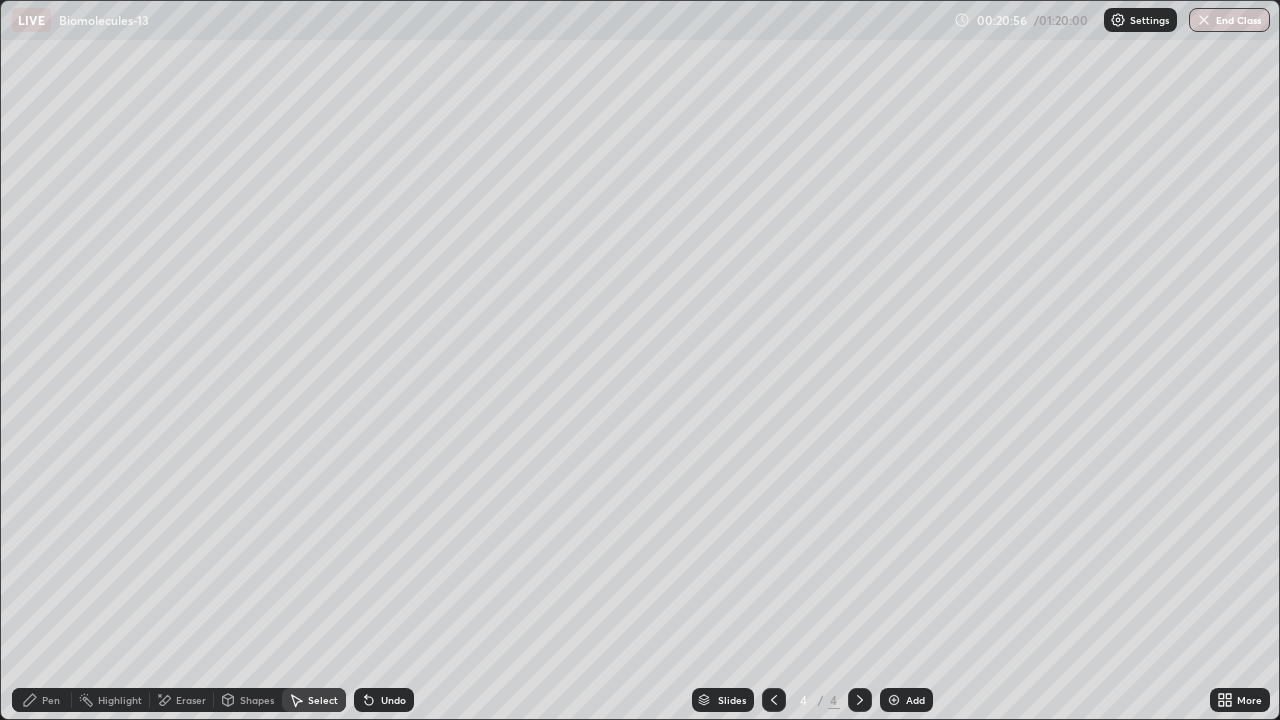 click on "Eraser" at bounding box center (191, 700) 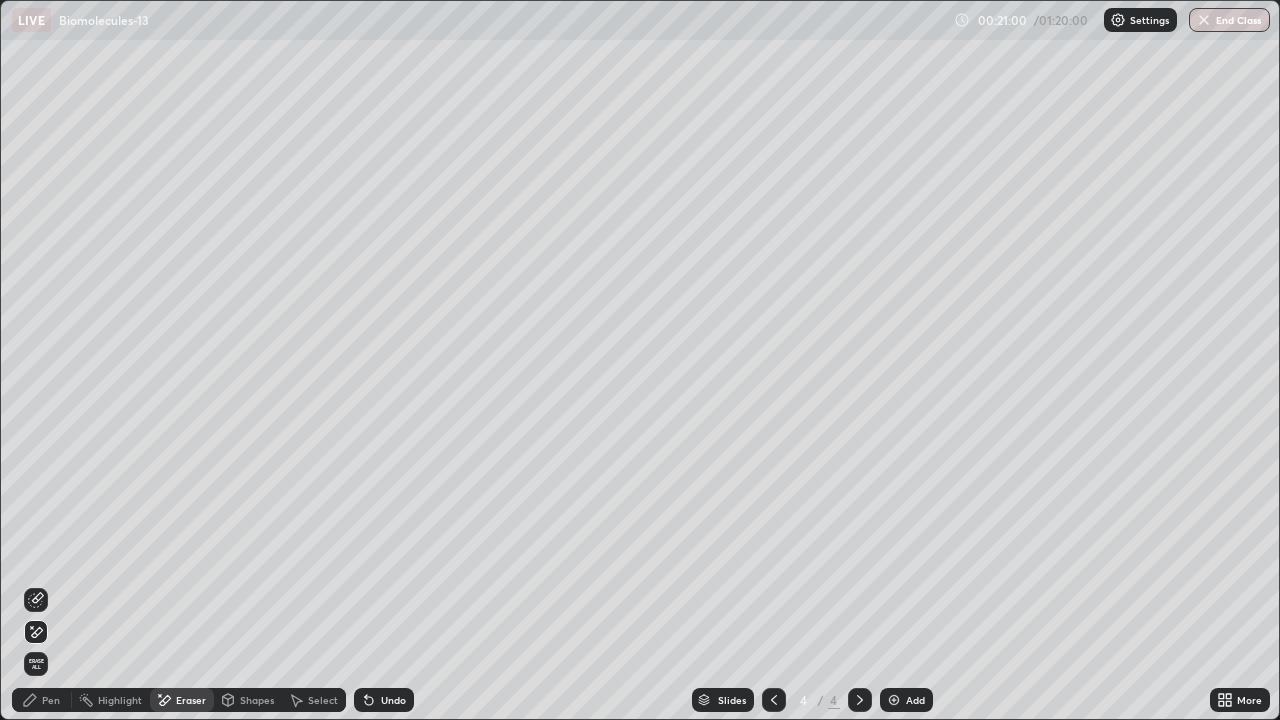 click on "Pen" at bounding box center [42, 700] 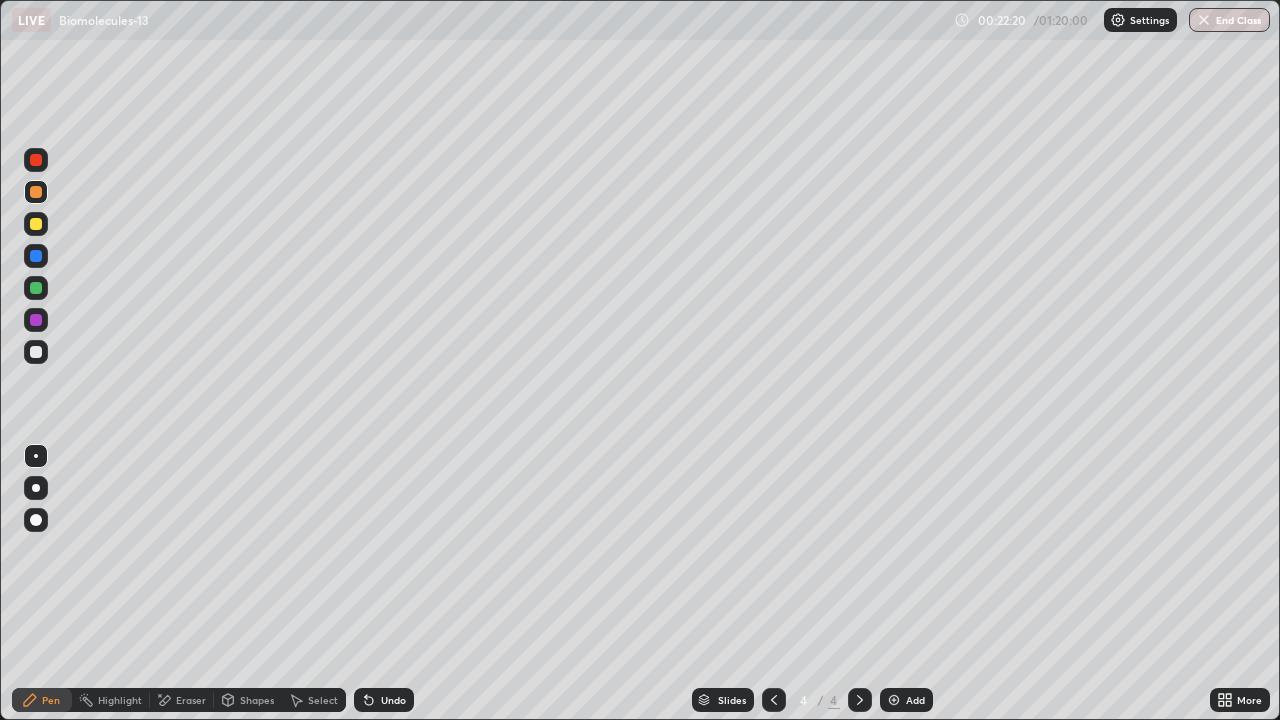 click 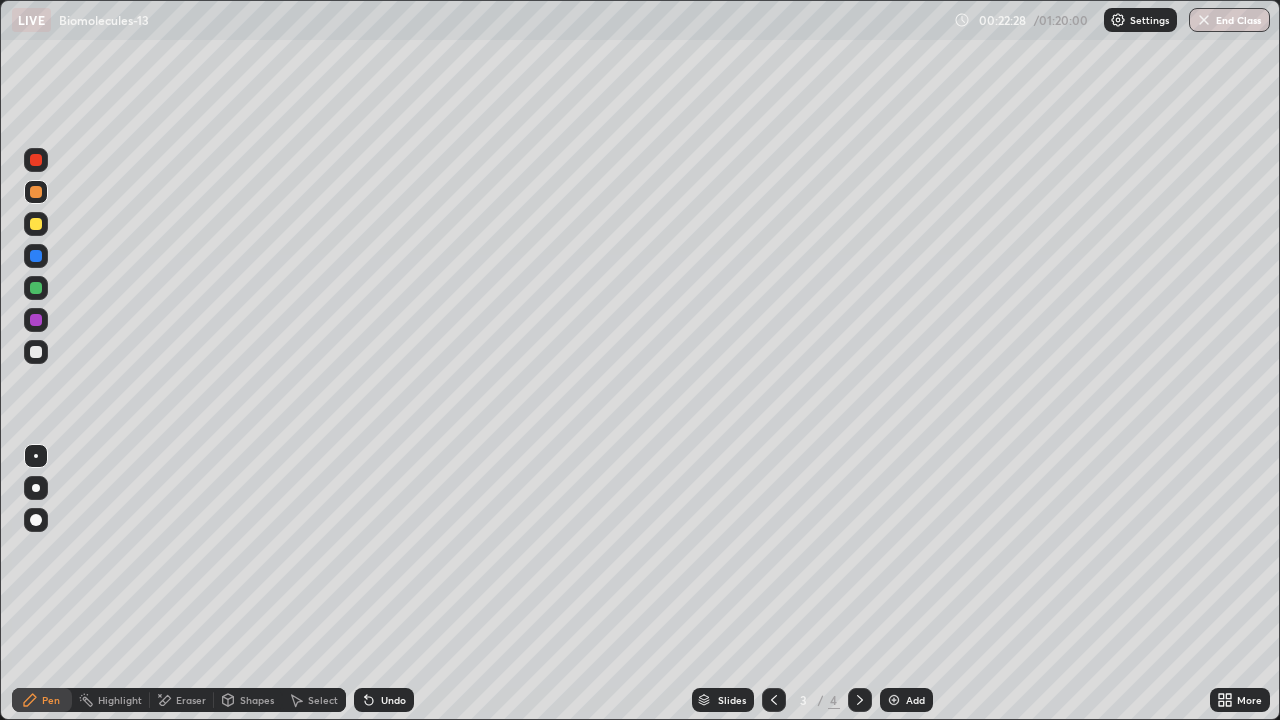 click at bounding box center (36, 224) 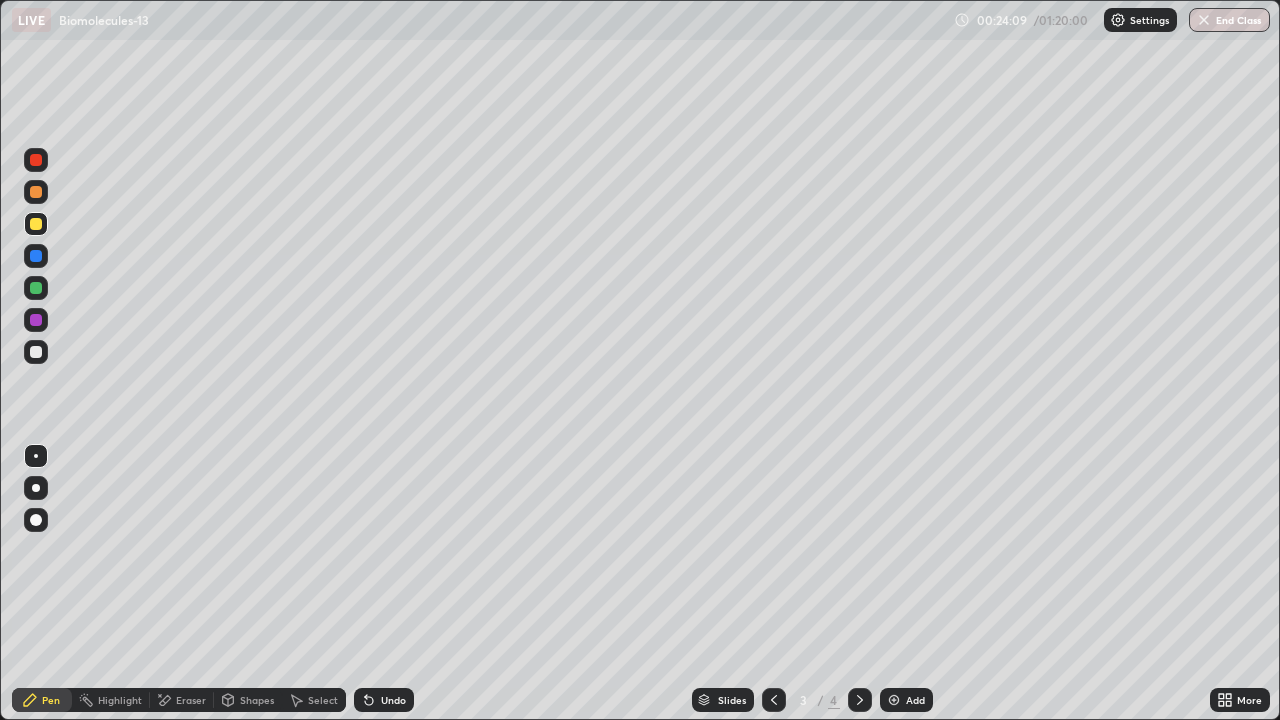 click 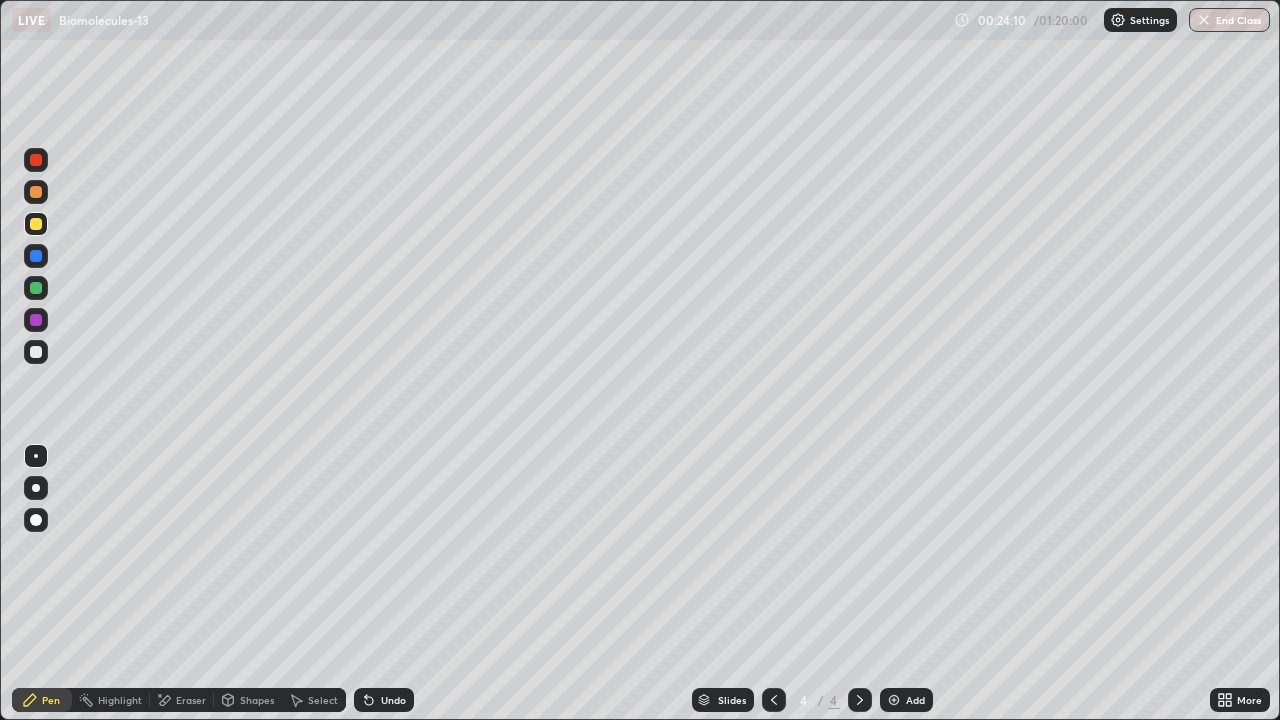 click 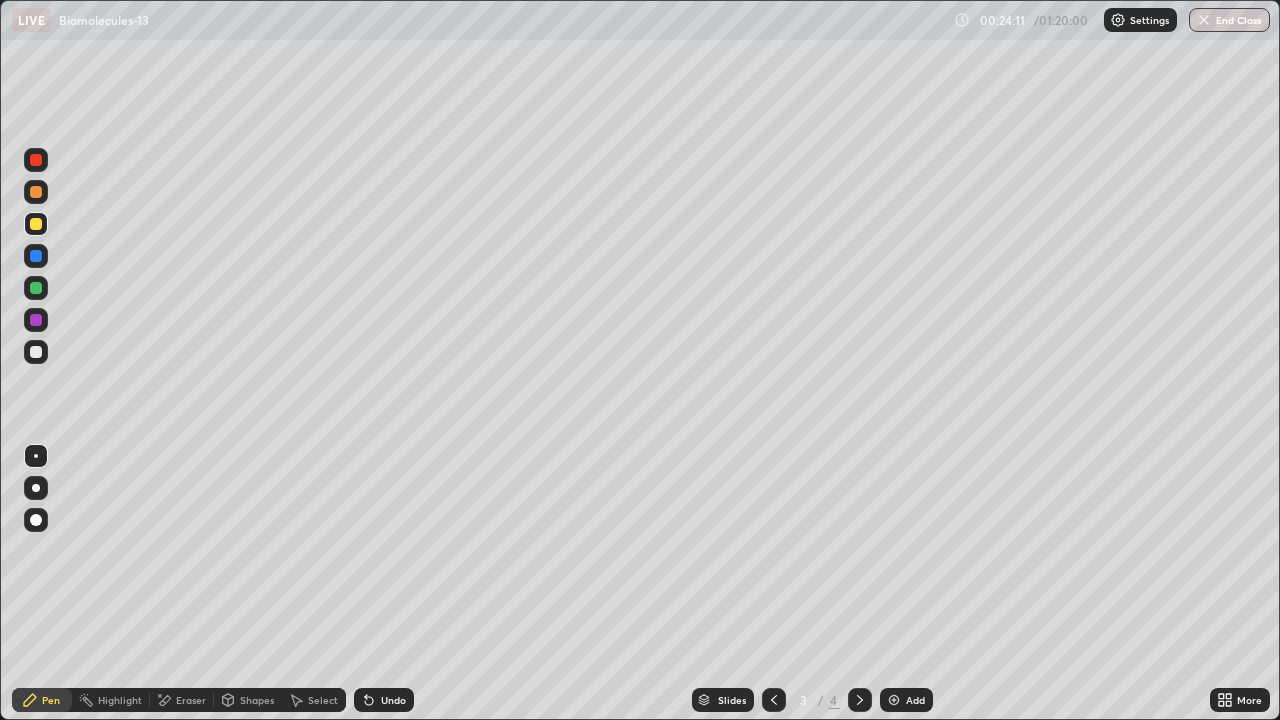 click at bounding box center (894, 700) 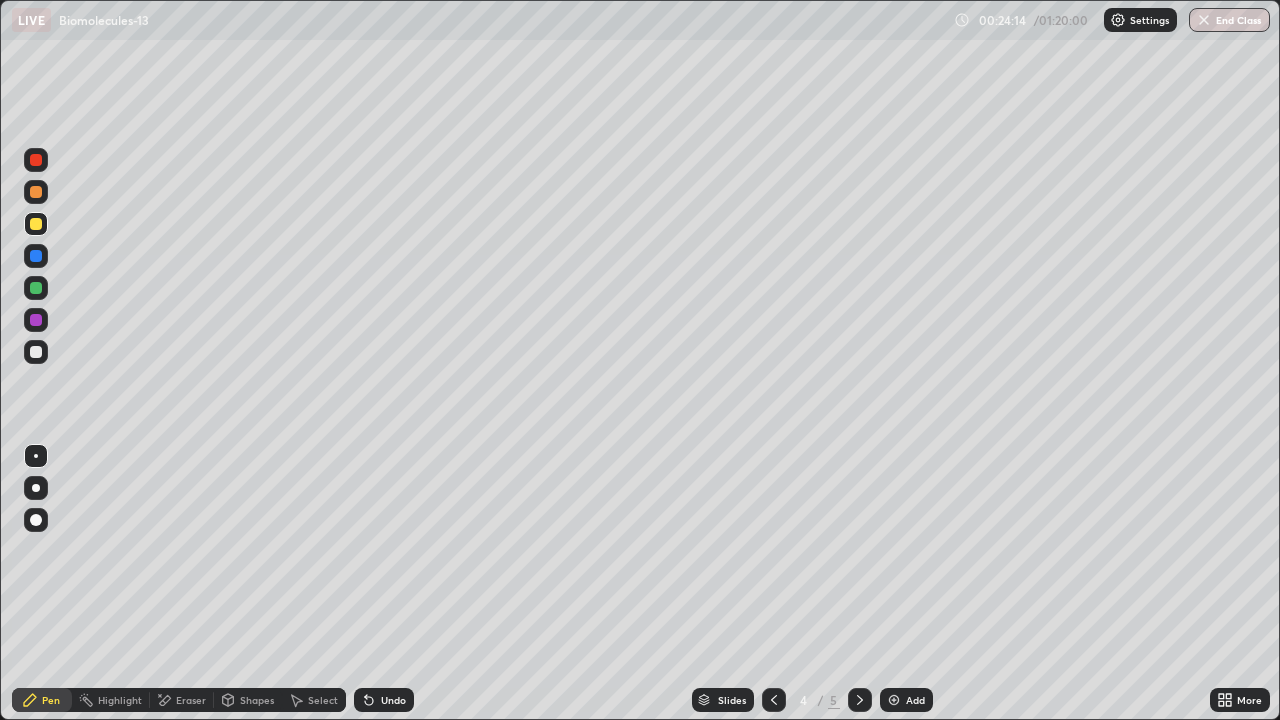 click 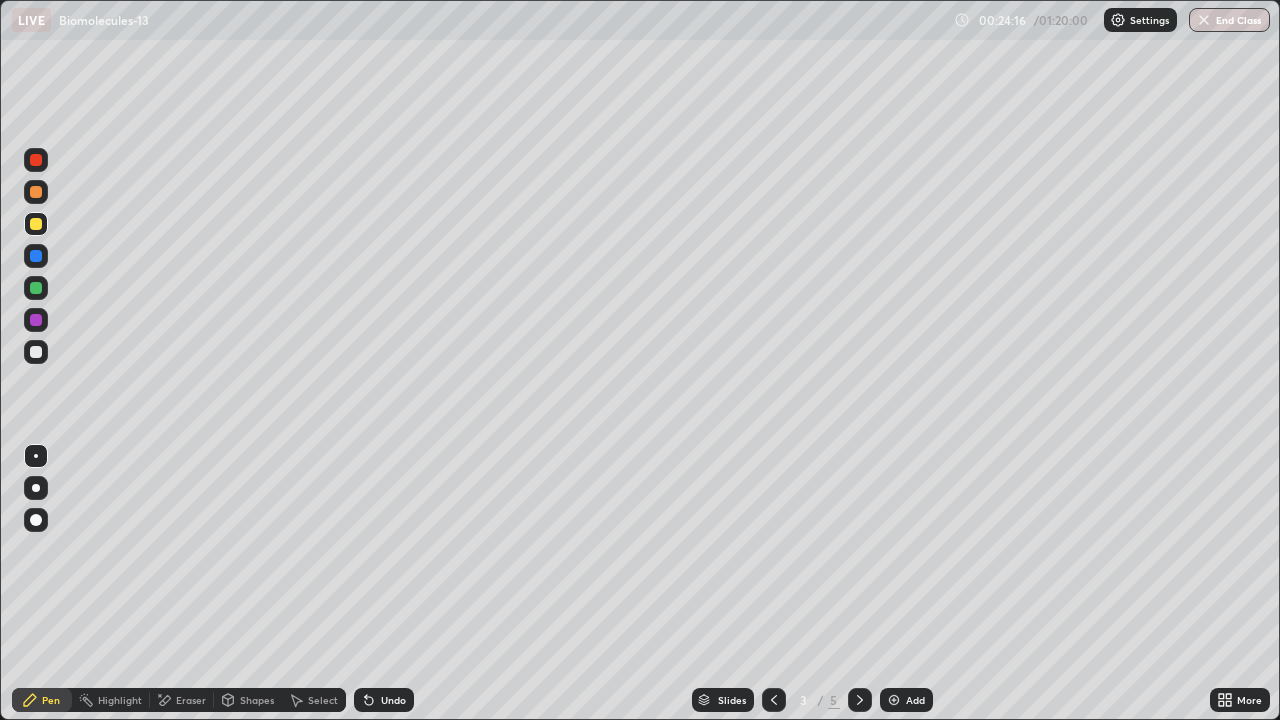 click 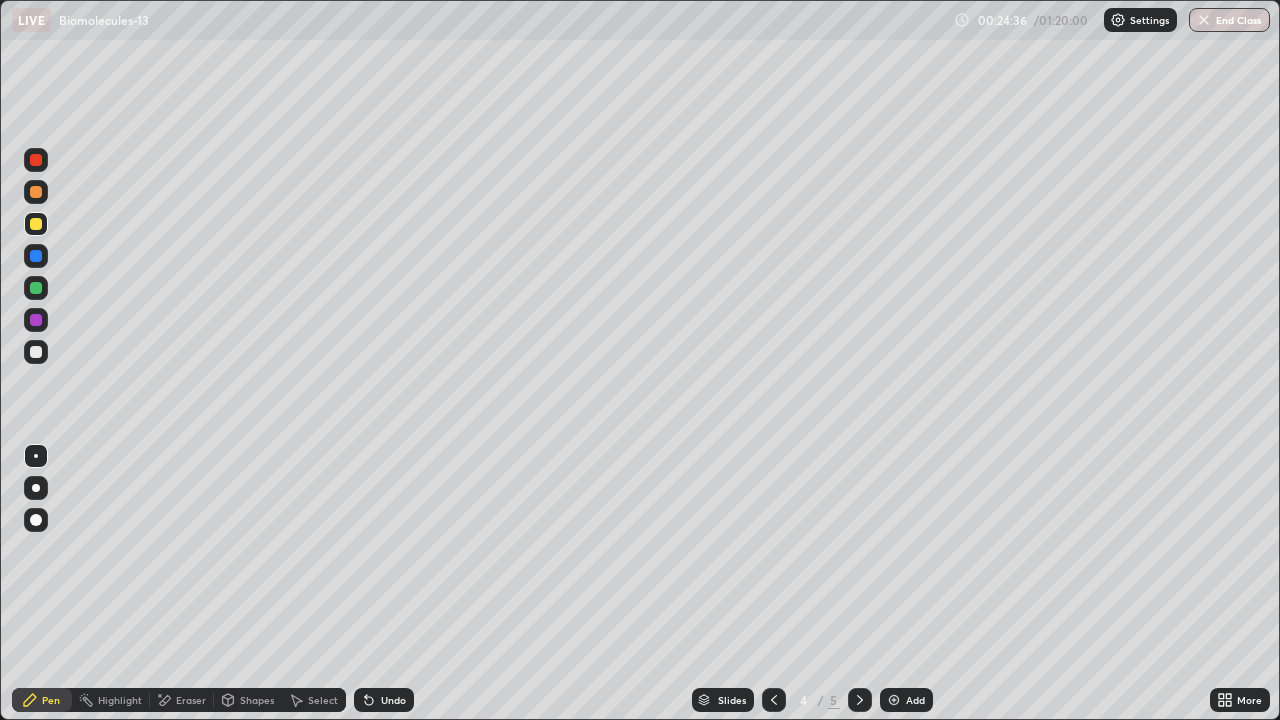 click on "Select" at bounding box center [323, 700] 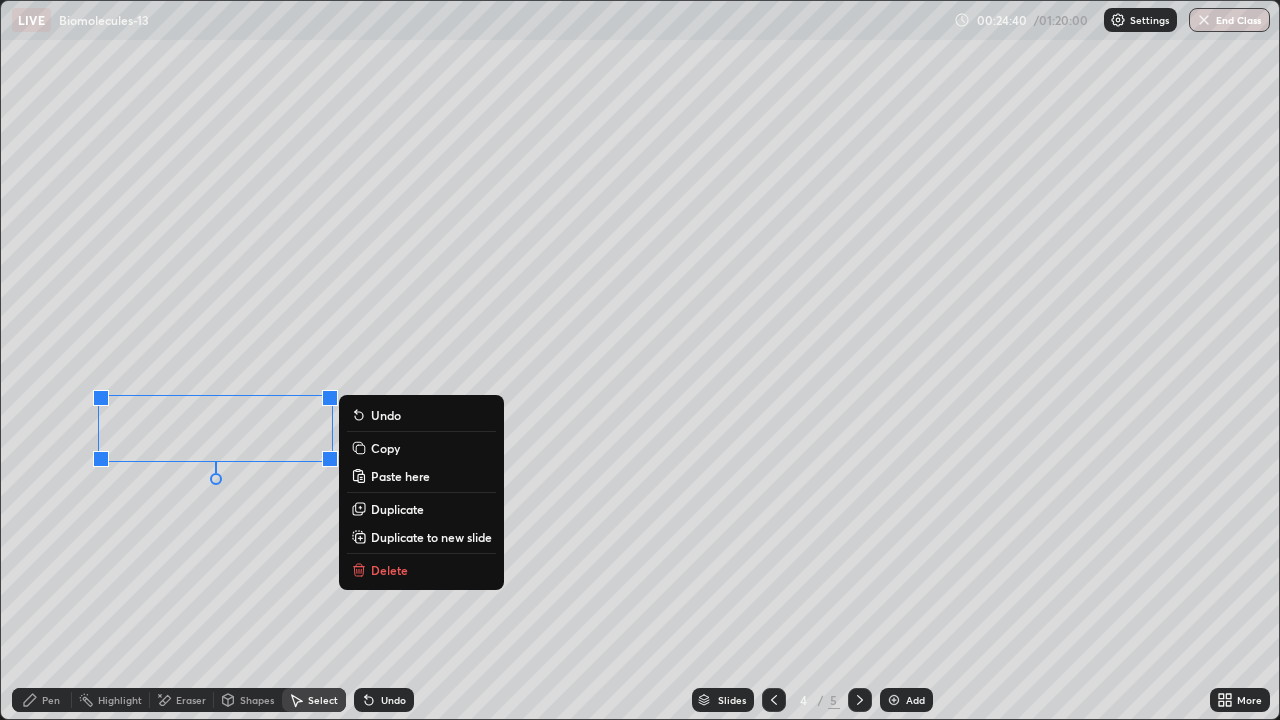 click on "Pen" at bounding box center (51, 700) 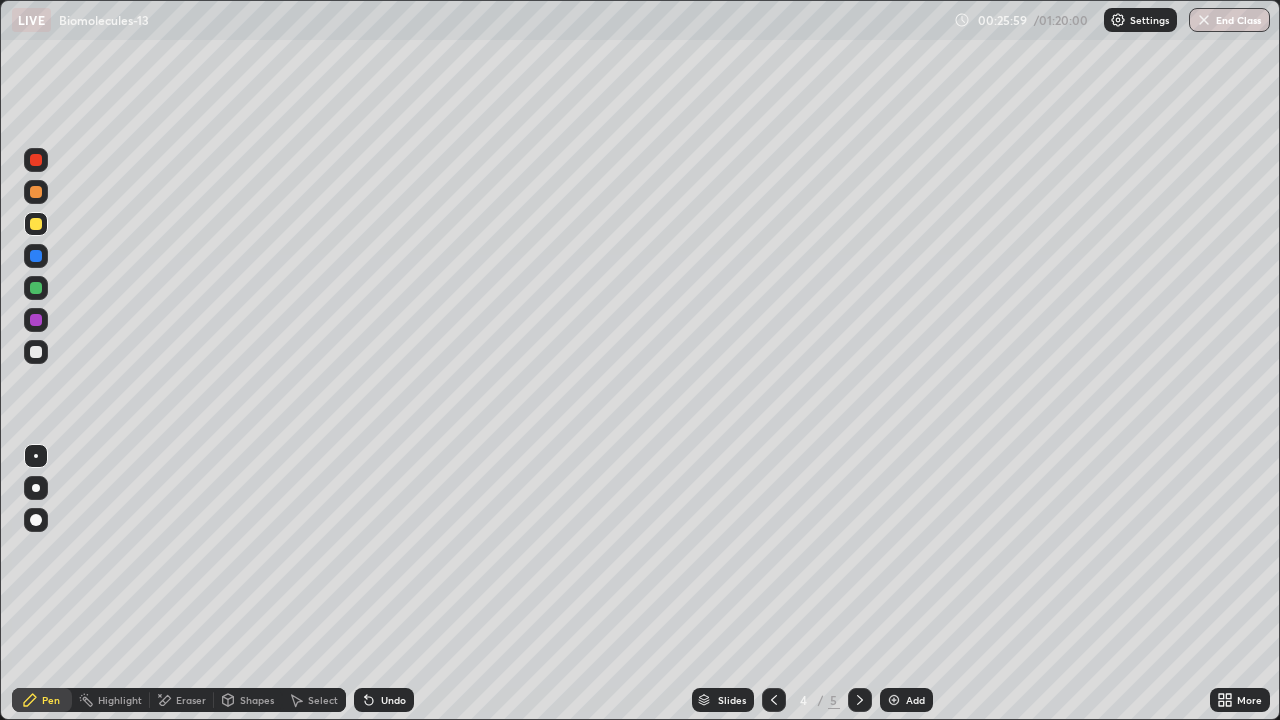 click on "Select" at bounding box center (323, 700) 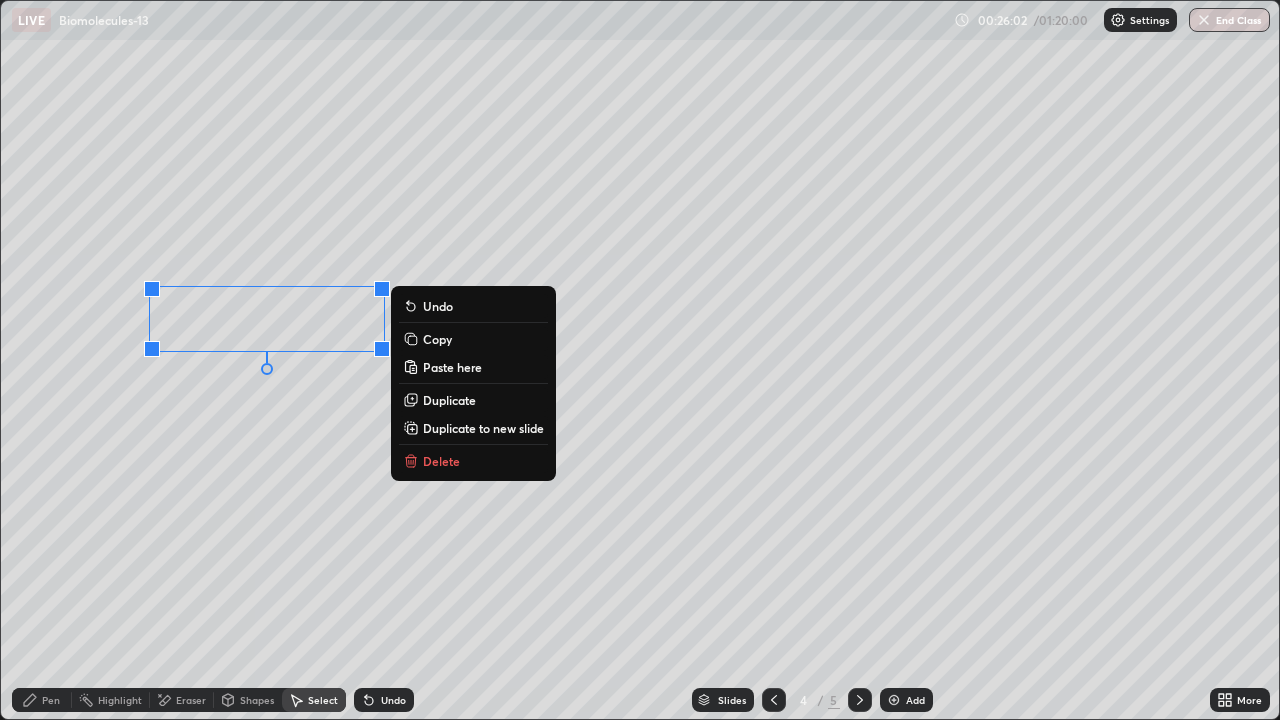 click on "0 ° Undo Copy Paste here Duplicate Duplicate to new slide Delete" at bounding box center (640, 360) 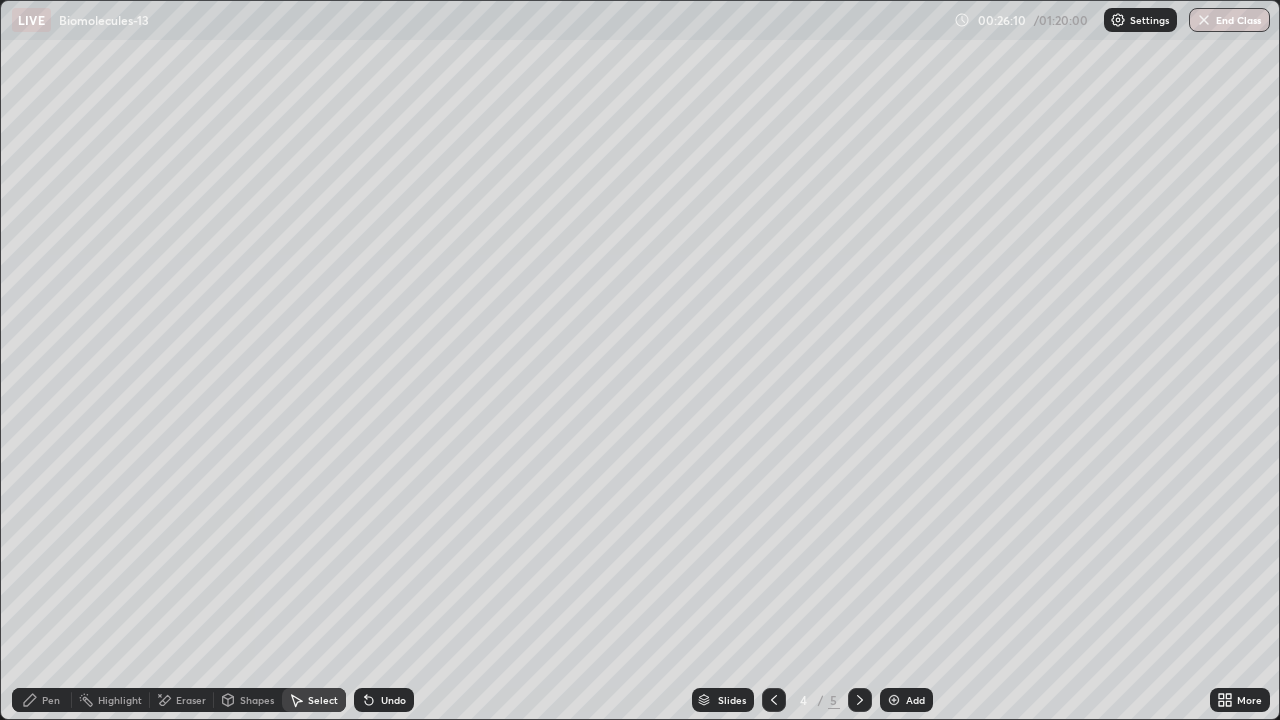 click 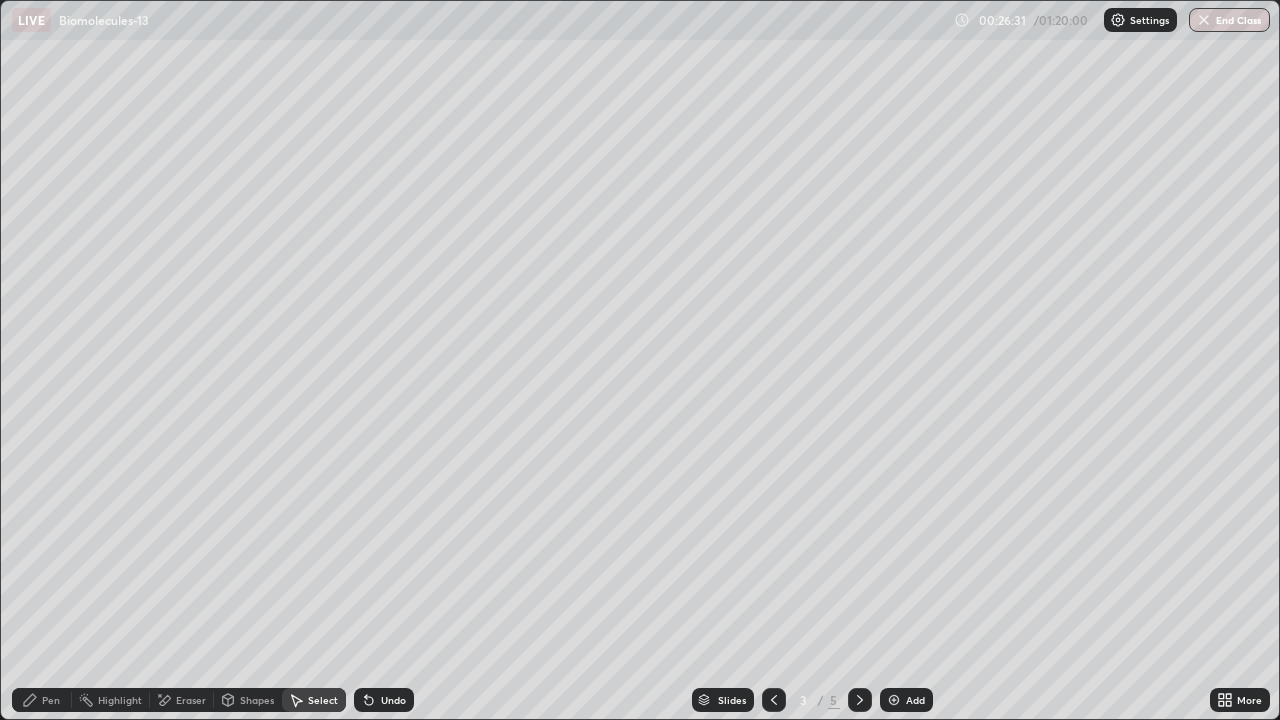 click 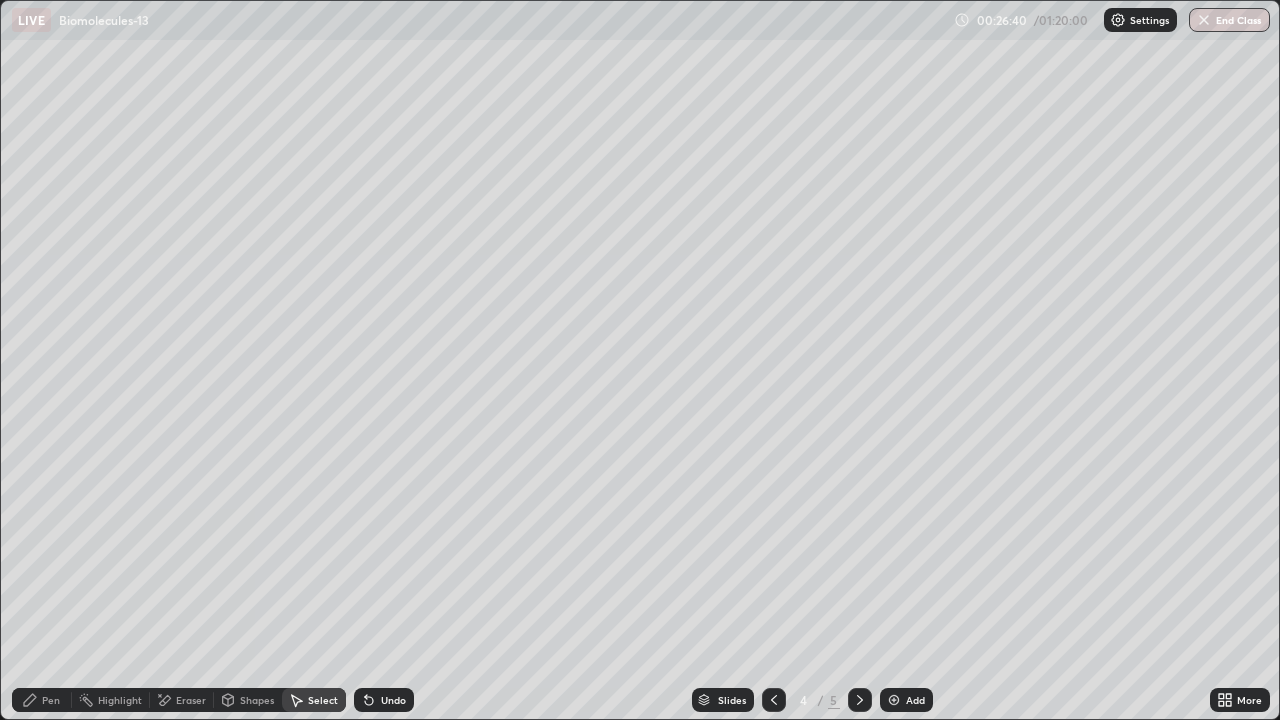 click on "Select" at bounding box center (323, 700) 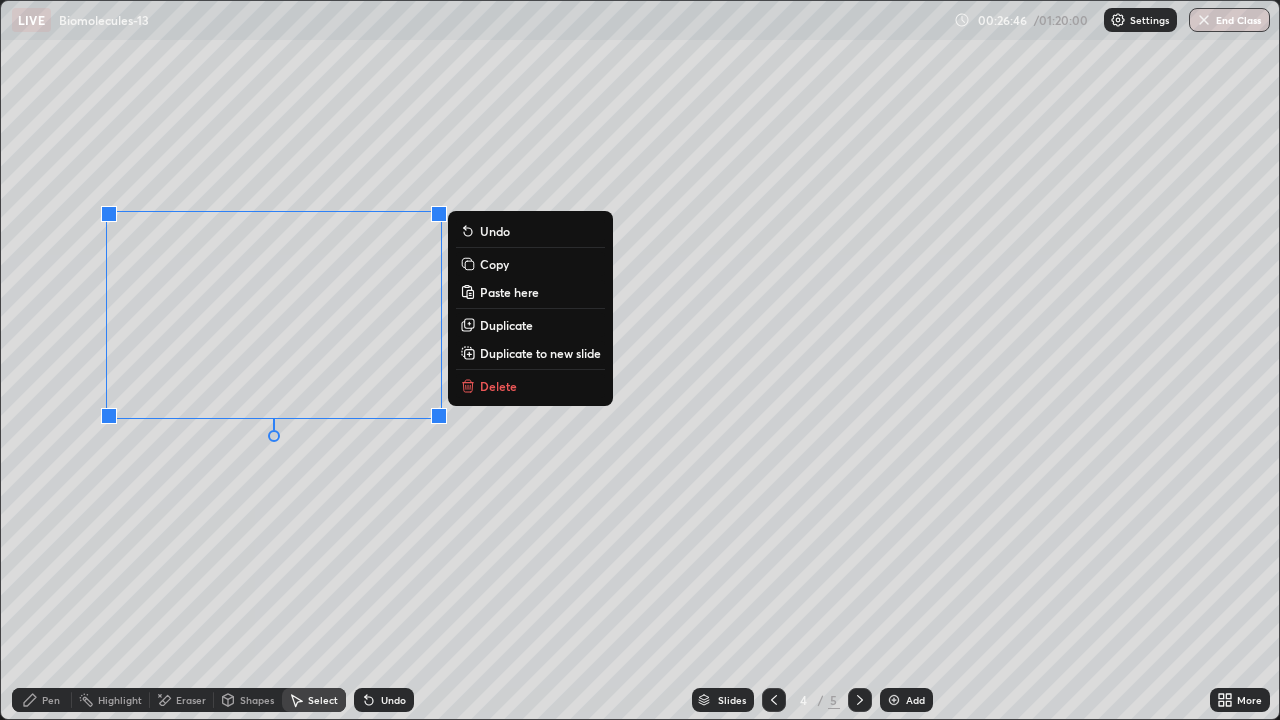 click on "0 ° Undo Copy Paste here Duplicate Duplicate to new slide Delete" at bounding box center (640, 360) 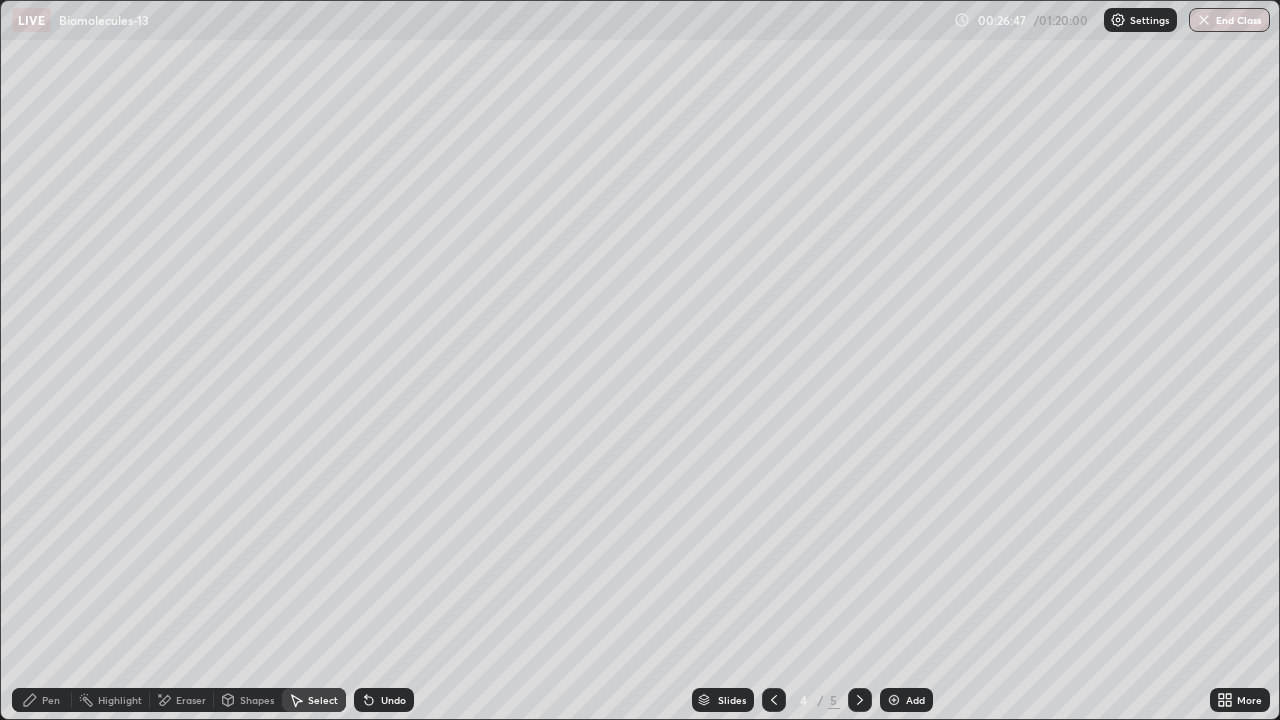 click on "Eraser" at bounding box center [191, 700] 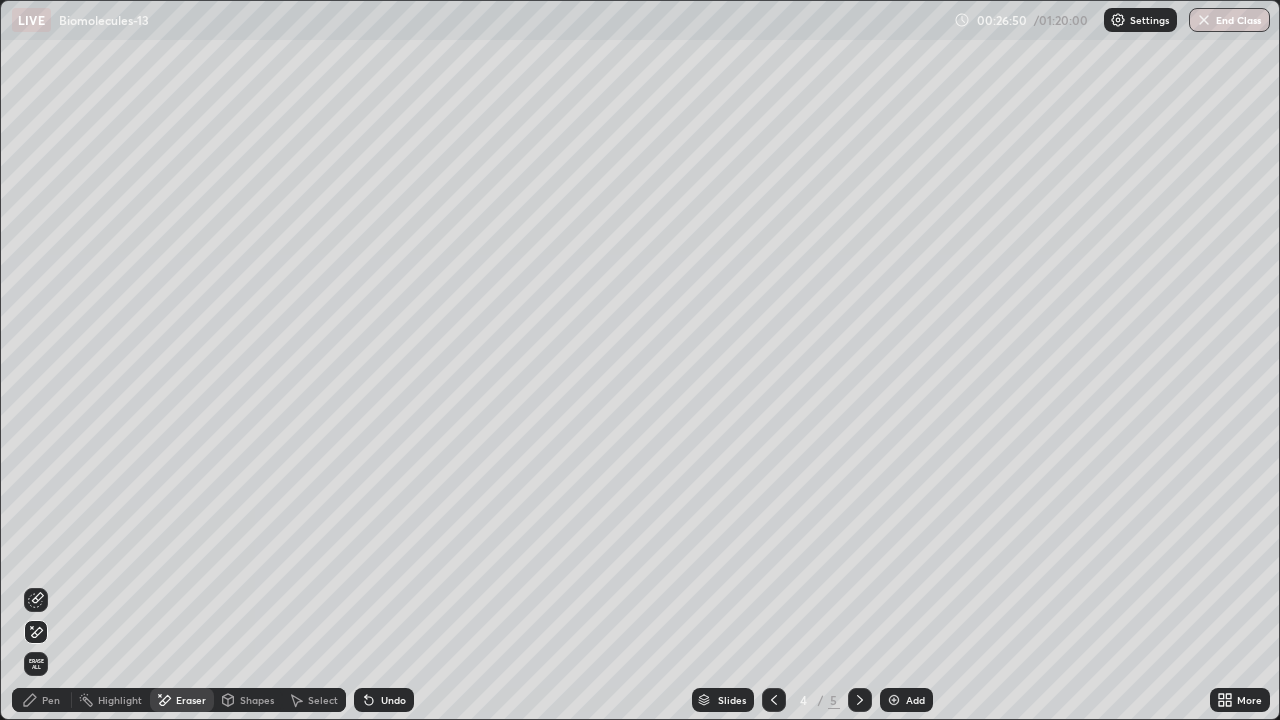 click on "Pen" at bounding box center (51, 700) 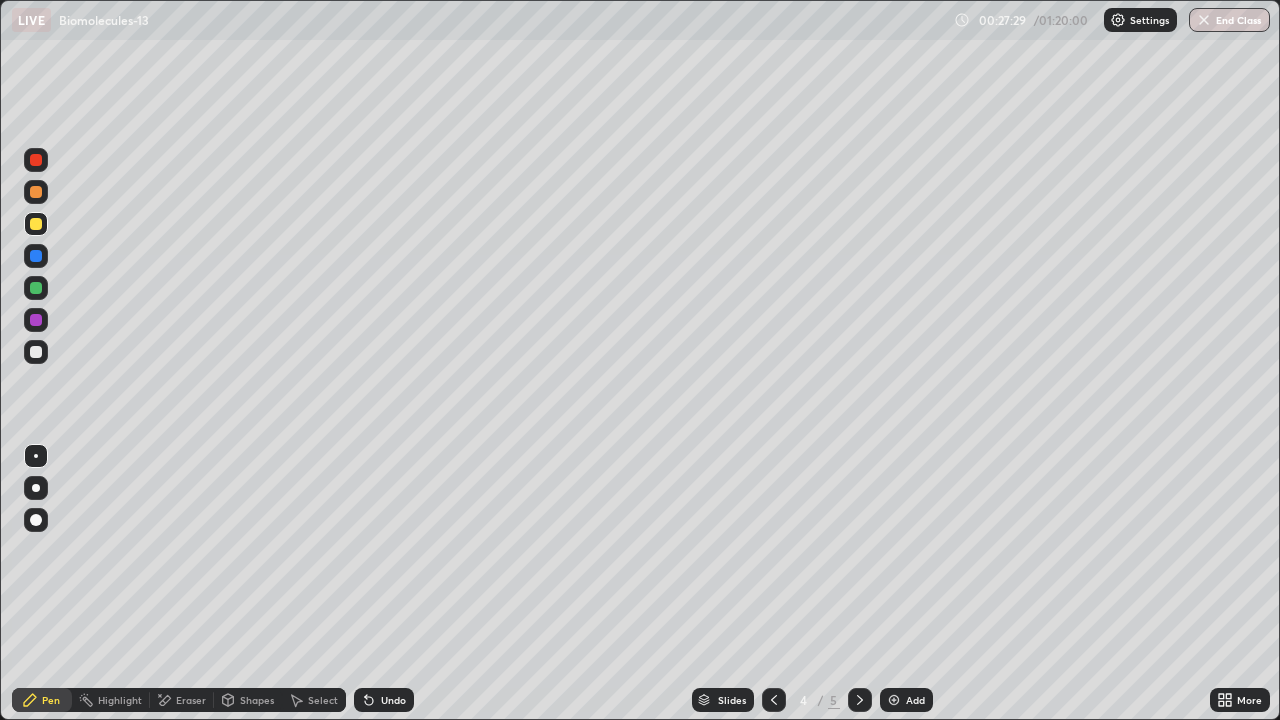 click 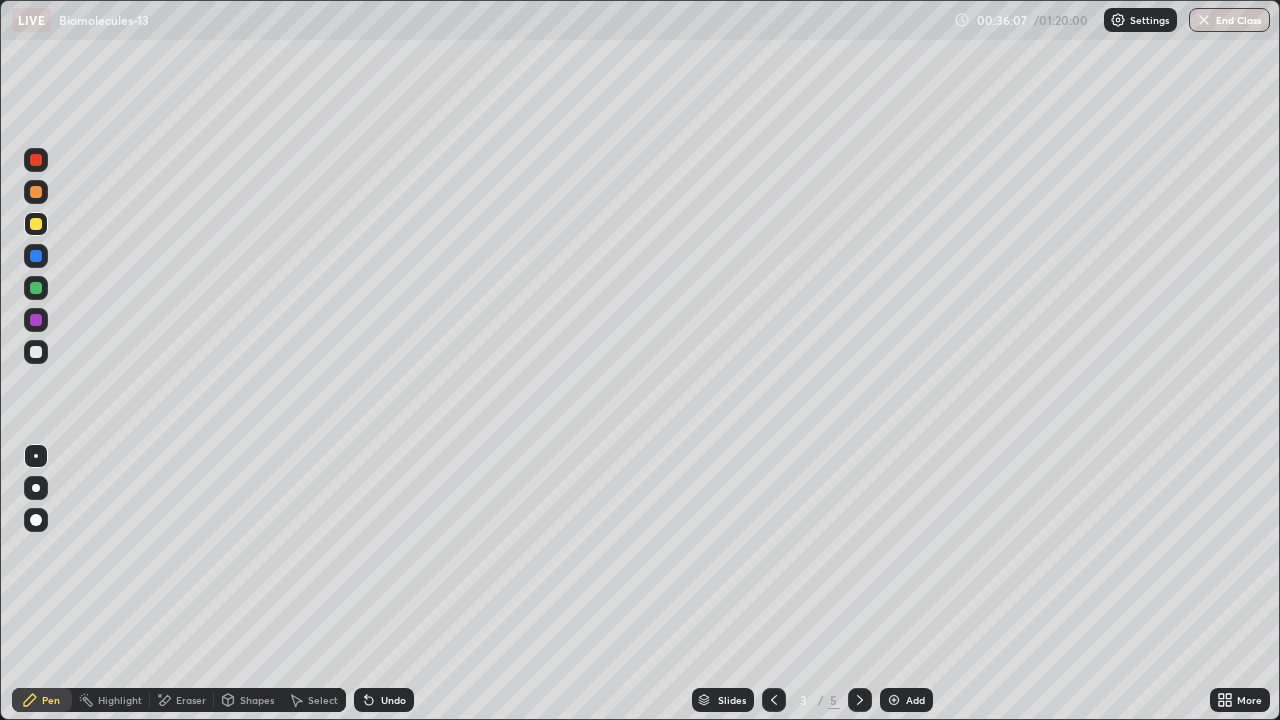 click 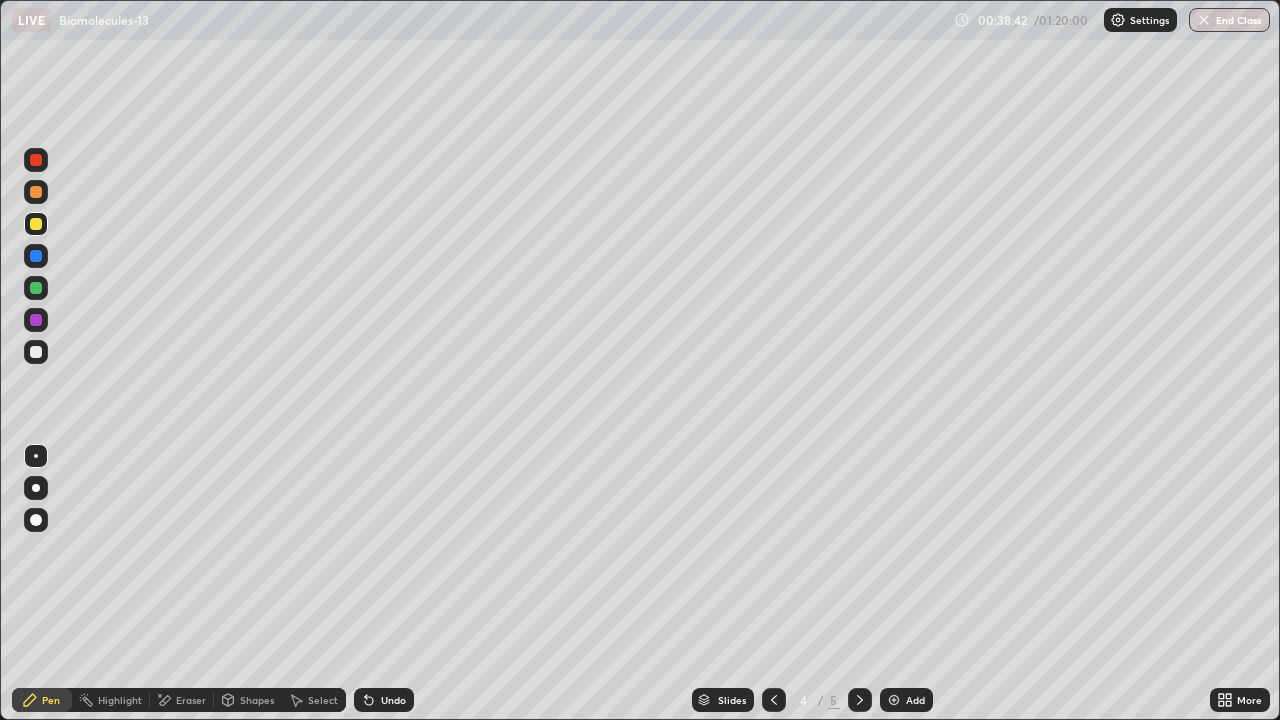 click at bounding box center (36, 160) 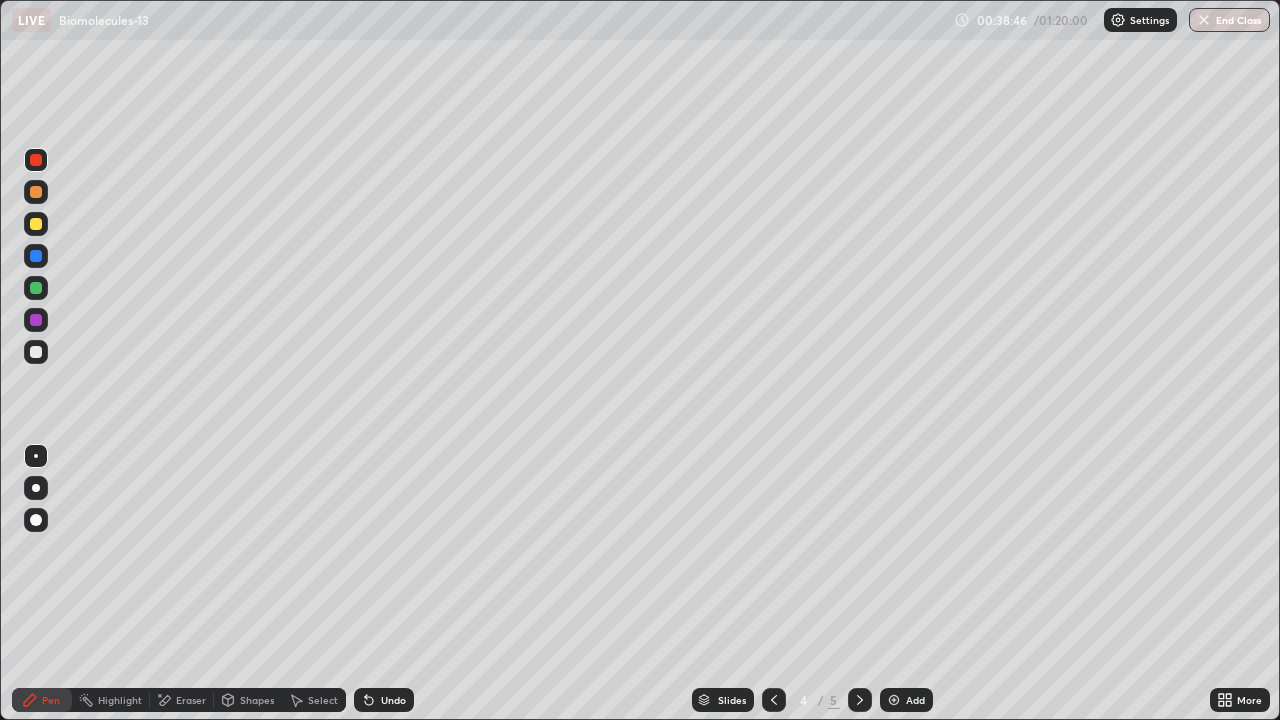 click at bounding box center (36, 488) 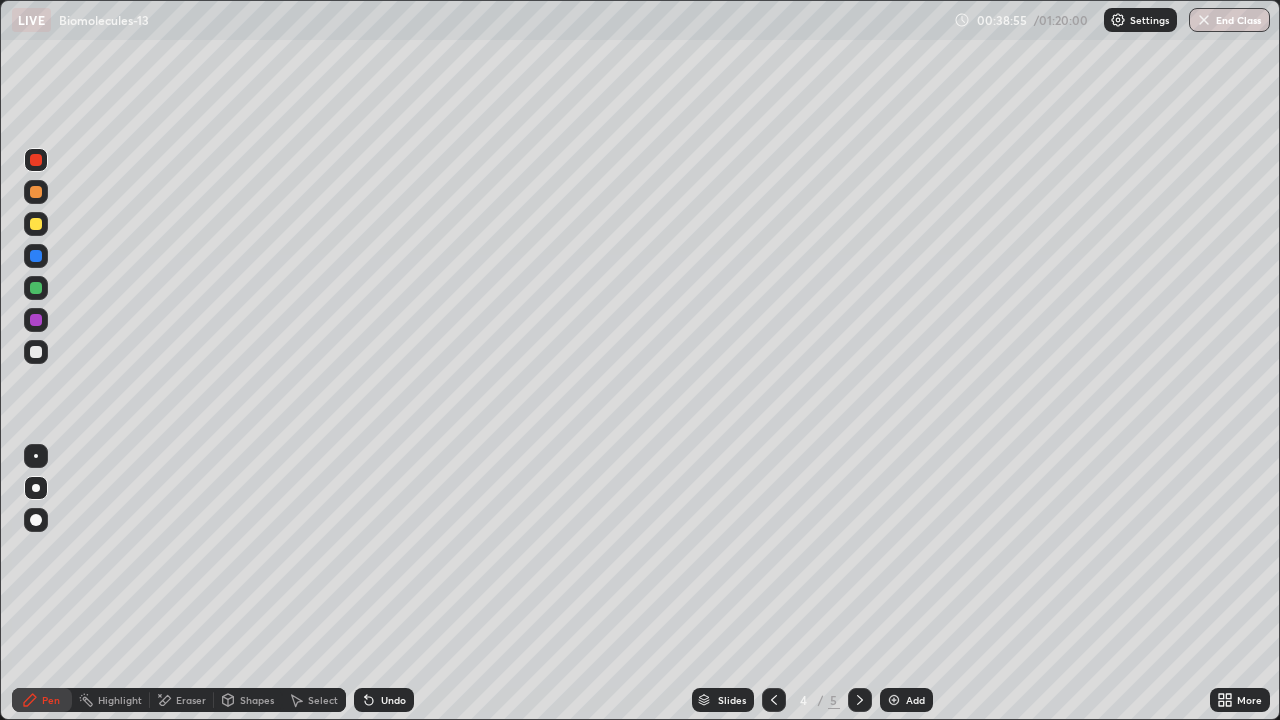 click at bounding box center (36, 224) 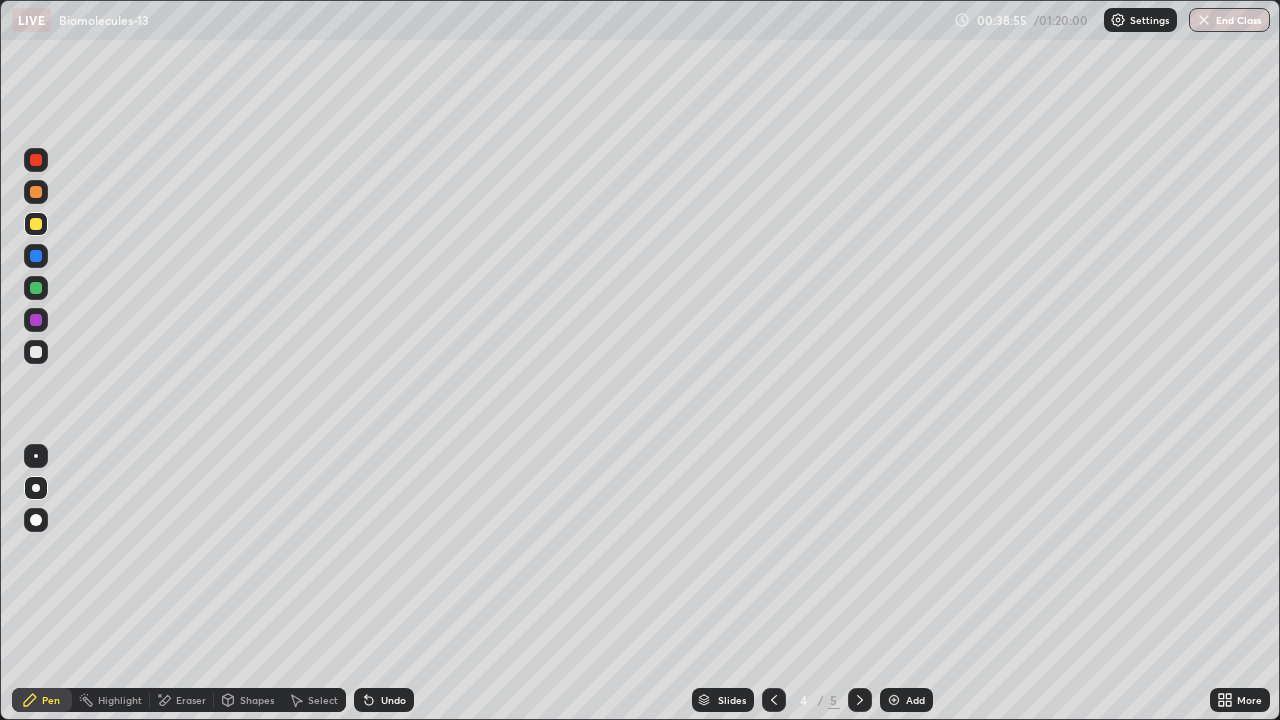 click at bounding box center (36, 456) 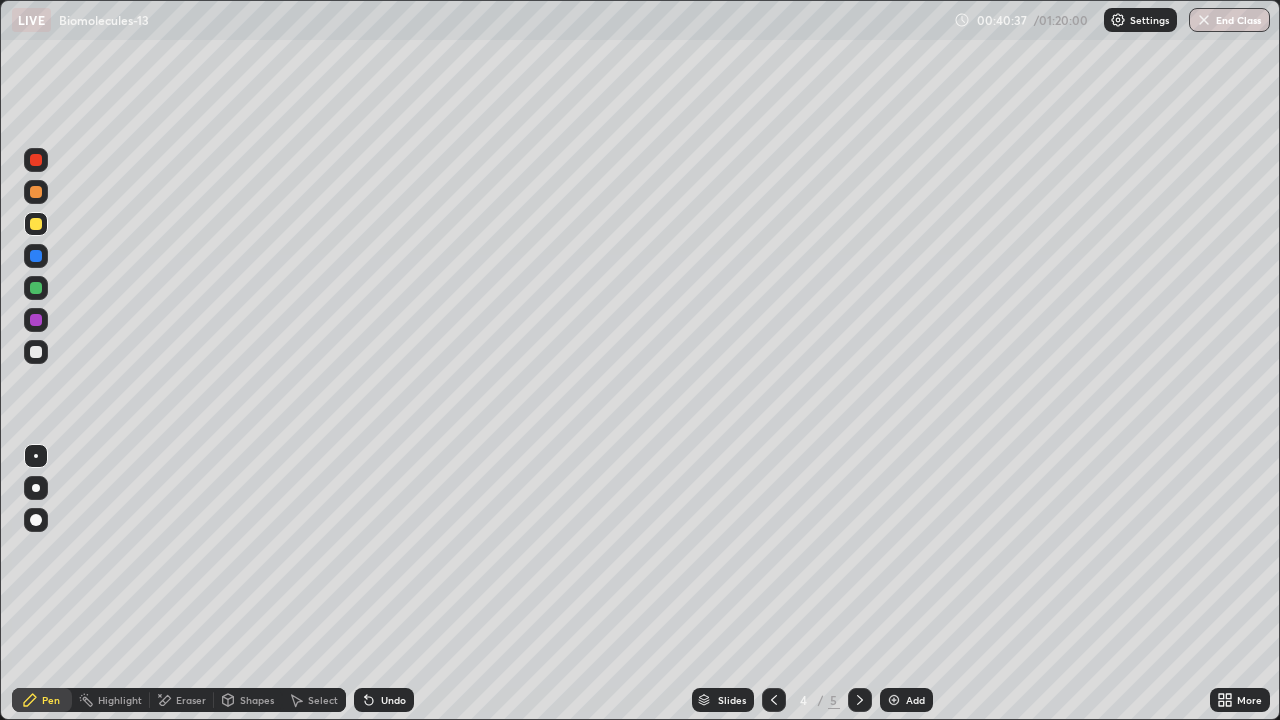 click 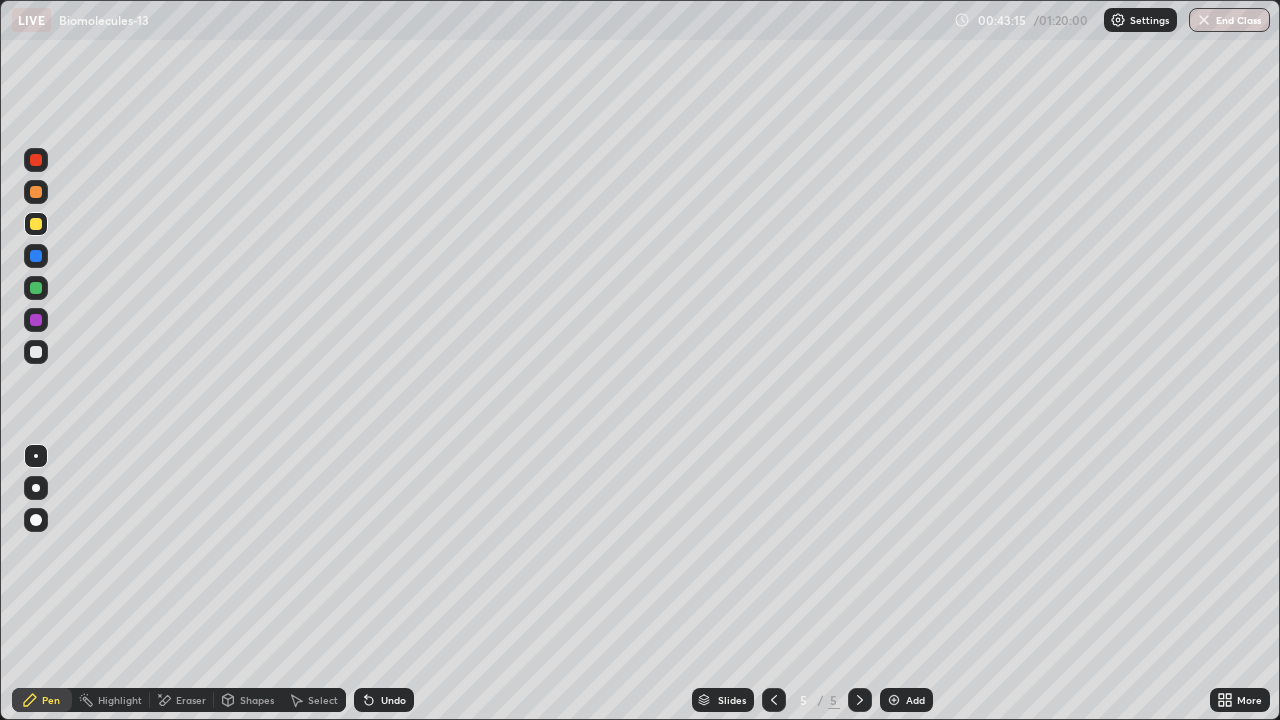 click 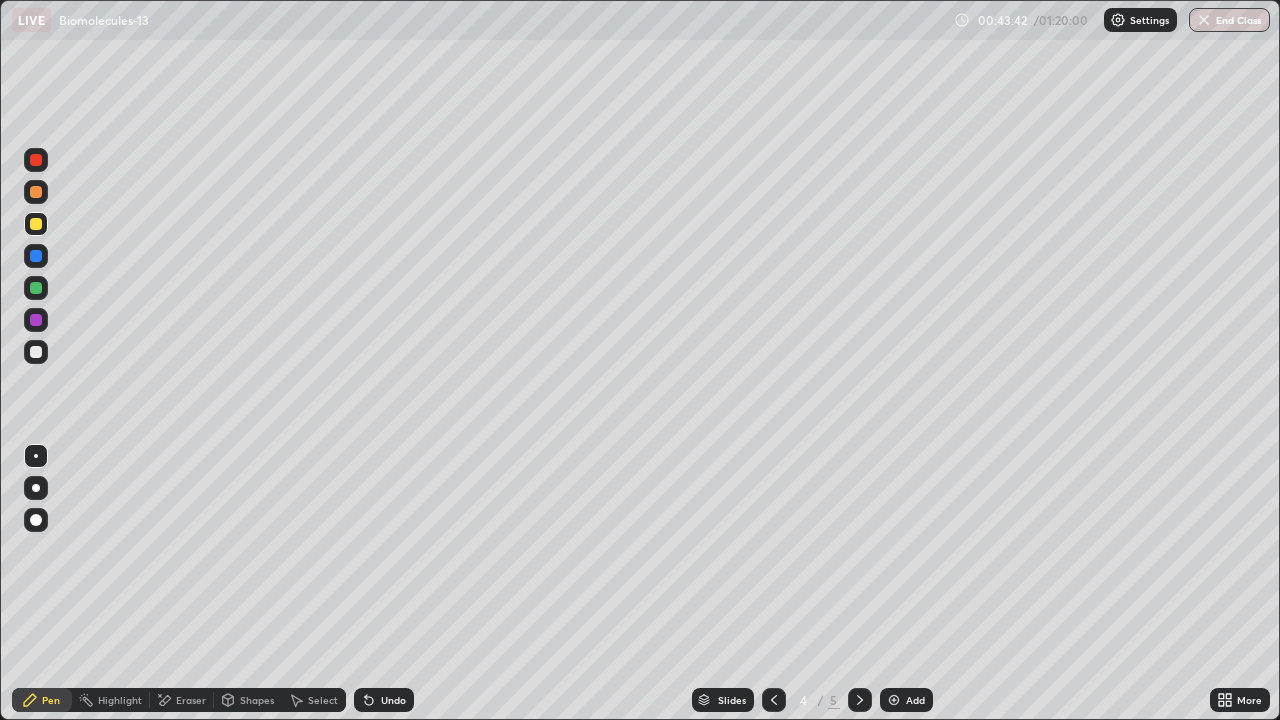 click at bounding box center (36, 352) 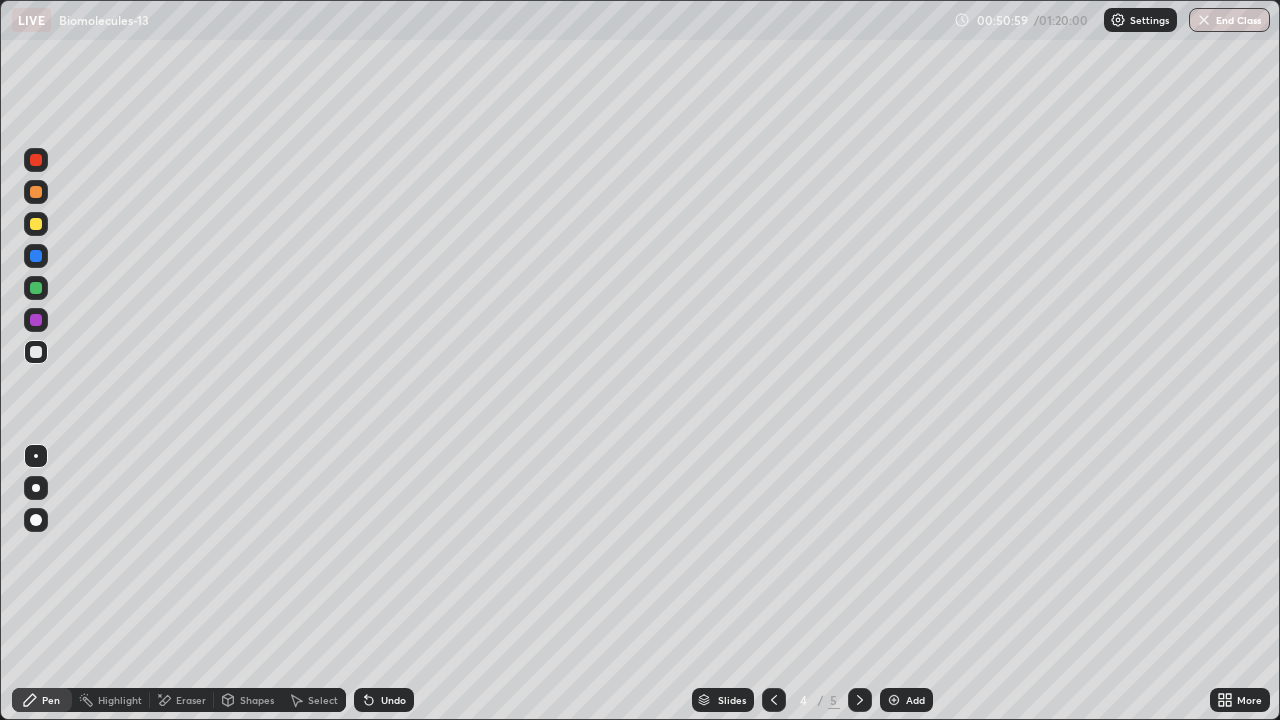 click 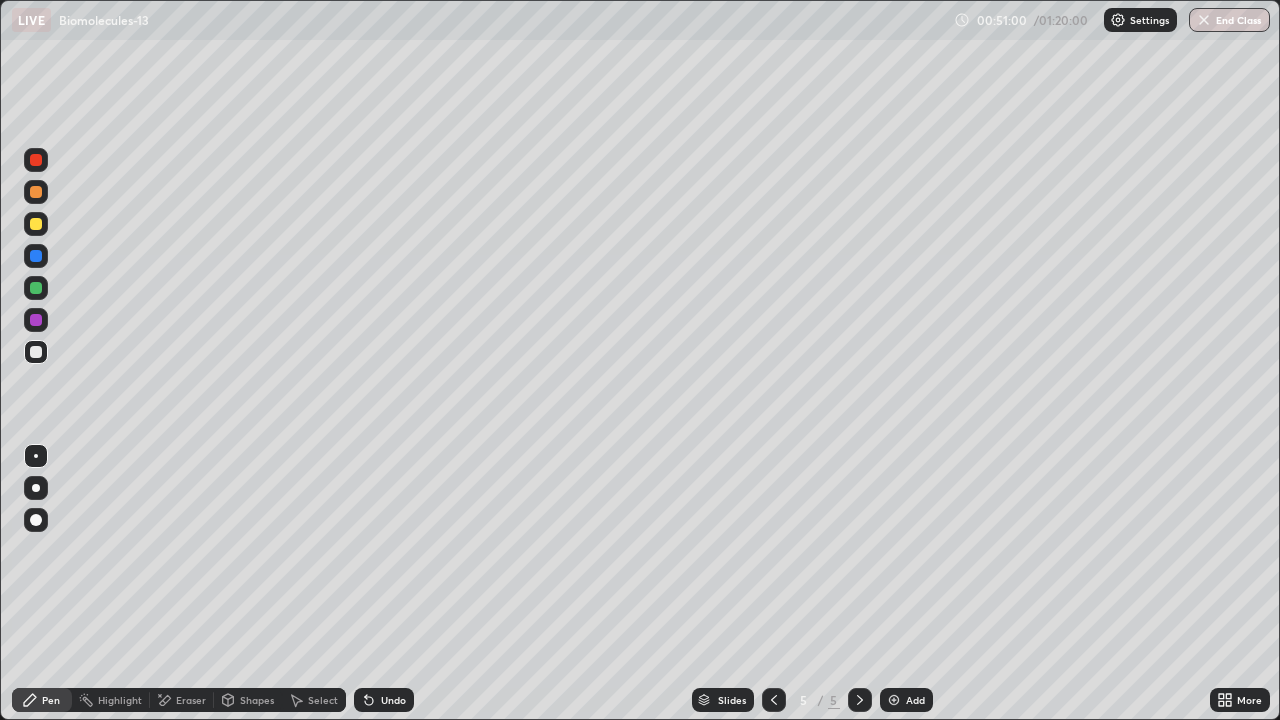 click at bounding box center [894, 700] 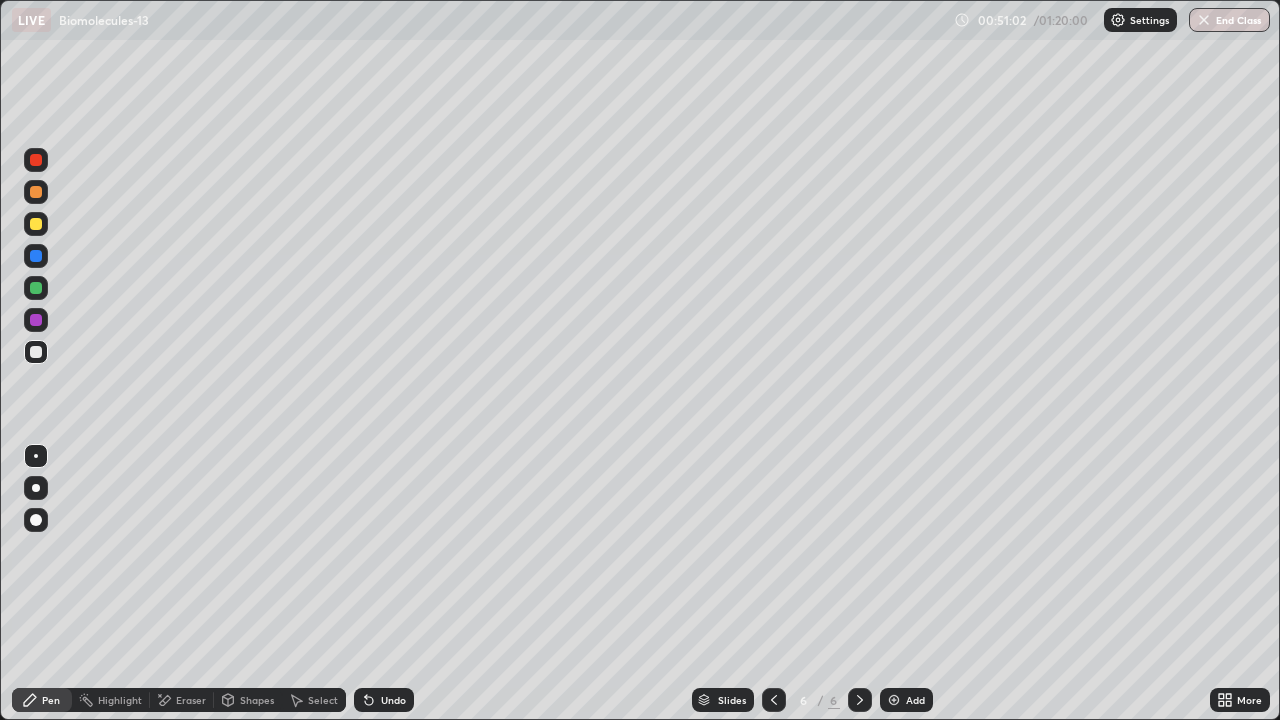 click at bounding box center (36, 488) 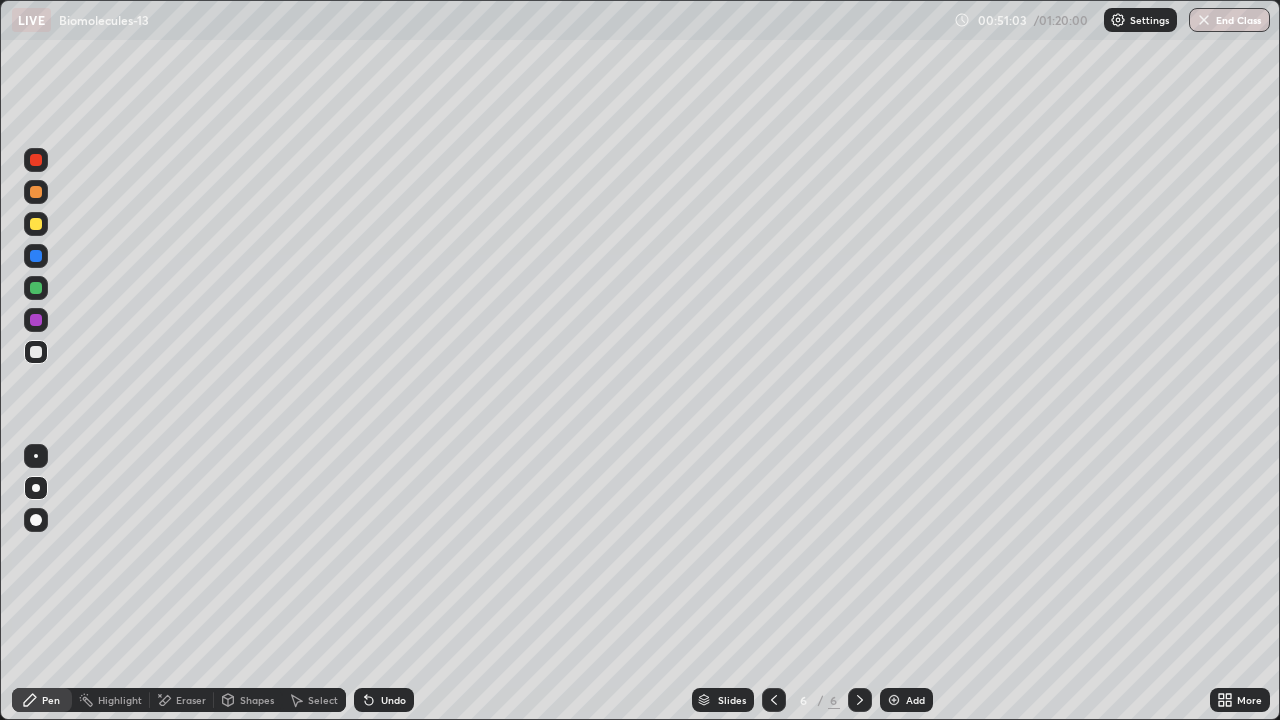 click at bounding box center (36, 160) 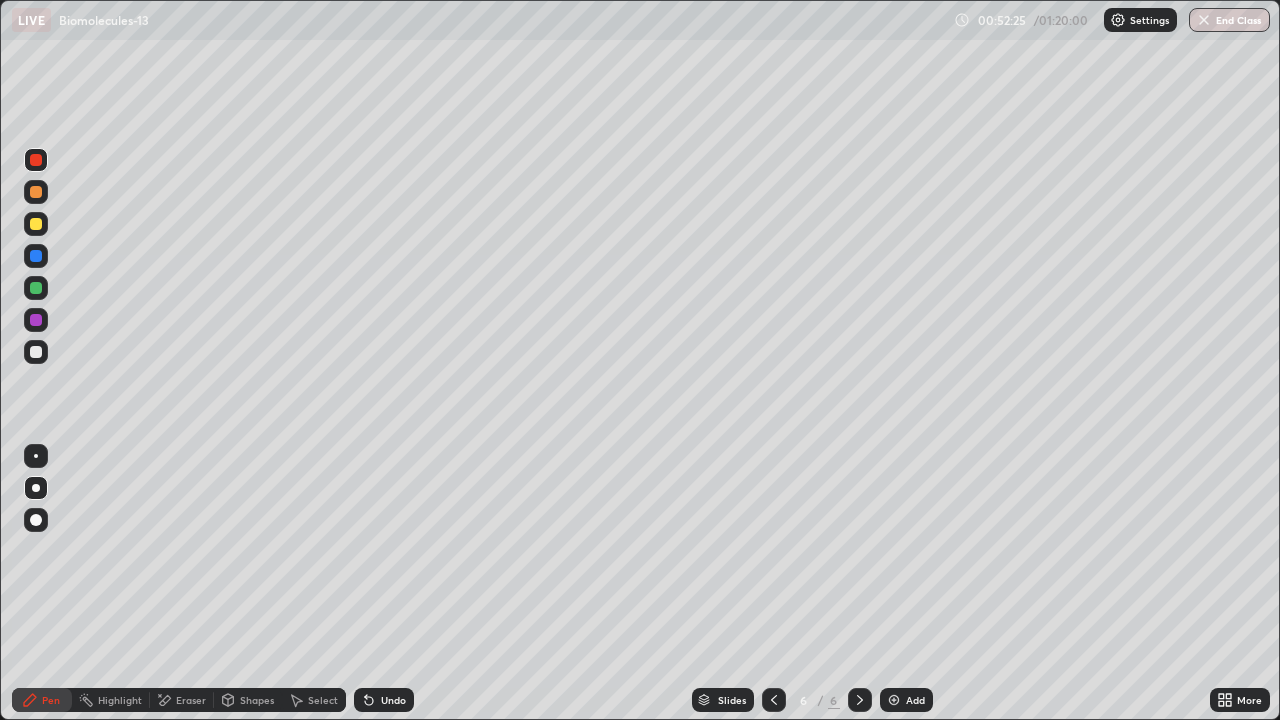 click at bounding box center (36, 224) 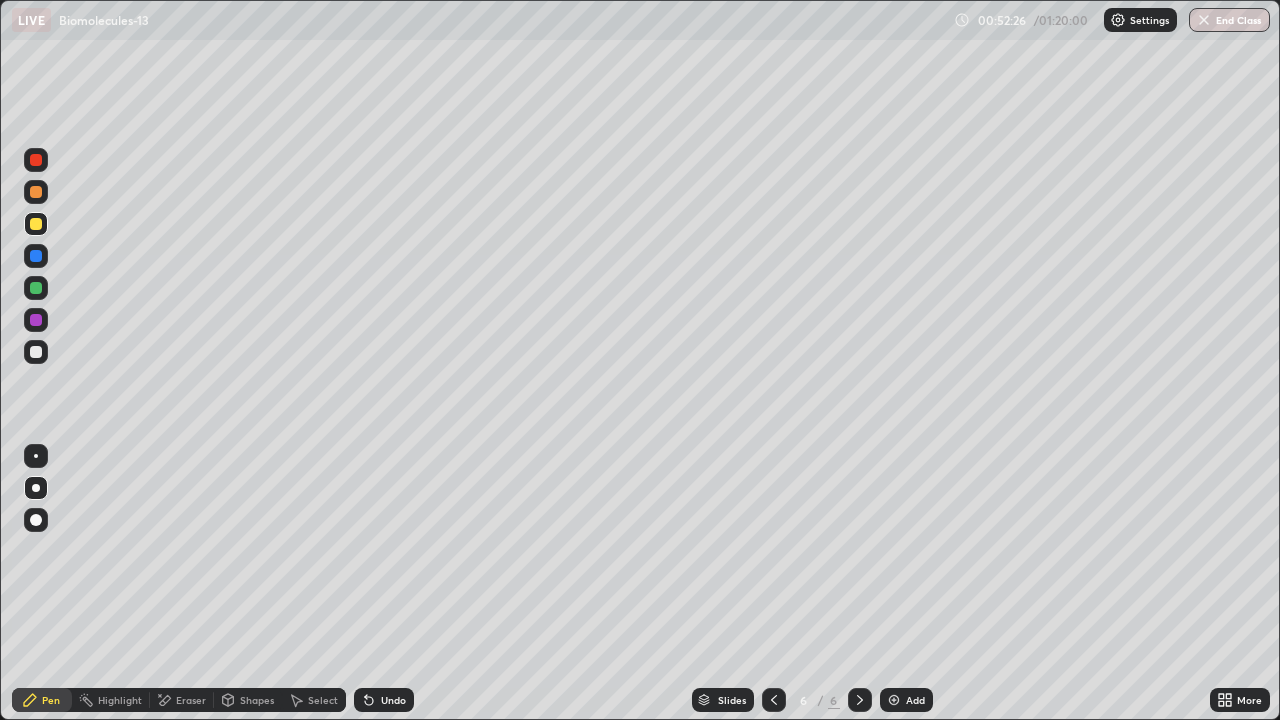 click at bounding box center [36, 456] 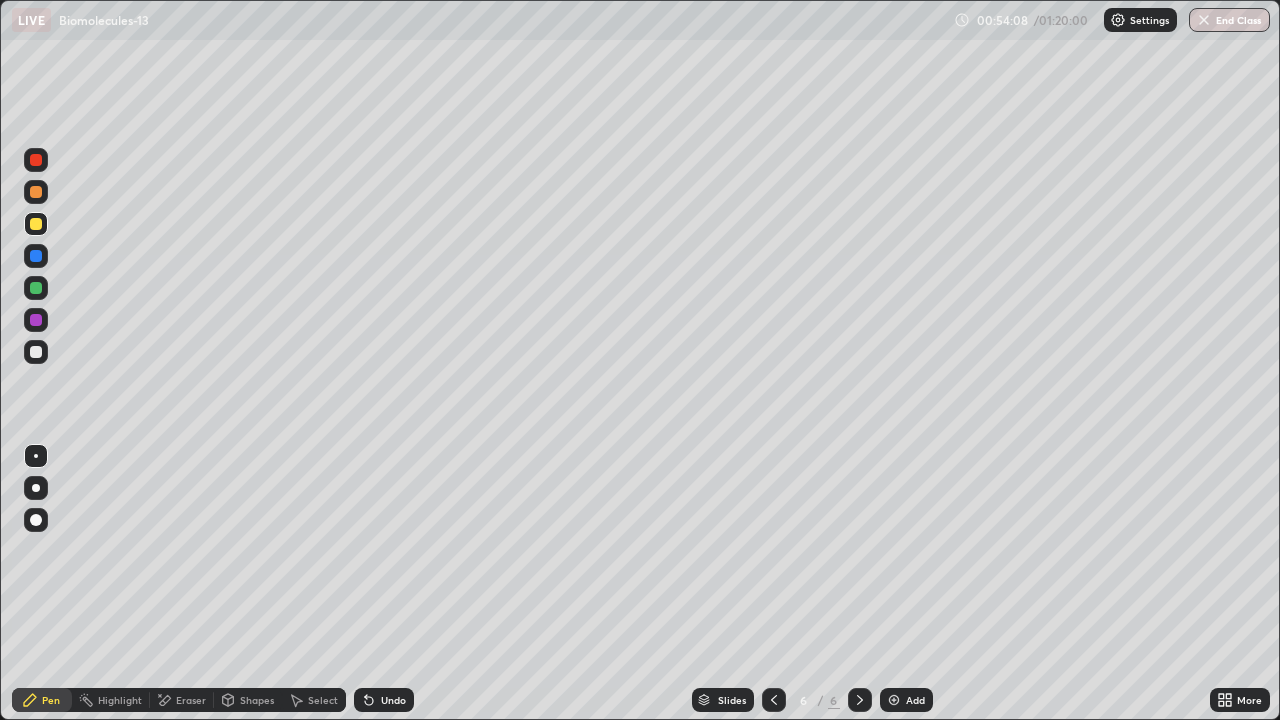 click at bounding box center (36, 320) 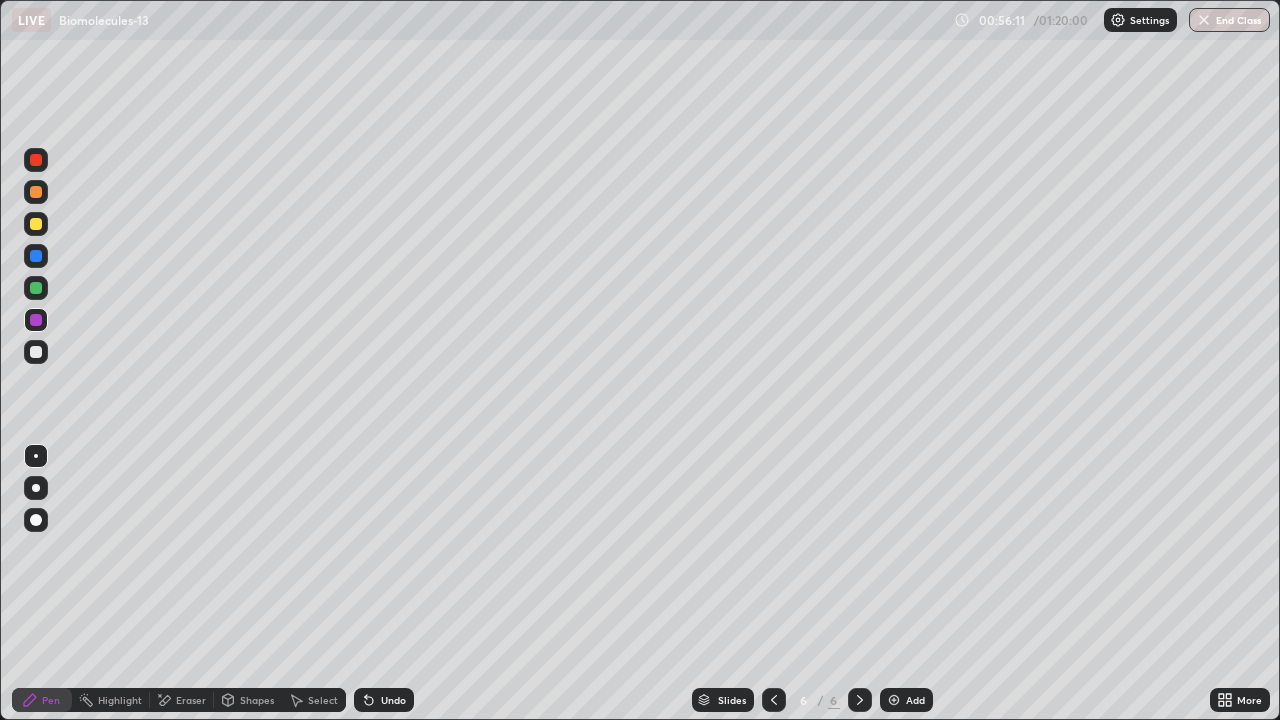 click at bounding box center (36, 352) 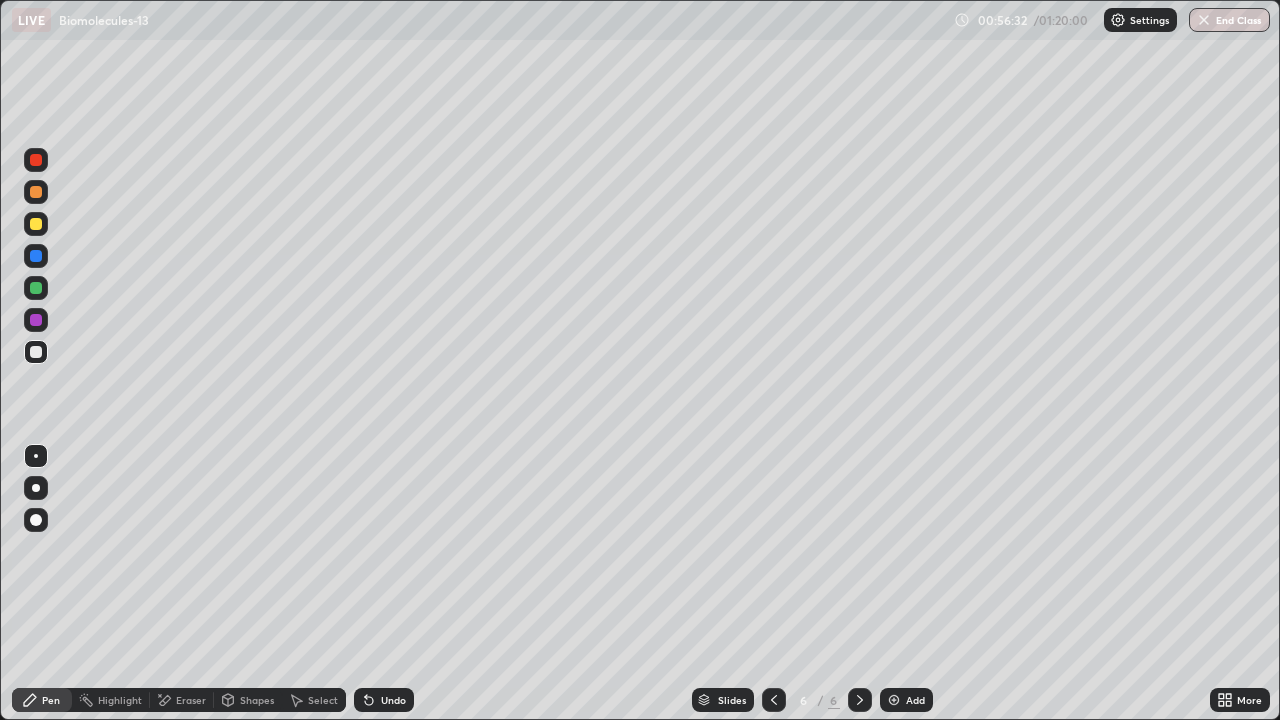 click at bounding box center [36, 160] 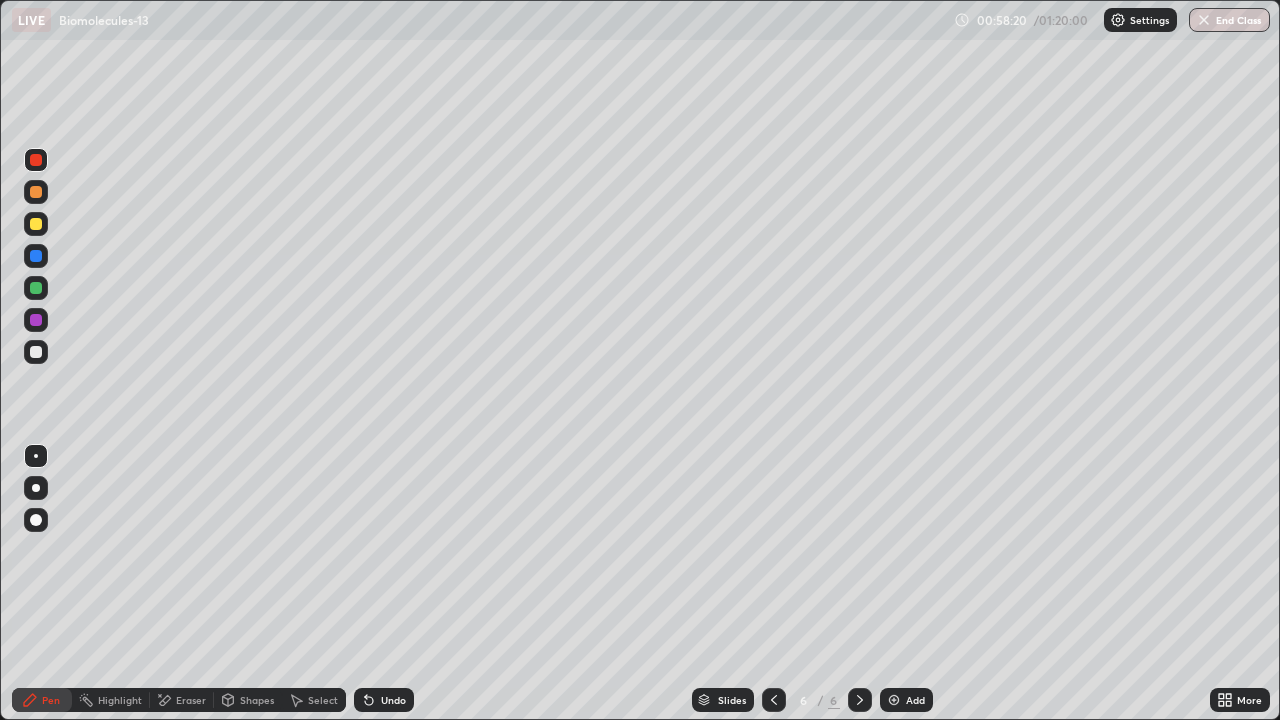 click at bounding box center (36, 224) 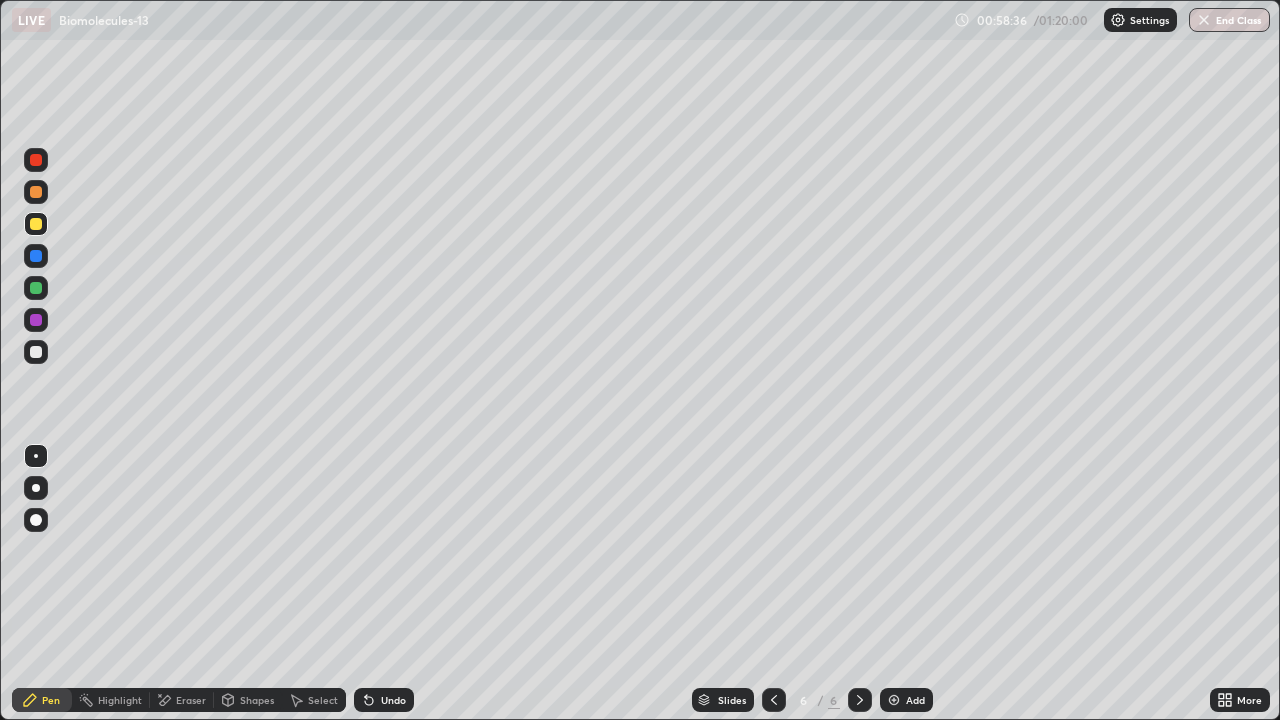 click at bounding box center [36, 160] 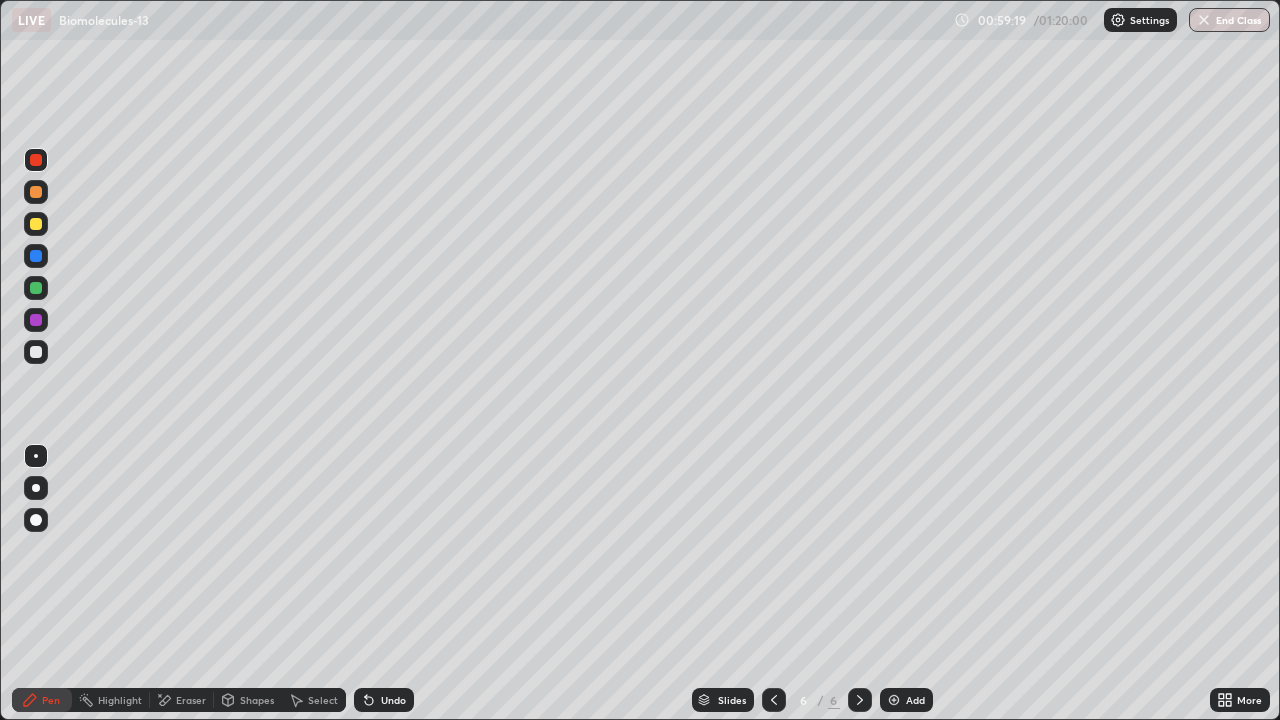 click at bounding box center (36, 224) 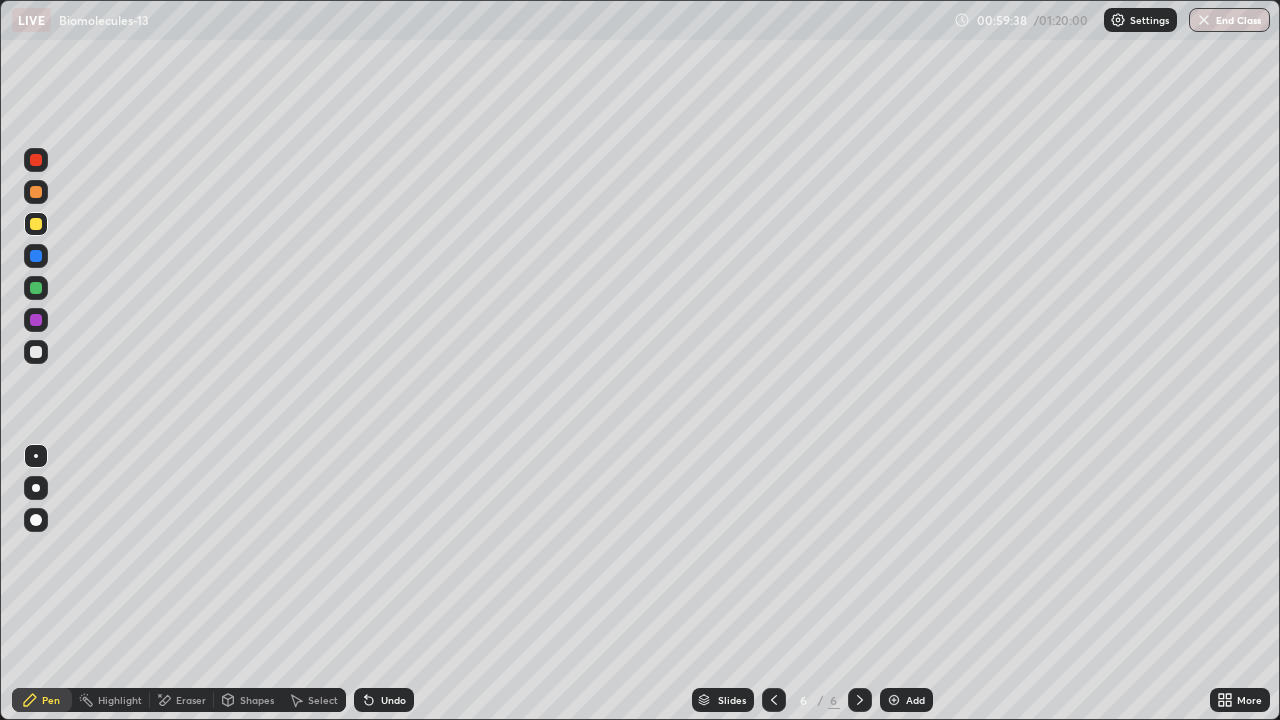 click at bounding box center [36, 160] 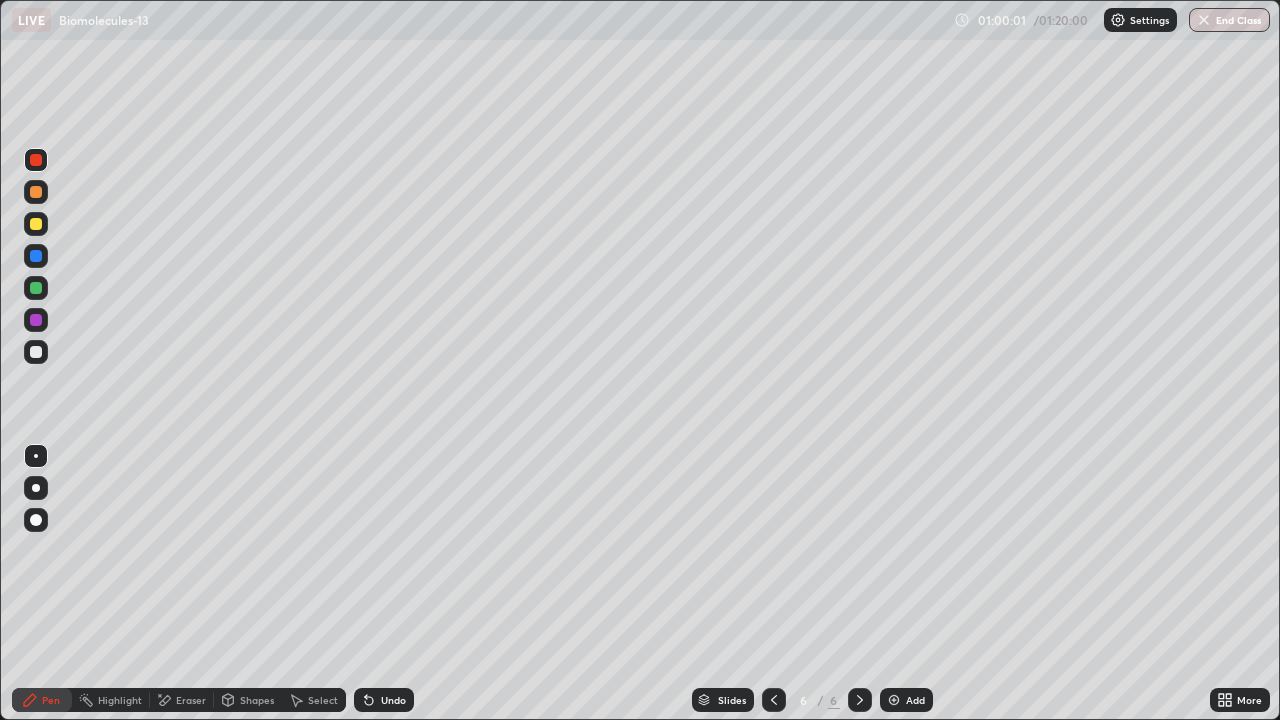 click at bounding box center (36, 224) 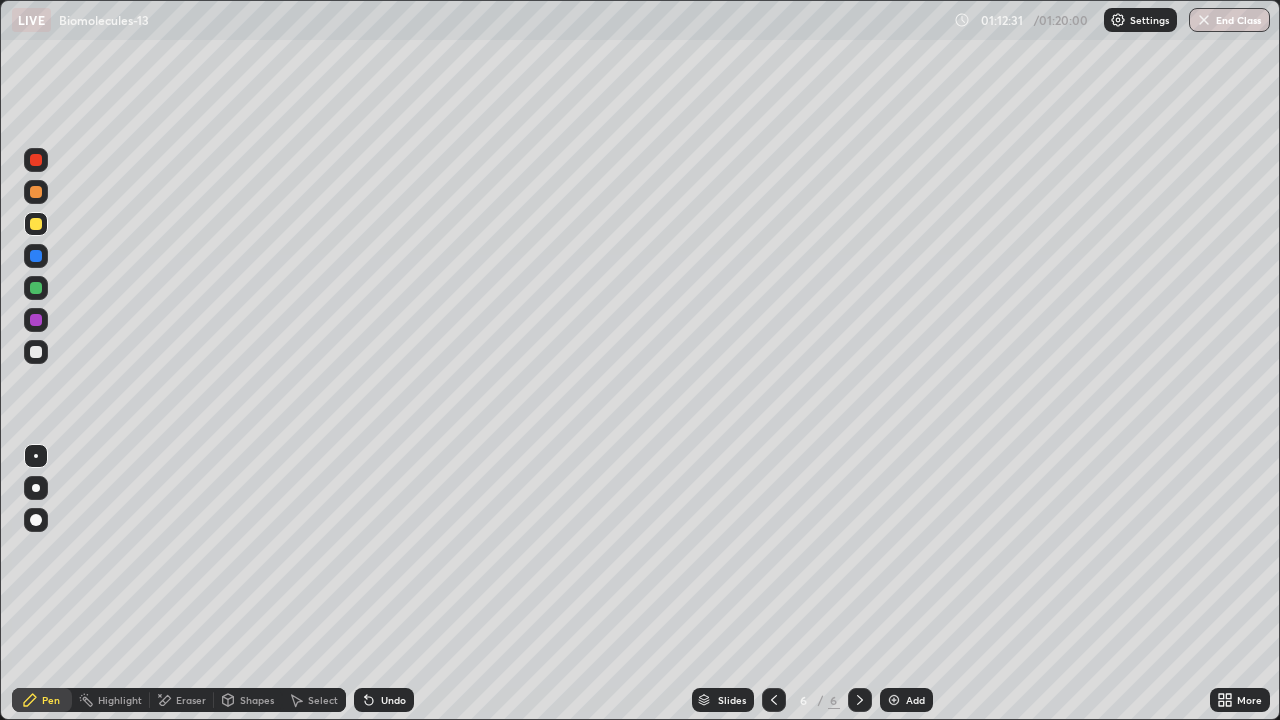click on "End Class" at bounding box center [1229, 20] 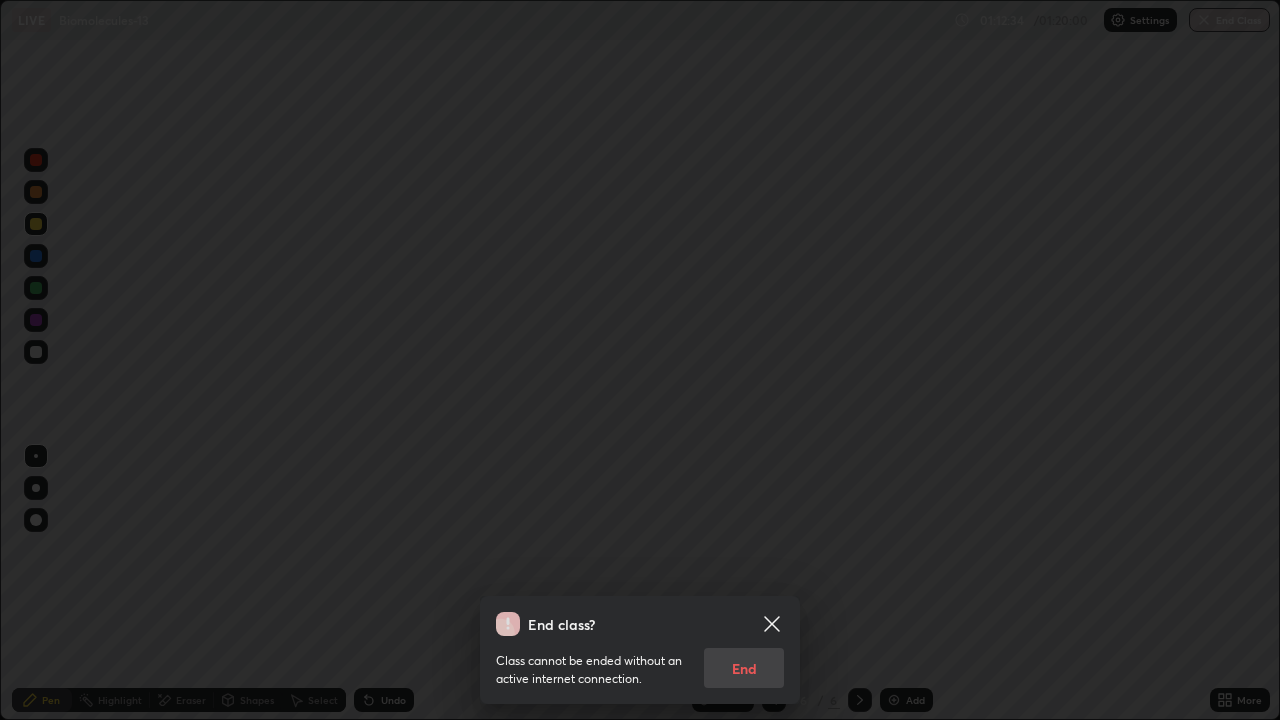 click on "Class cannot be ended without an active internet connection. End" at bounding box center [640, 662] 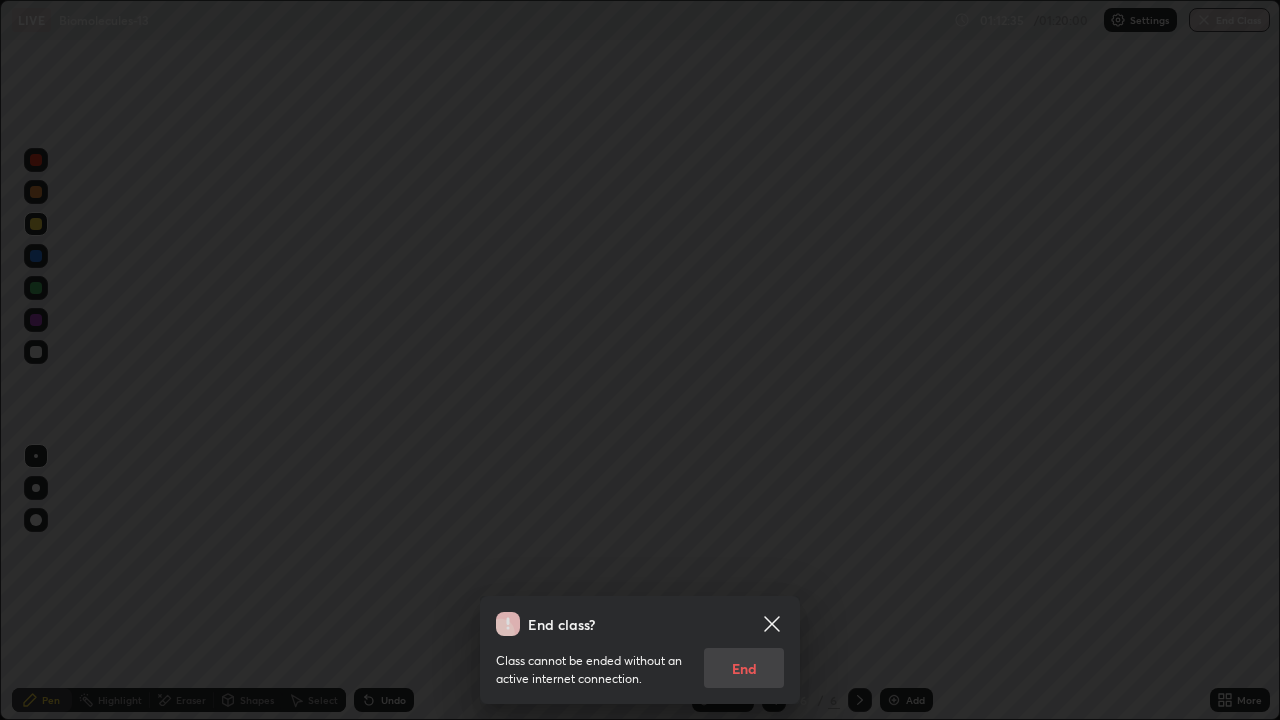 click on "Class cannot be ended without an active internet connection. End" at bounding box center (640, 662) 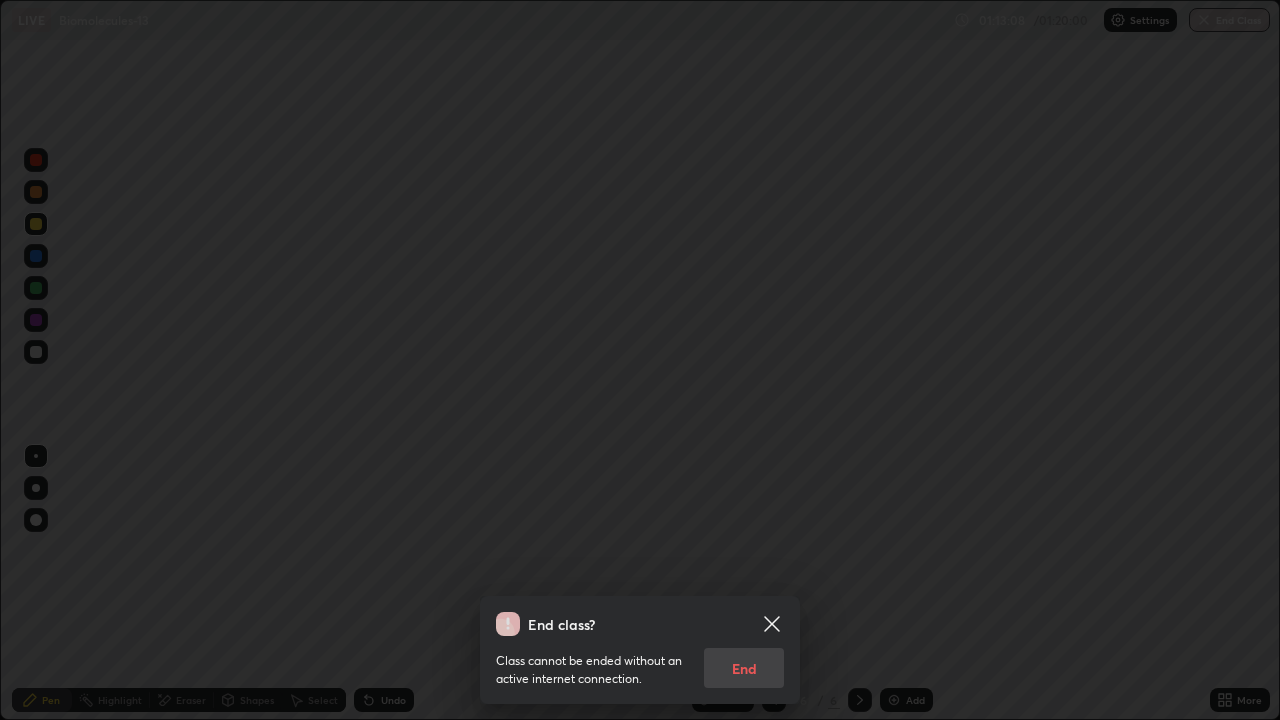 click 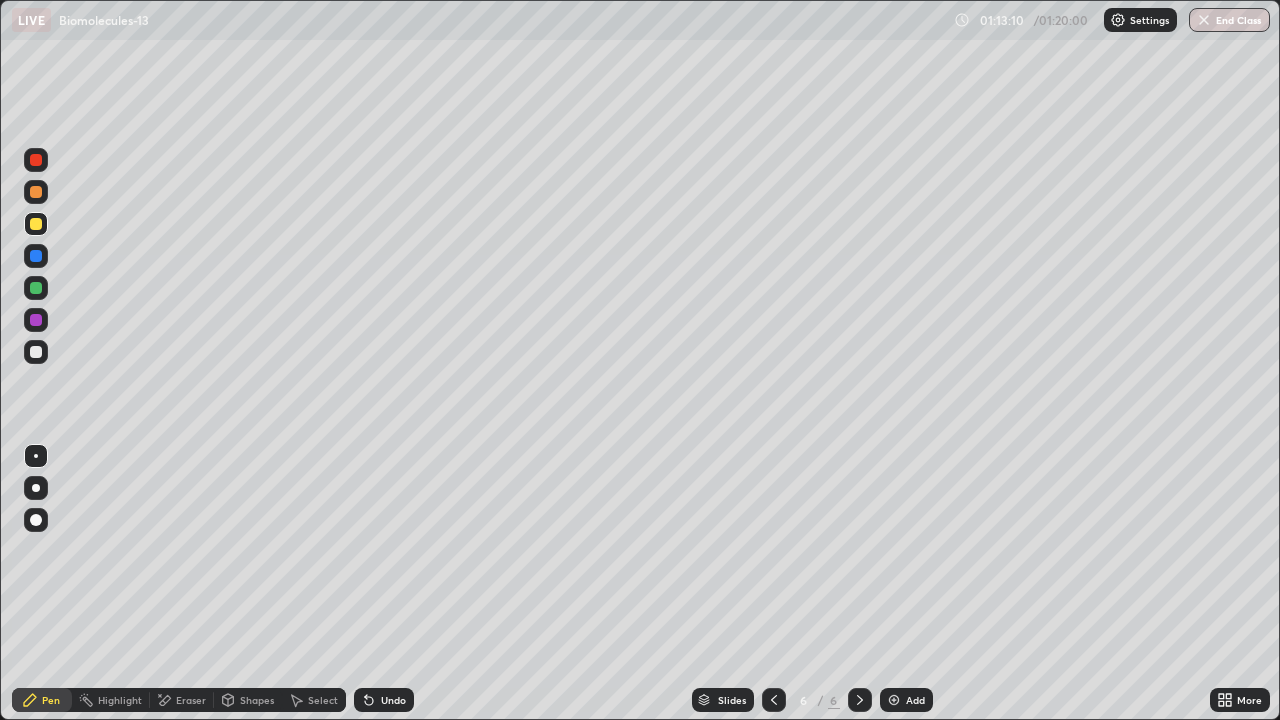 click on "More" at bounding box center [1249, 700] 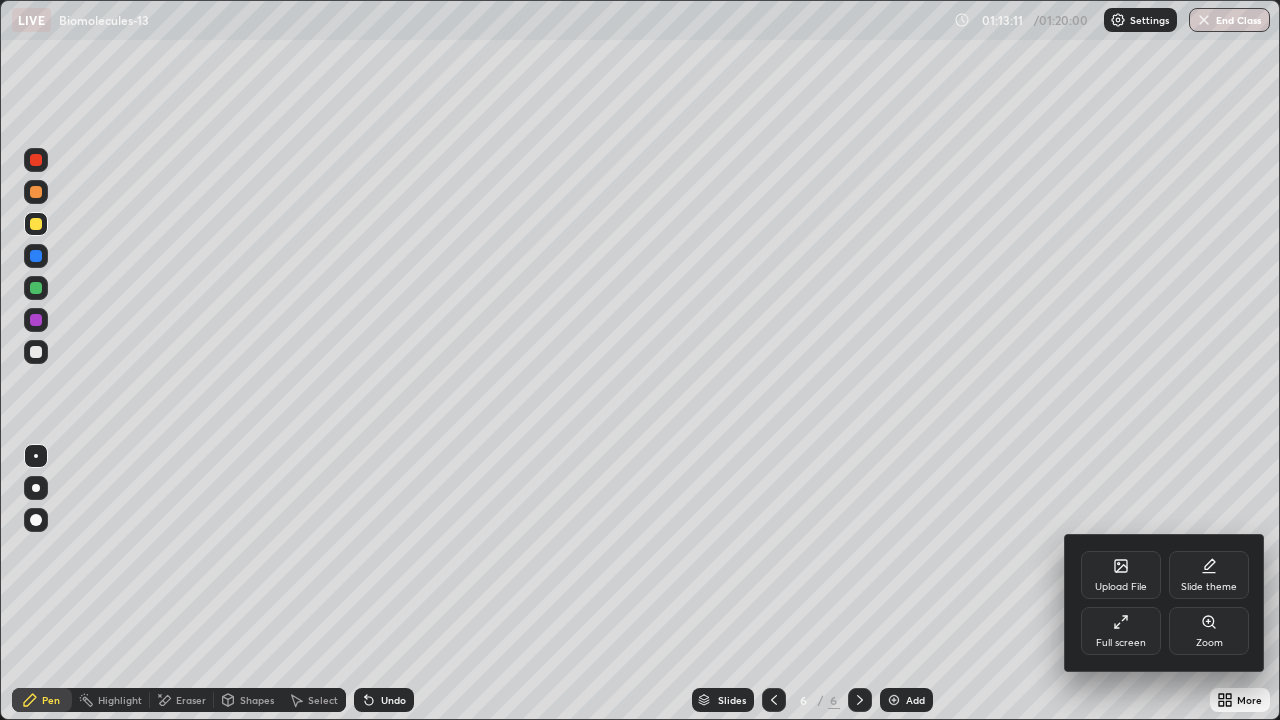 click on "Full screen" at bounding box center (1121, 631) 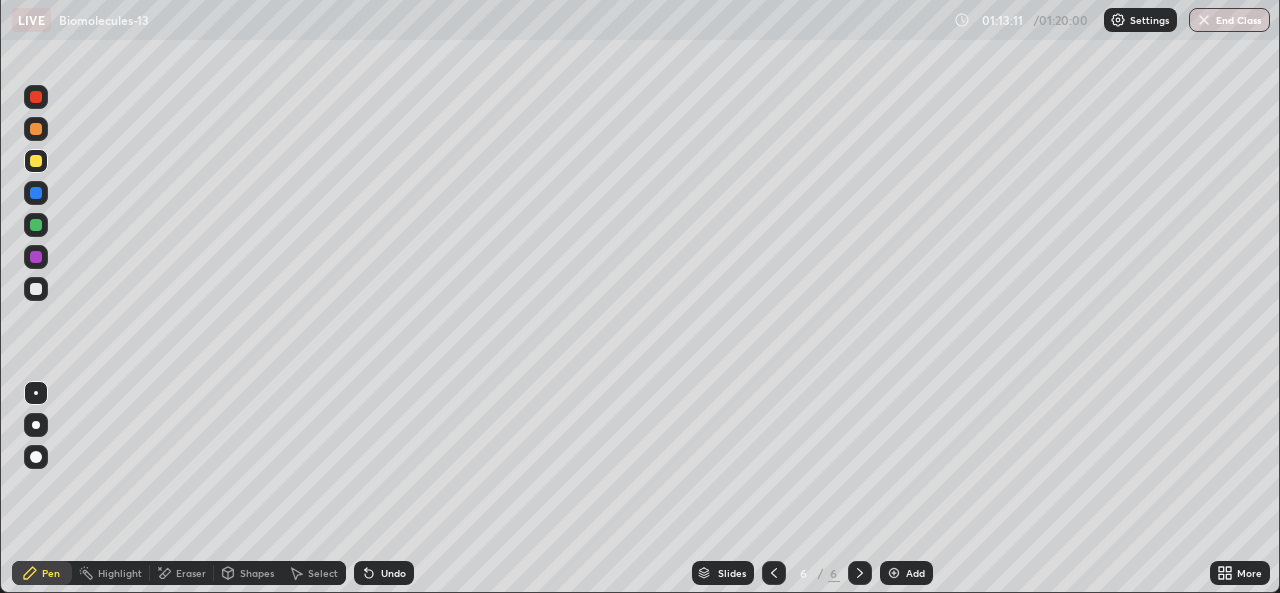 scroll, scrollTop: 593, scrollLeft: 1280, axis: both 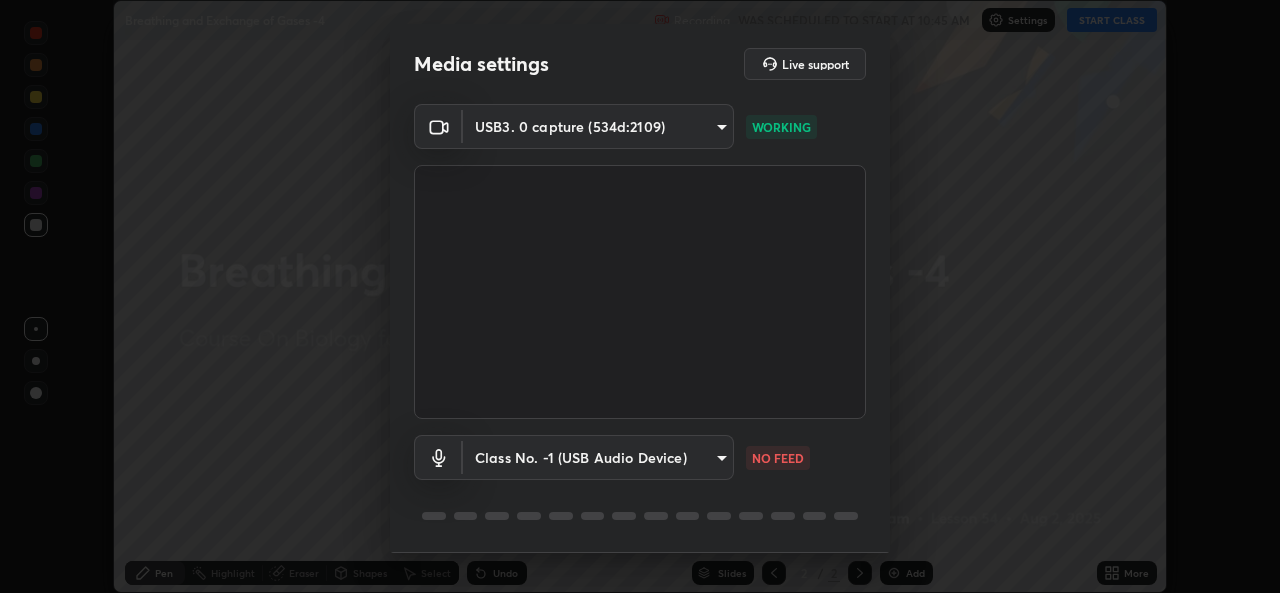 click on "Erase all Breathing and Exchange of Gases -4 Recording WAS SCHEDULED TO START AT  10:45 AM Settings START CLASS Setting up your live class Breathing and Exchange of Gases -4 • L54 of Course On Biology for NEET Conquer 1 2026 [PERSON] Pen Highlight Eraser Shapes Select Undo Slides 2 / 2 Add More Enable hand raising Enable raise hand to speak to learners. Once enabled, chat will be turned off temporarily. Enable x   No doubts shared Encourage your learners to ask a doubt for better clarity Report an issue Reason for reporting Buffering Chat not working Audio - Video sync issue Educator video quality low ​ Attach an image Report Media settings Live support USB3. 0 capture (534d:2109) [HASH] WORKING Class No. -1 (USB Audio Device) [HASH] NO FEED 1 / 5 Next" at bounding box center [640, 296] 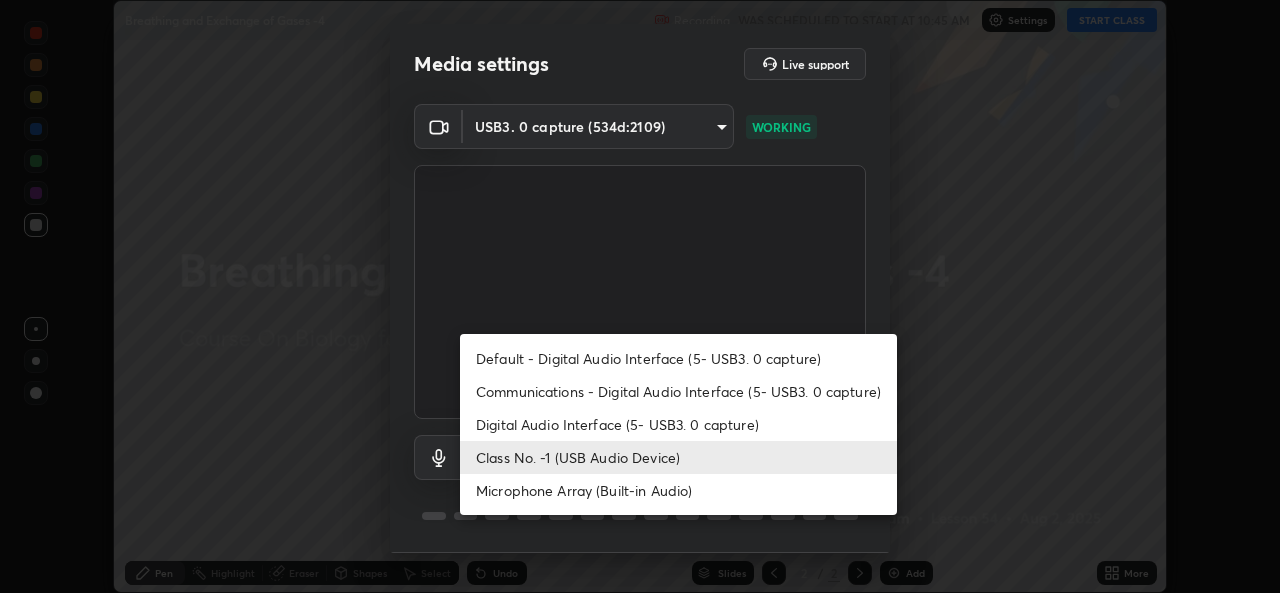 click on "Class No. -1 (USB Audio Device)" at bounding box center (678, 457) 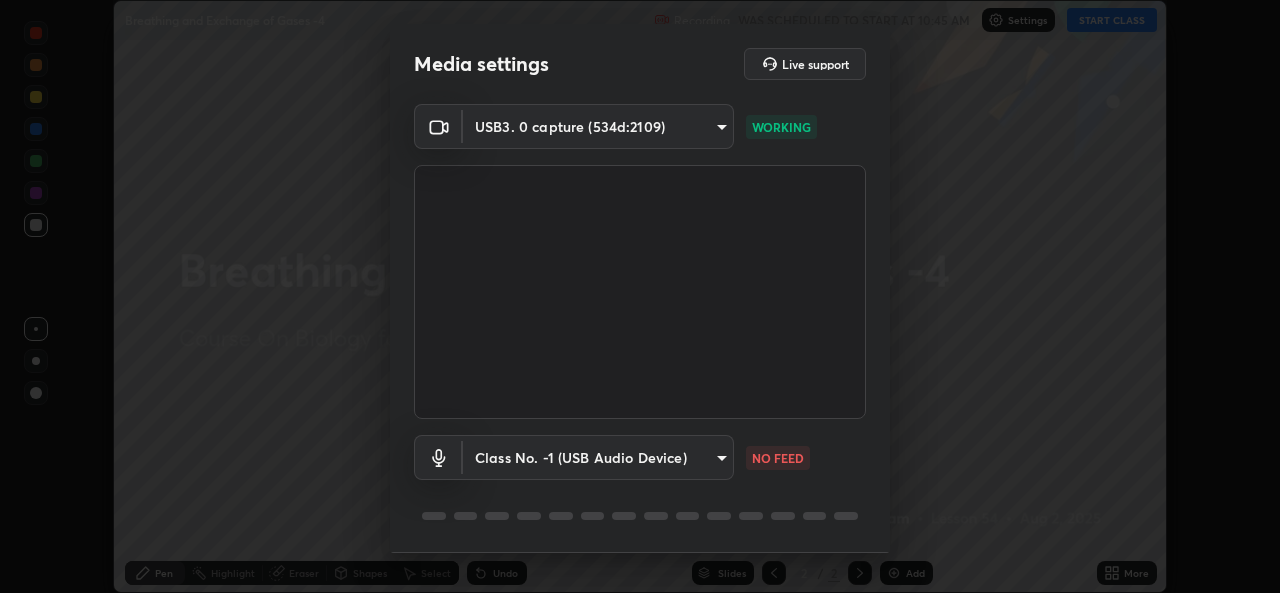 click on "Erase all Breathing and Exchange of Gases -4 Recording WAS SCHEDULED TO START AT  10:45 AM Settings START CLASS Setting up your live class Breathing and Exchange of Gases -4 • L54 of Course On Biology for NEET Conquer 1 2026 [PERSON] Pen Highlight Eraser Shapes Select Undo Slides 2 / 2 Add More Enable hand raising Enable raise hand to speak to learners. Once enabled, chat will be turned off temporarily. Enable x   No doubts shared Encourage your learners to ask a doubt for better clarity Report an issue Reason for reporting Buffering Chat not working Audio - Video sync issue Educator video quality low ​ Attach an image Report Media settings Live support USB3. 0 capture (534d:2109) [HASH] WORKING Class No. -1 (USB Audio Device) [HASH] NO FEED 1 / 5 Next" at bounding box center [640, 296] 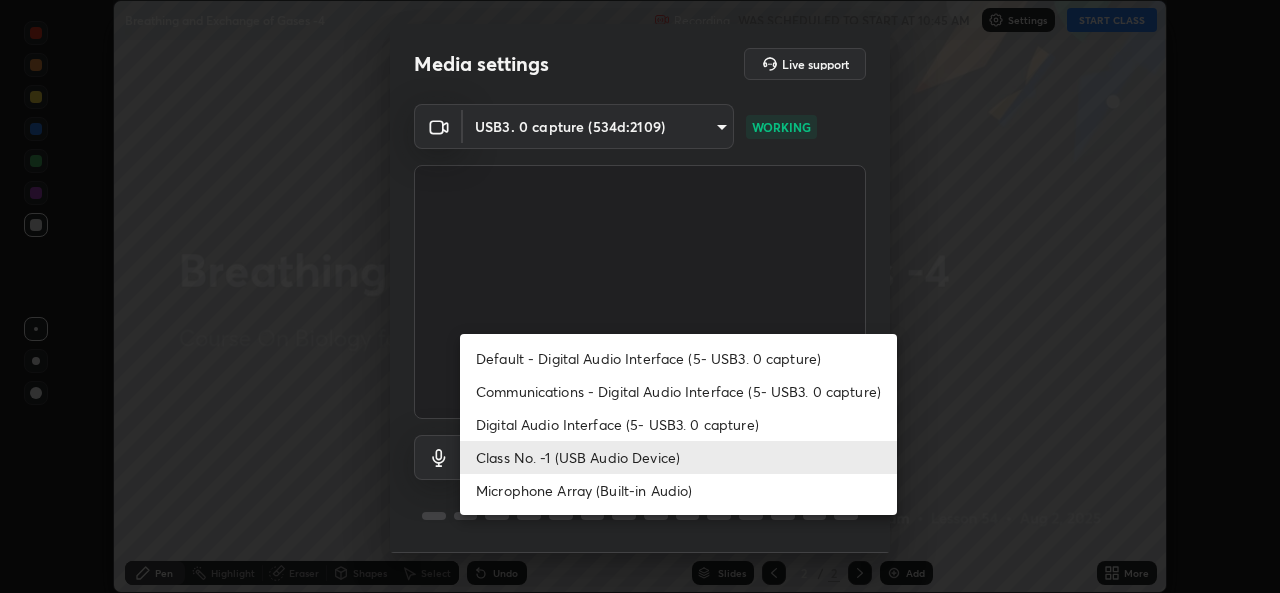 click on "Default - Digital Audio Interface (5- USB3. 0 capture)" at bounding box center [678, 358] 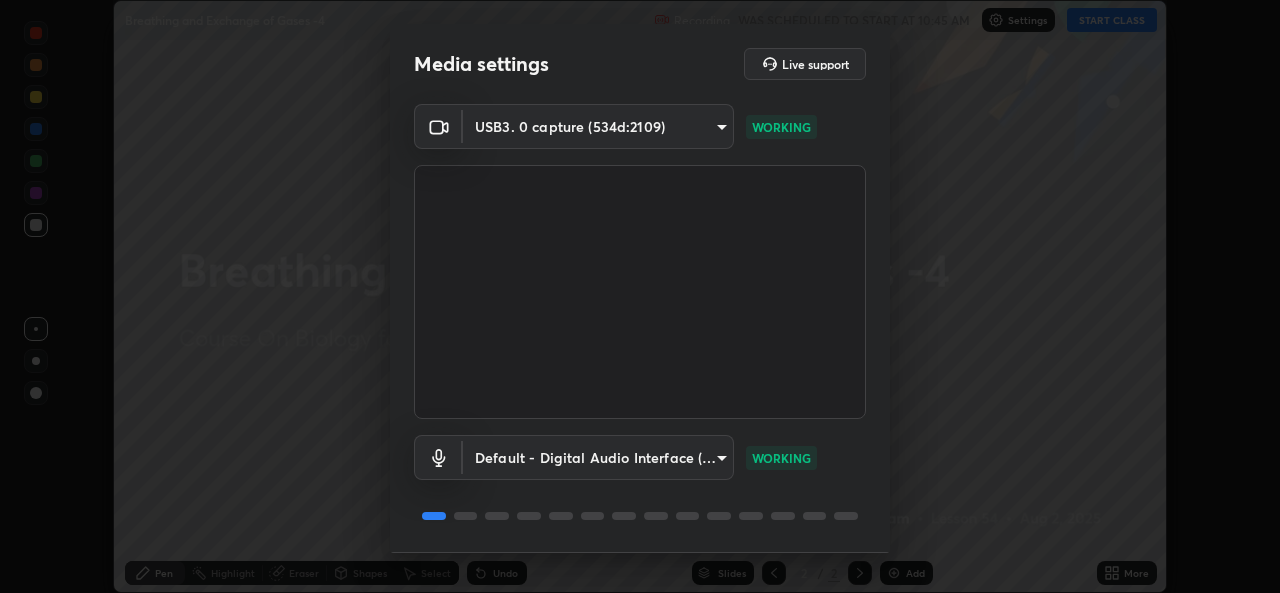 click on "Erase all Breathing and Exchange of Gases -4 Recording WAS SCHEDULED TO START AT  10:45 AM Settings START CLASS Setting up your live class Breathing and Exchange of Gases -4 • L54 of Course On Biology for NEET Conquer 1 2026 [PERSON] Pen Highlight Eraser Shapes Select Undo Slides 2 / 2 Add More Enable hand raising Enable raise hand to speak to learners. Once enabled, chat will be turned off temporarily. Enable x   No doubts shared Encourage your learners to ask a doubt for better clarity Report an issue Reason for reporting Buffering Chat not working Audio - Video sync issue Educator video quality low ​ Attach an image Report Media settings Live support USB3. 0 capture (534d:2109) [HASH] WORKING Default - Digital Audio Interface (5- USB3. 0 capture) default WORKING 1 / 5 Next" at bounding box center [640, 296] 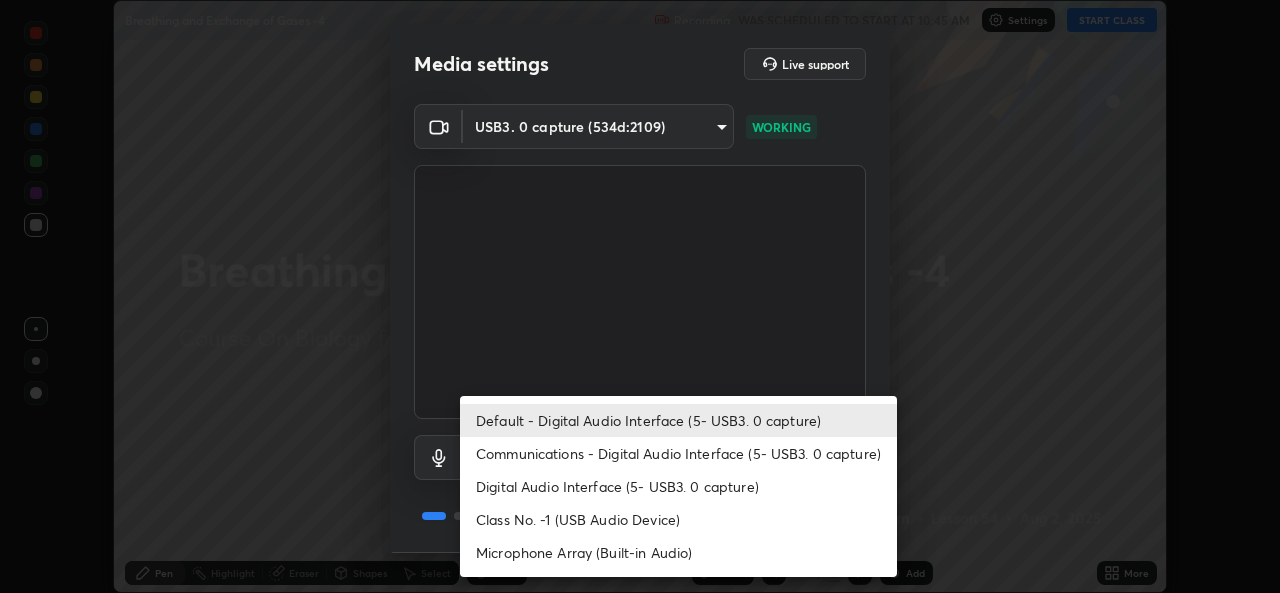 click on "Class No. -1 (USB Audio Device)" at bounding box center [678, 519] 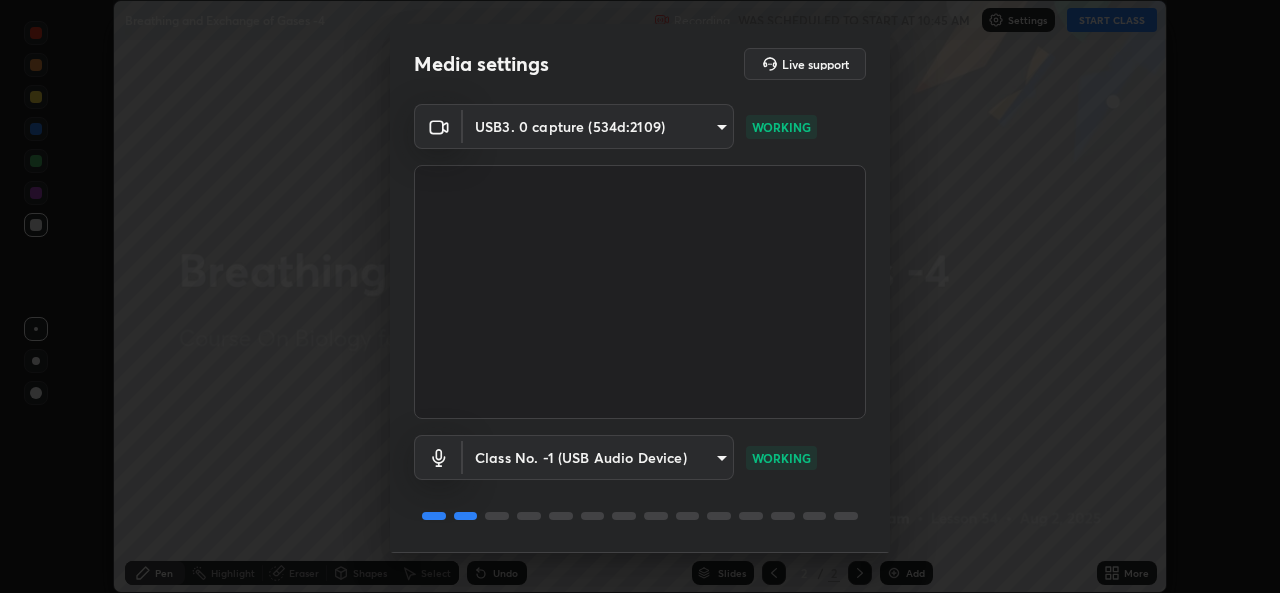 scroll, scrollTop: 63, scrollLeft: 0, axis: vertical 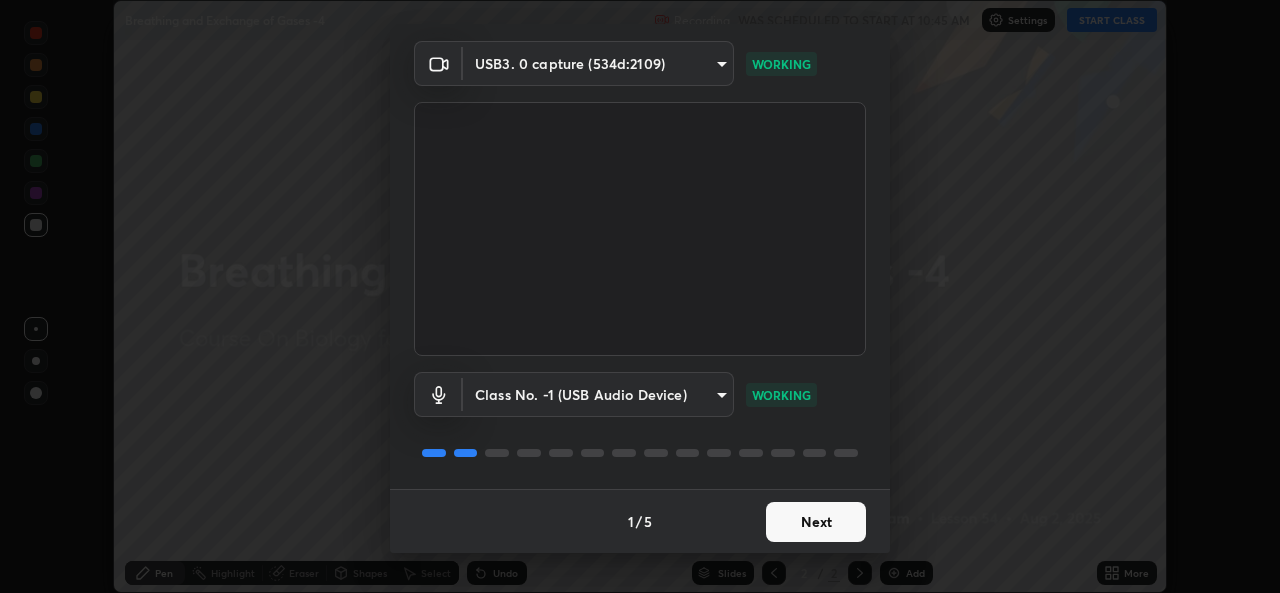 click on "Next" at bounding box center (816, 522) 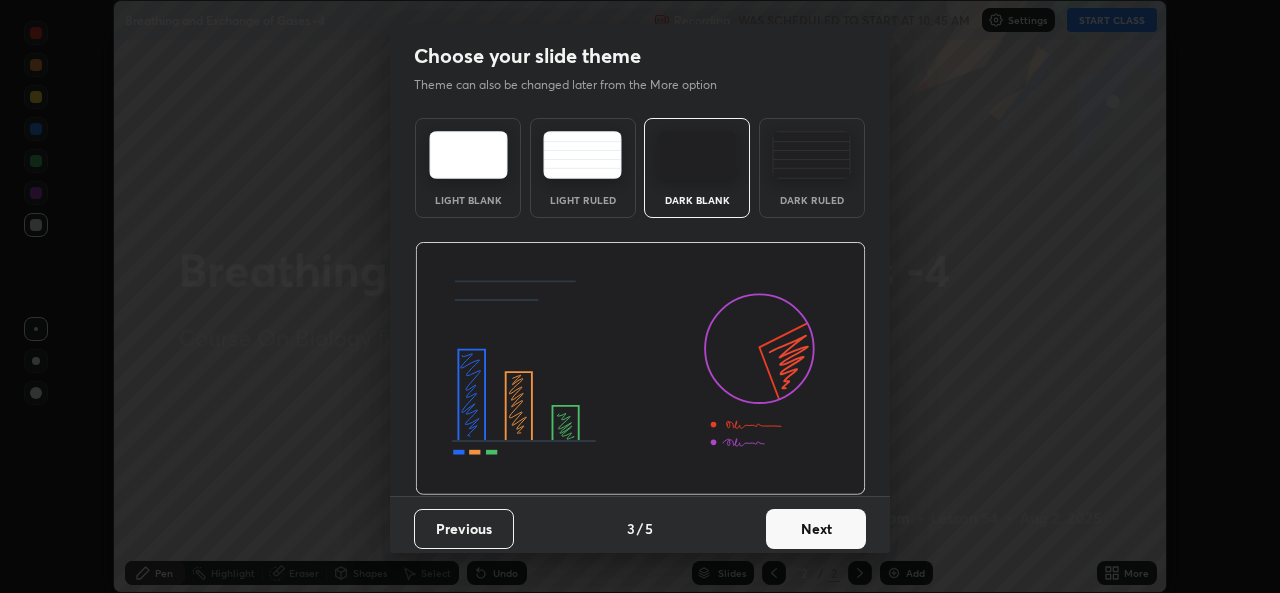 click on "Next" at bounding box center [816, 529] 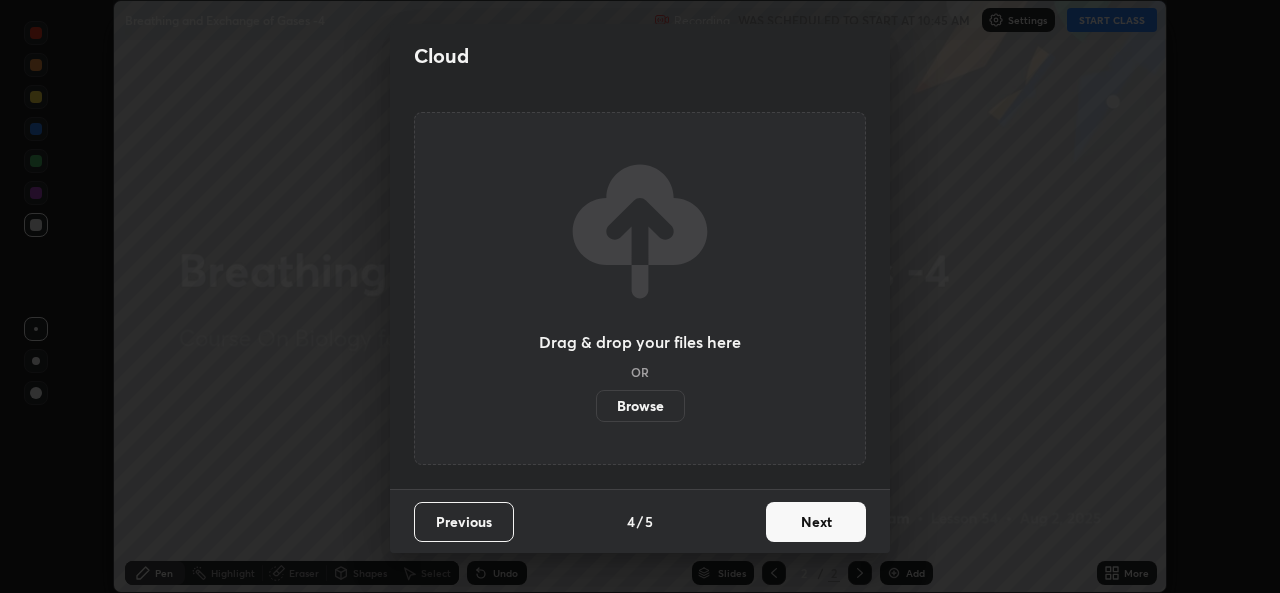 click on "Next" at bounding box center (816, 522) 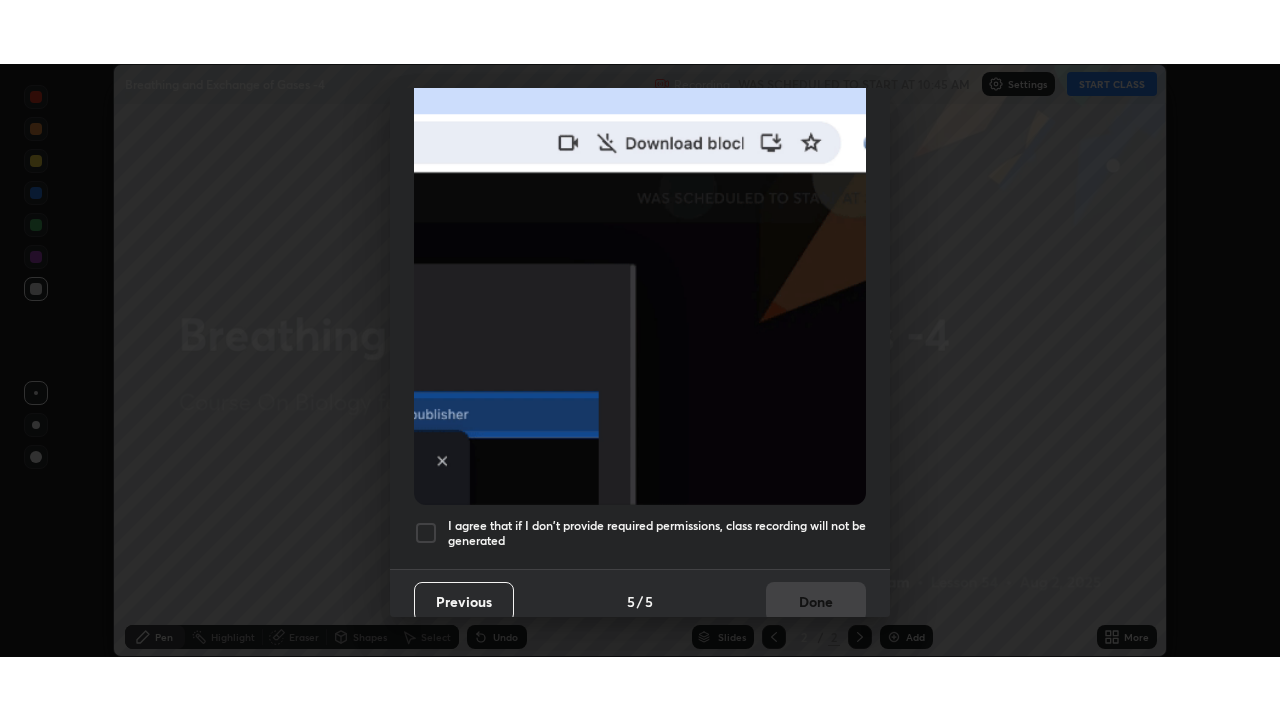 scroll, scrollTop: 471, scrollLeft: 0, axis: vertical 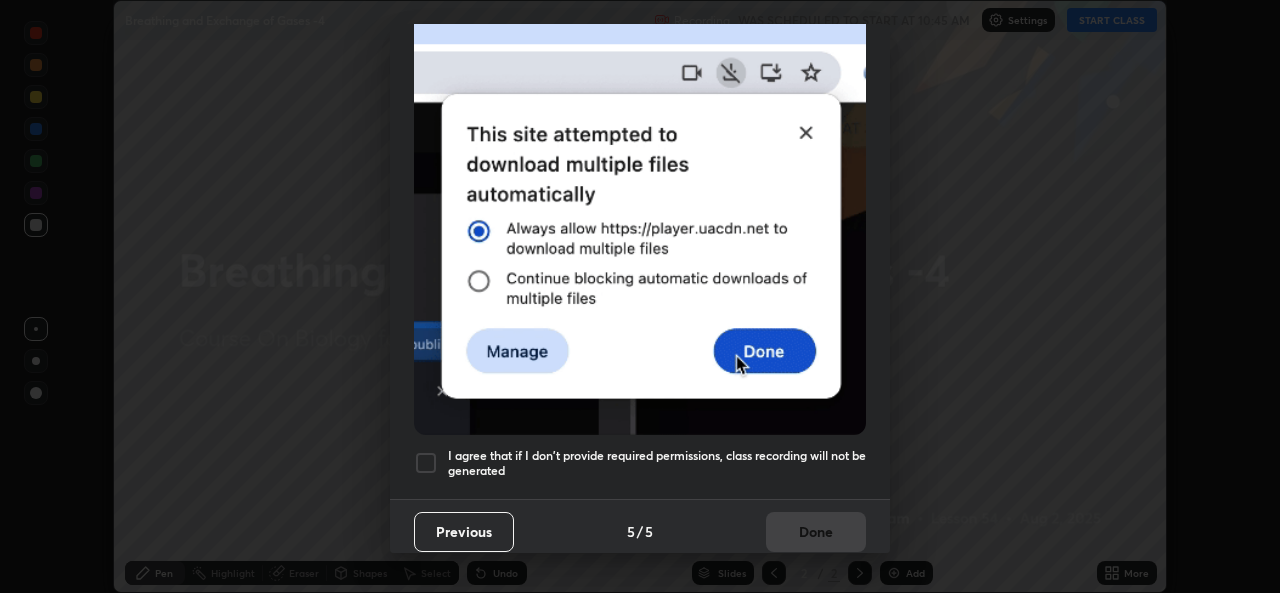 click at bounding box center (426, 463) 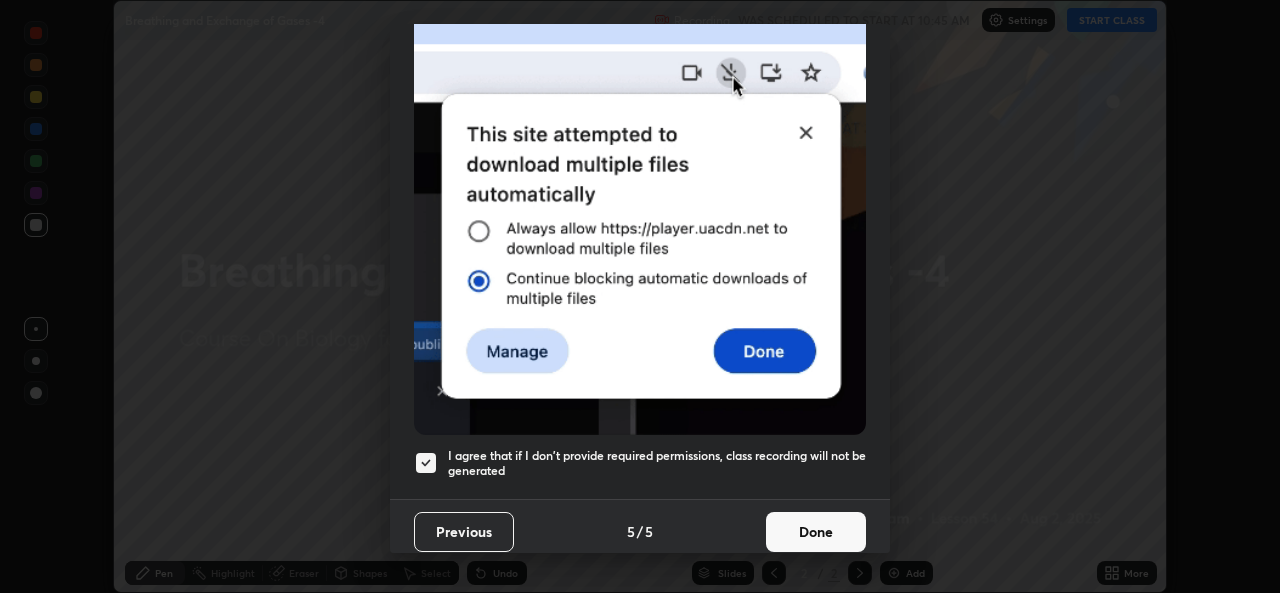 click on "Done" at bounding box center [816, 532] 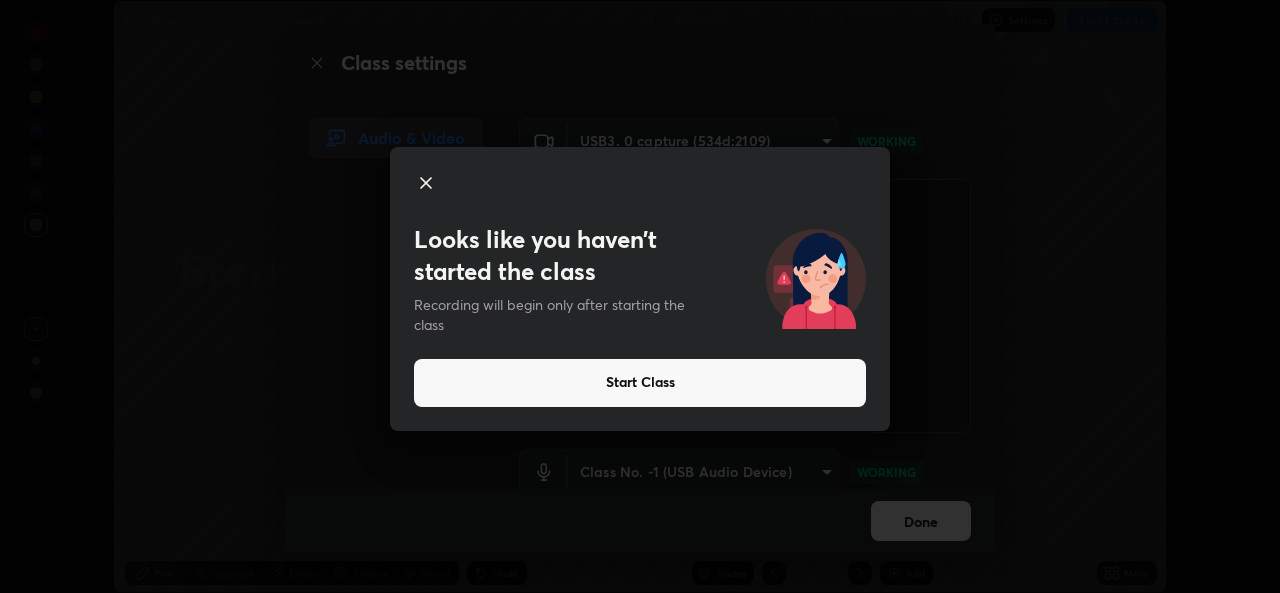 click on "Start Class" at bounding box center (640, 383) 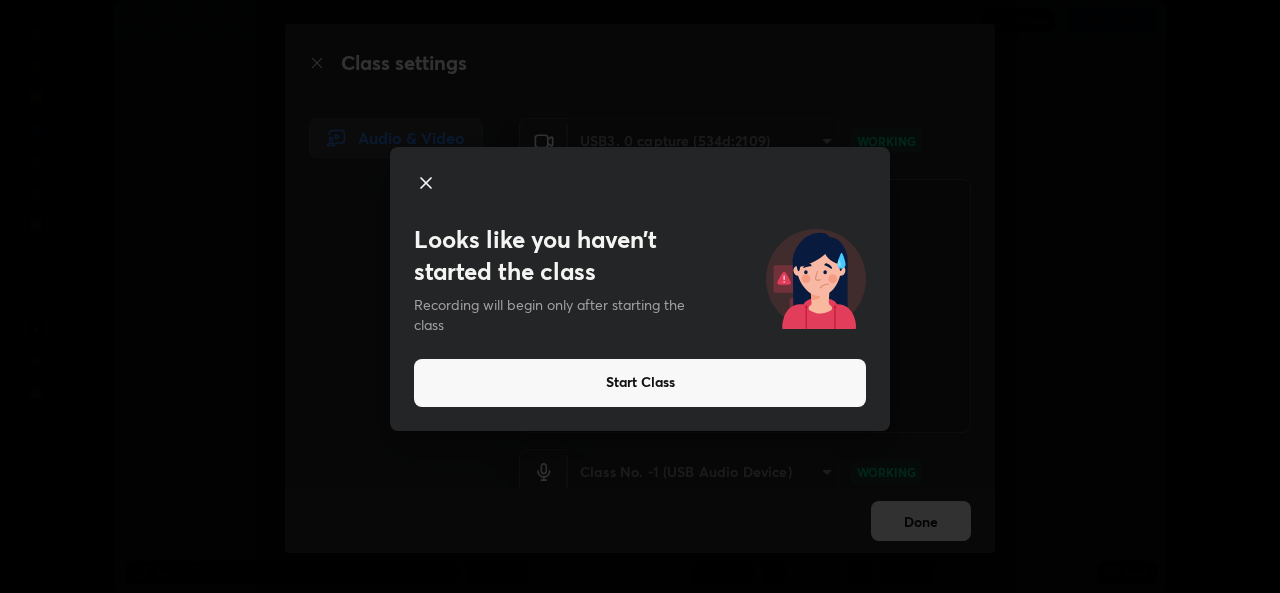 click 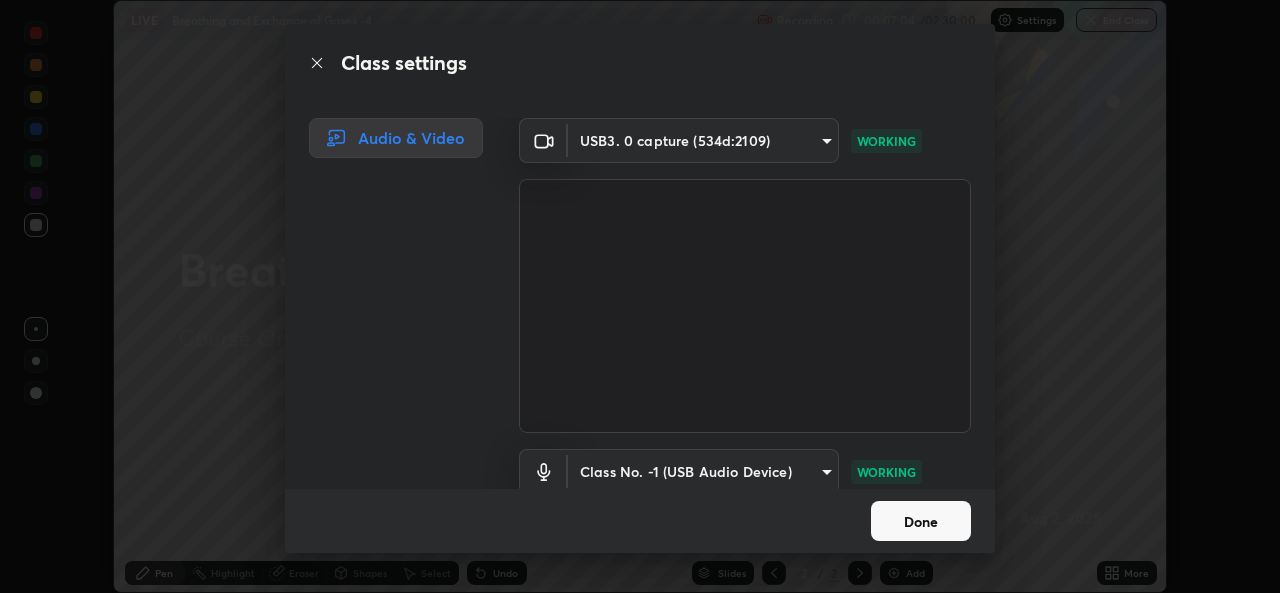 click on "Done" at bounding box center (921, 521) 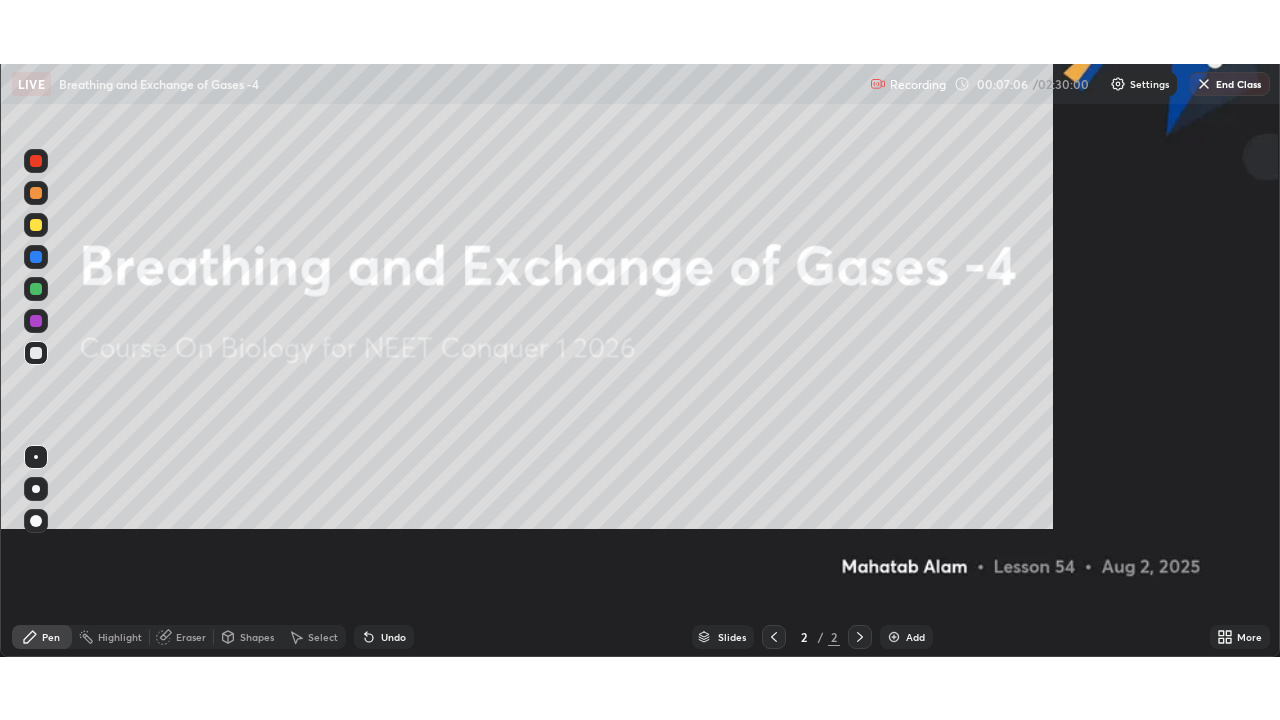 scroll, scrollTop: 99280, scrollLeft: 98720, axis: both 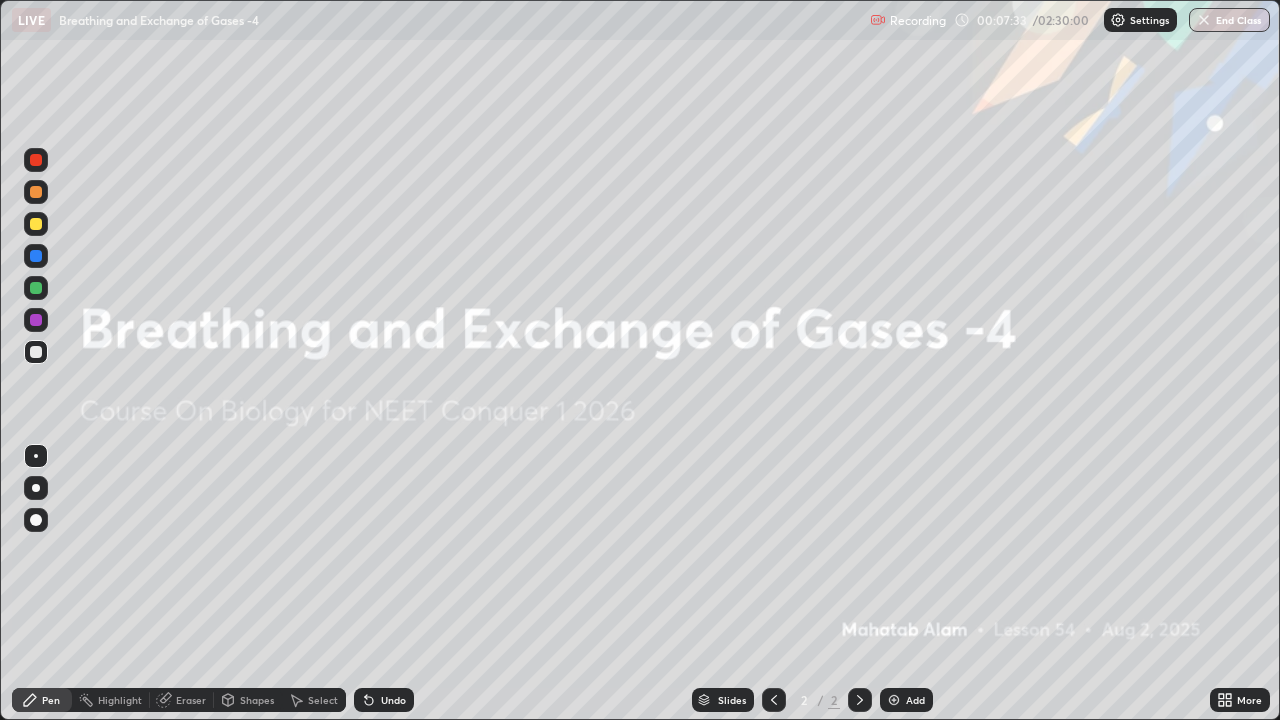 click at bounding box center [894, 700] 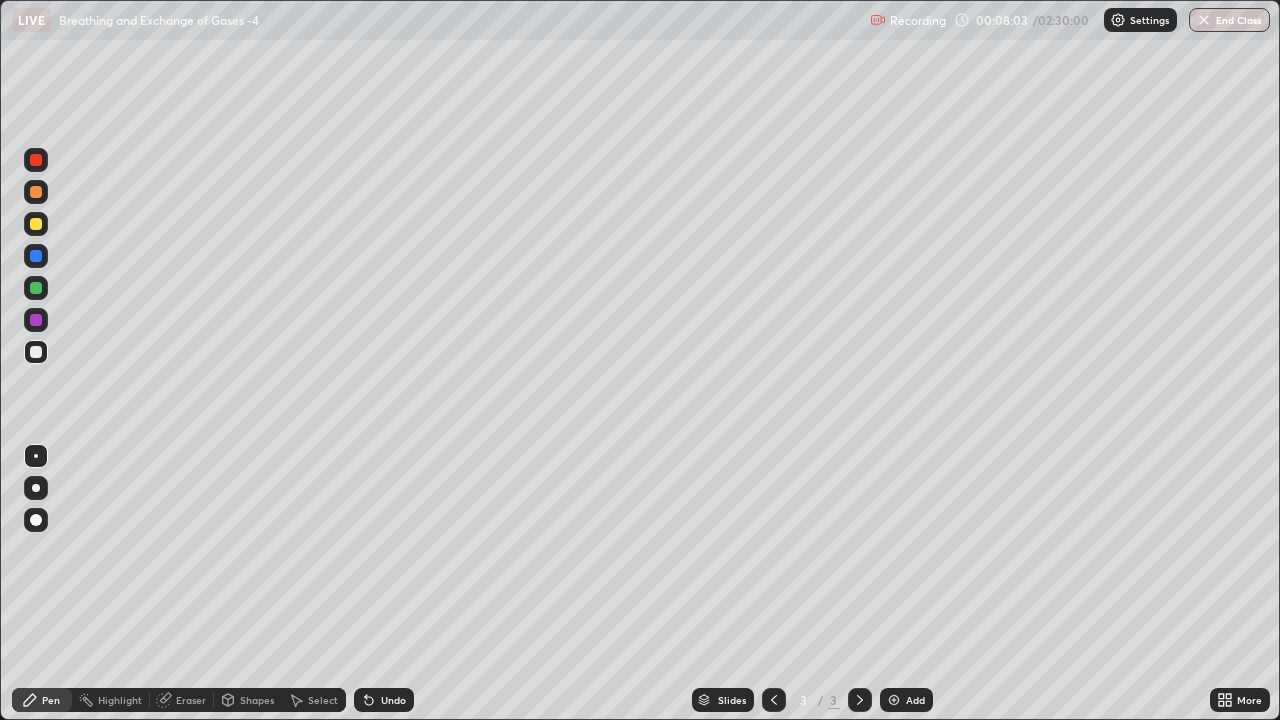 click at bounding box center (36, 160) 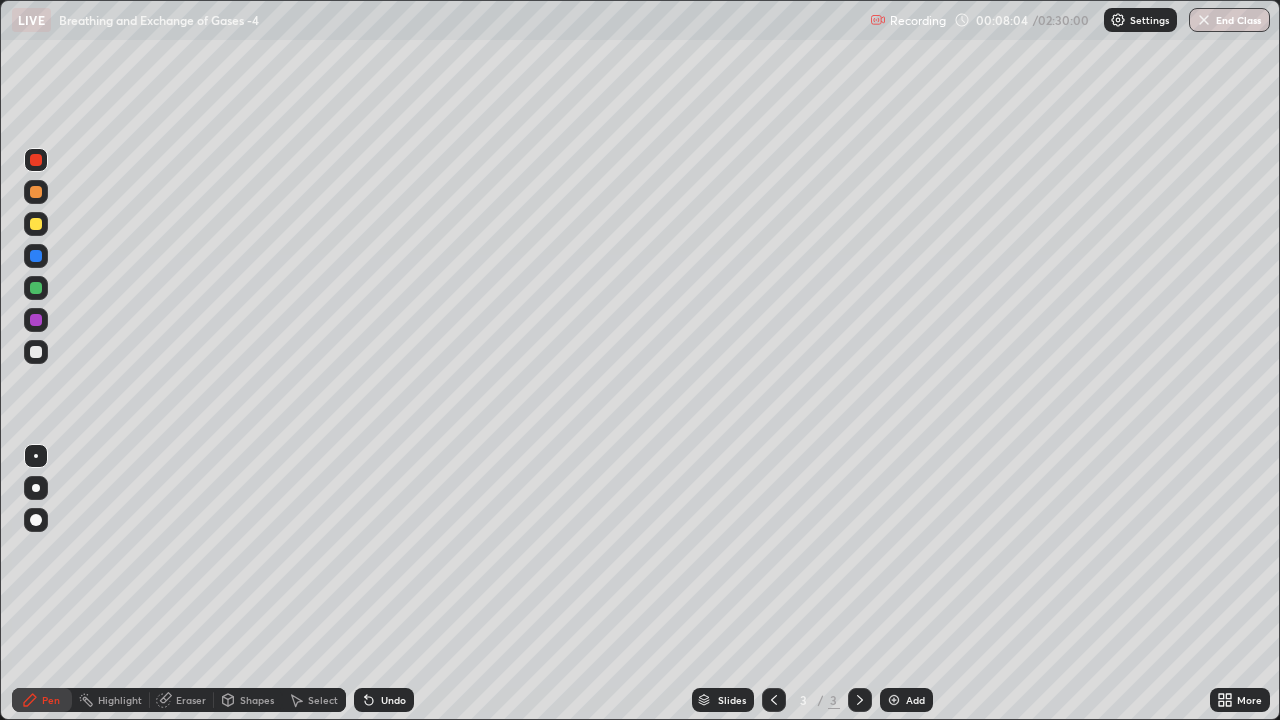click at bounding box center [36, 488] 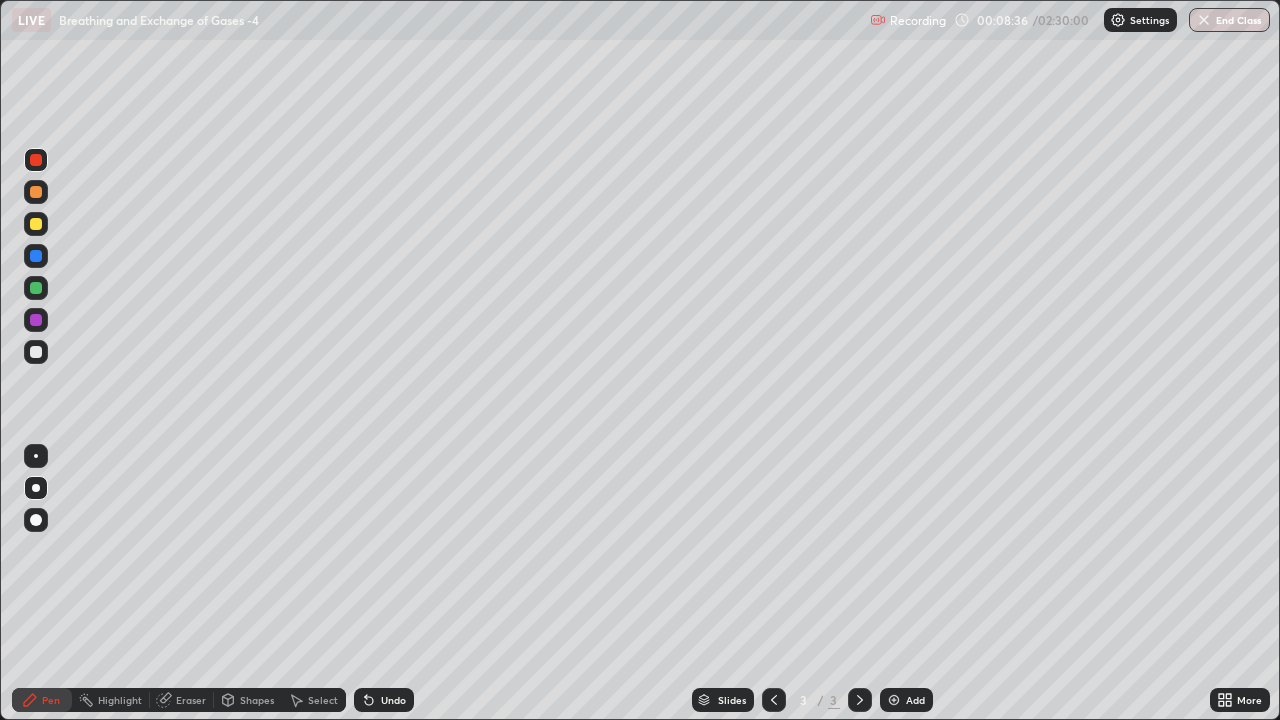 click on "Eraser" at bounding box center (191, 700) 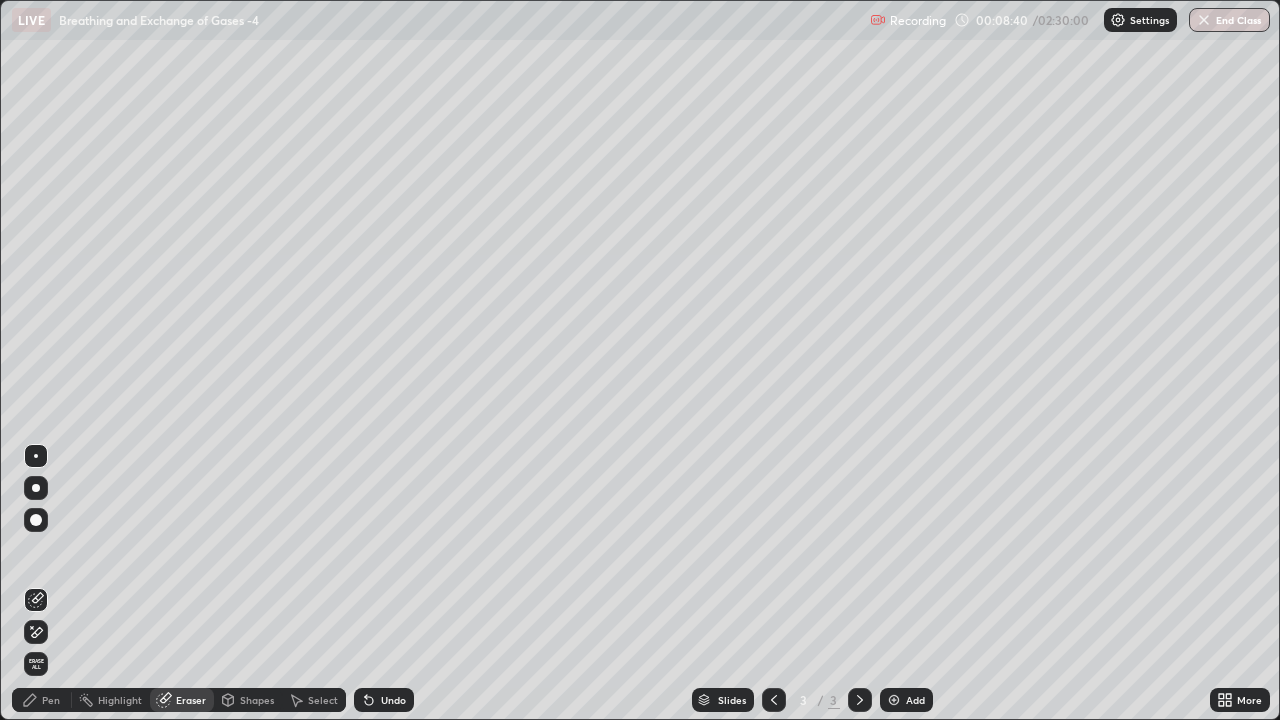click on "Pen" at bounding box center [51, 700] 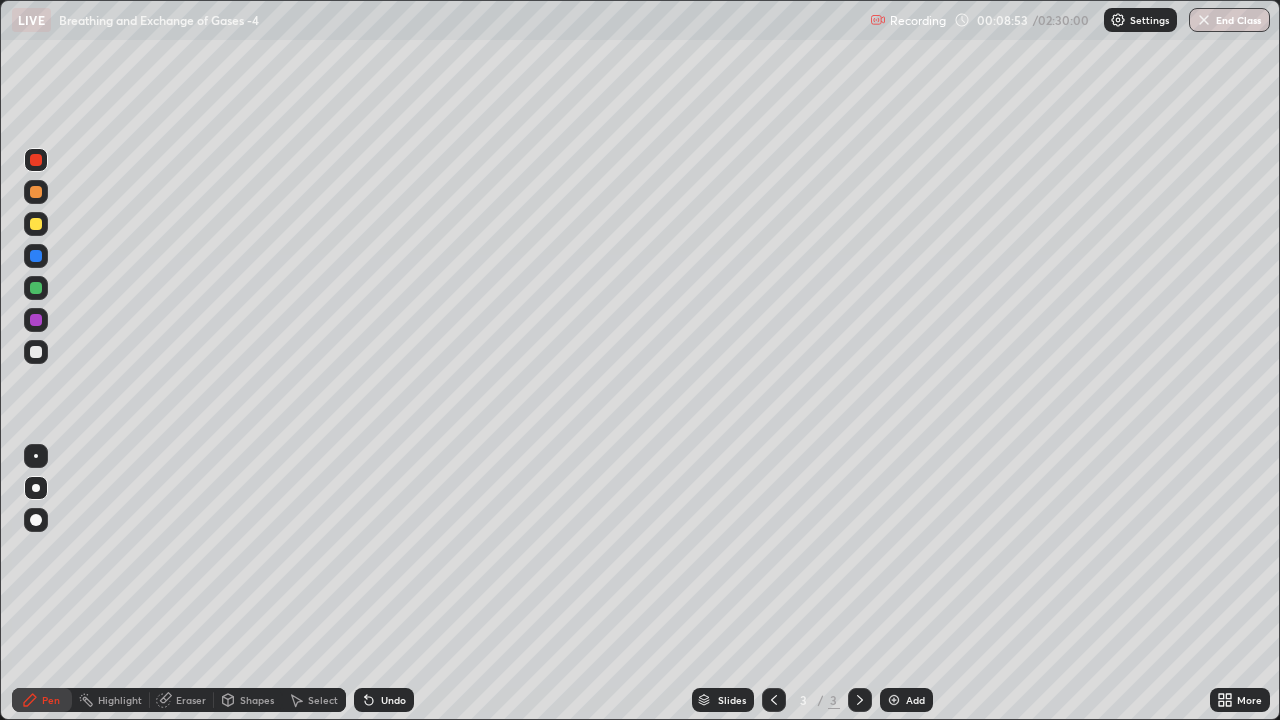 click at bounding box center [36, 456] 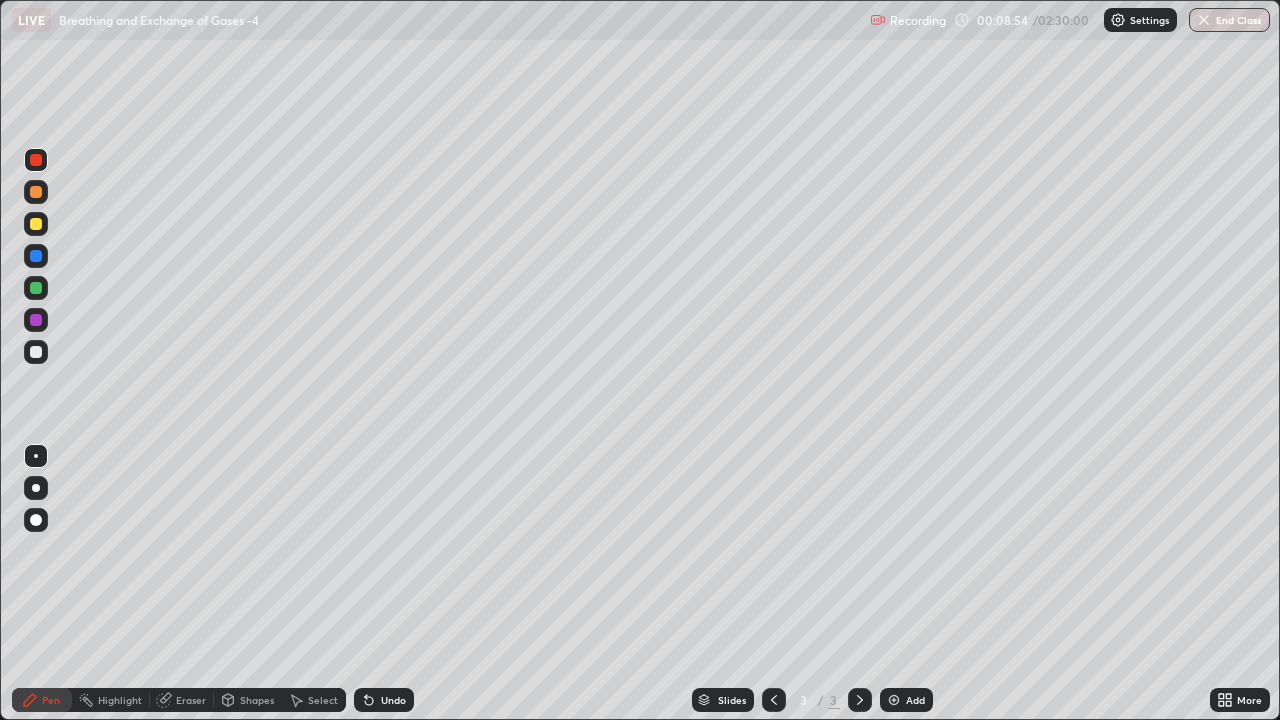 click at bounding box center (36, 224) 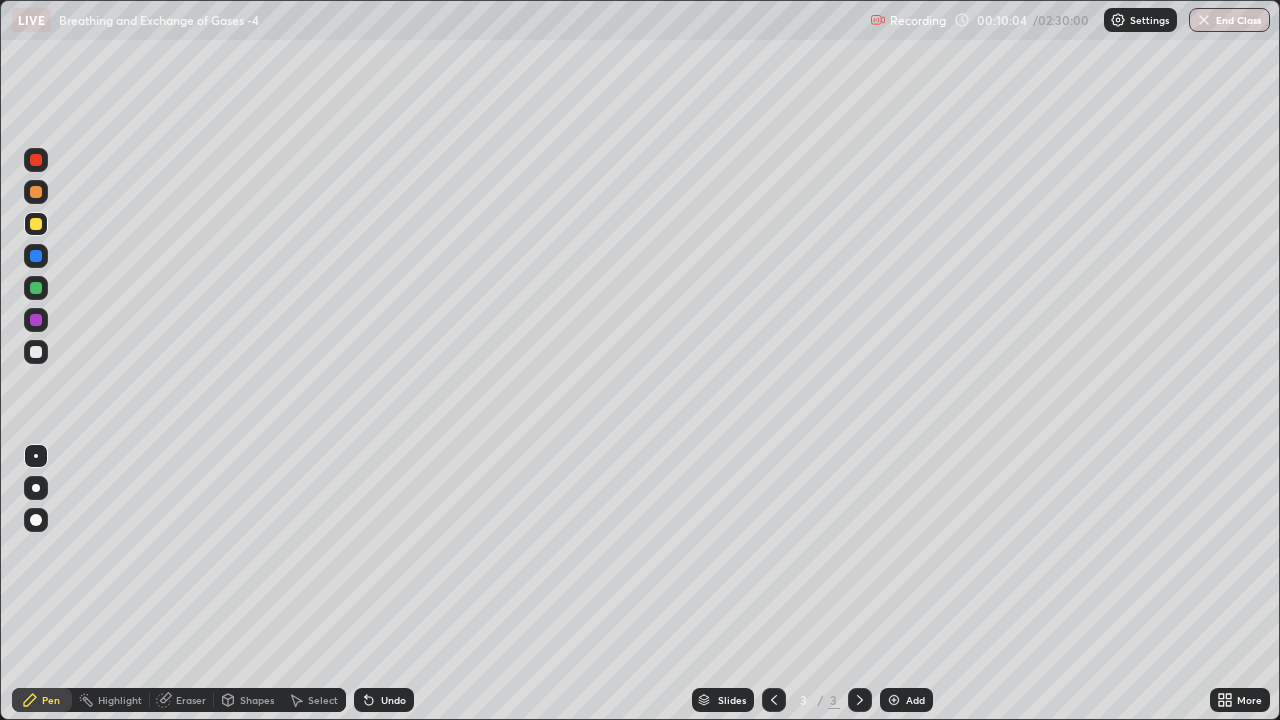click at bounding box center [36, 160] 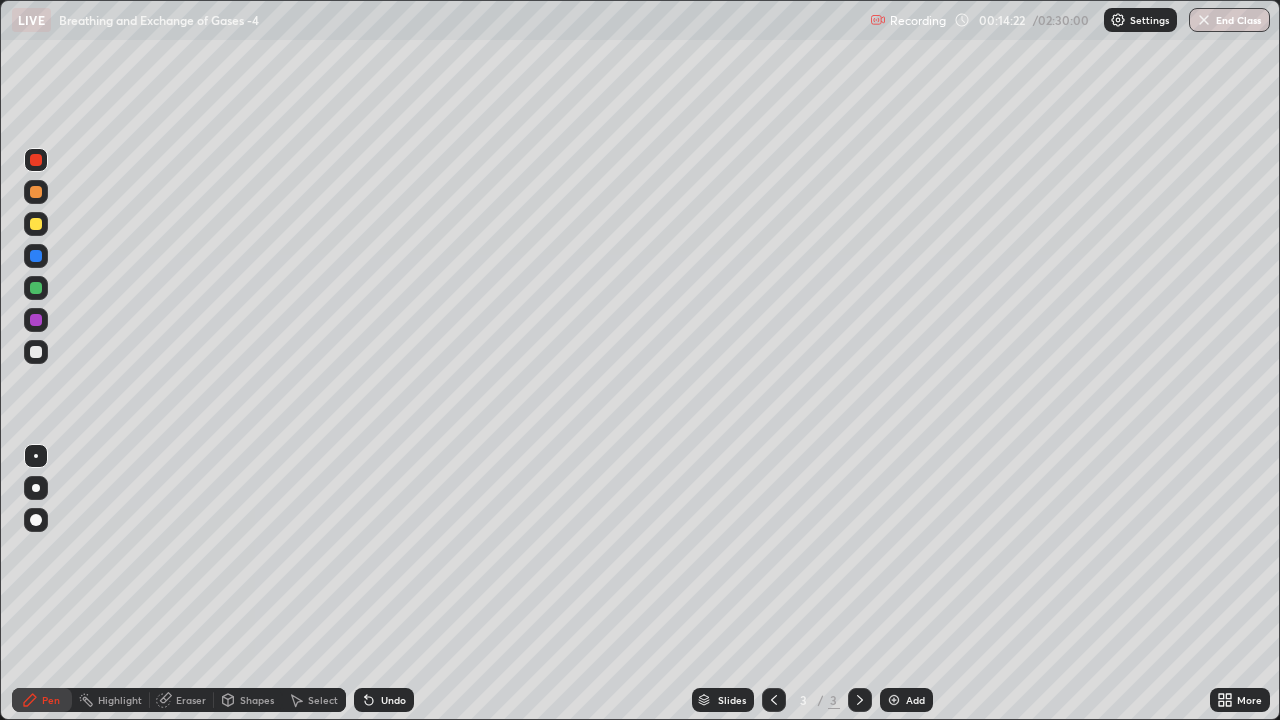 click at bounding box center (36, 224) 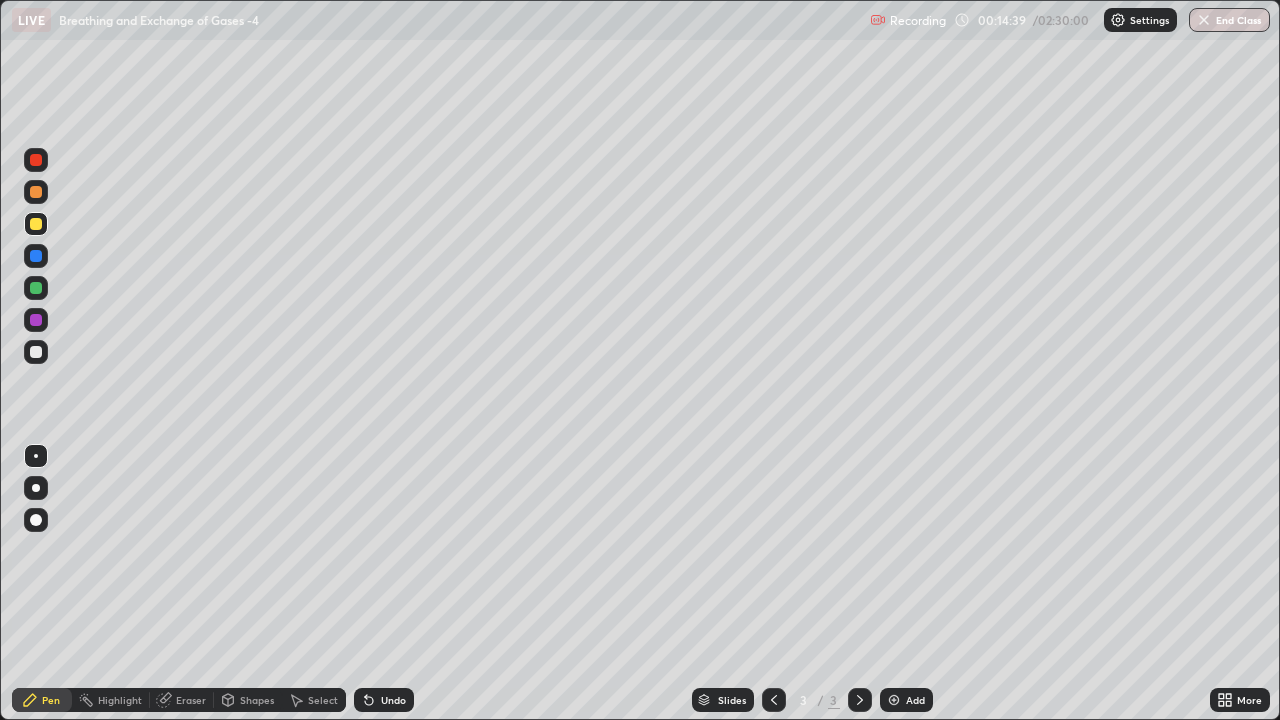 click on "Select" at bounding box center [314, 700] 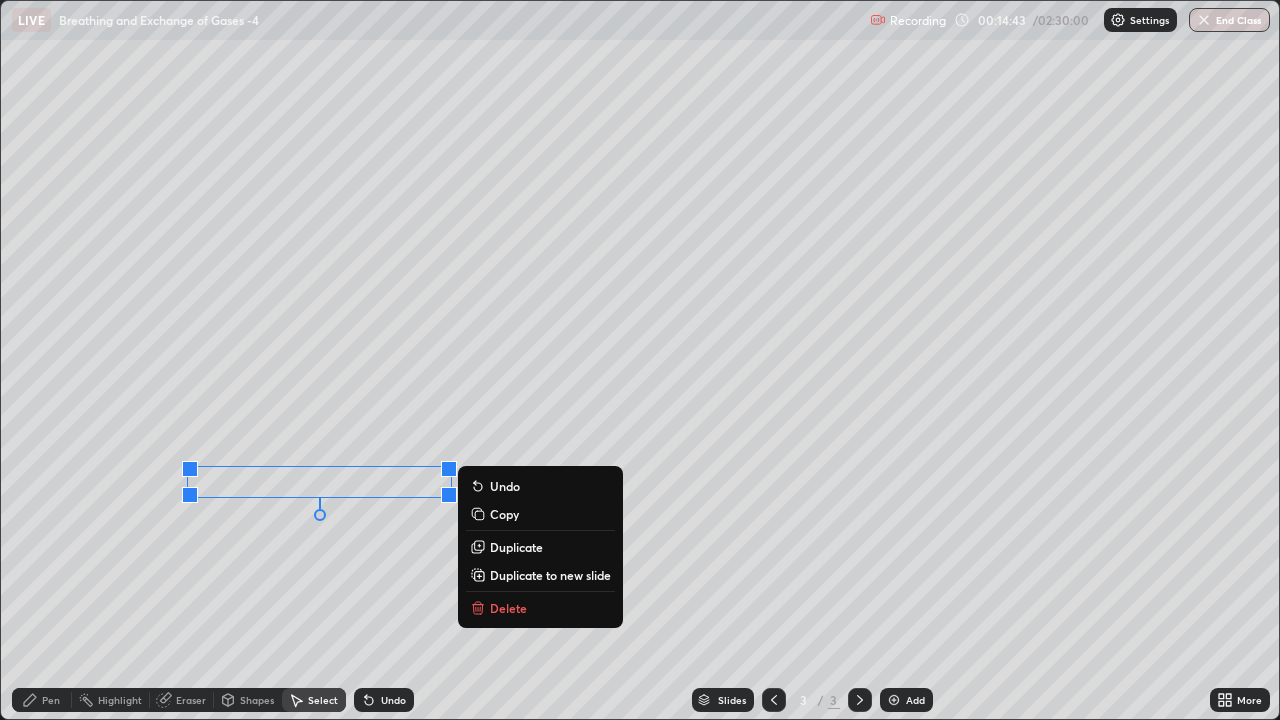 click on "0 ° Undo Copy Duplicate Duplicate to new slide Delete" at bounding box center [640, 360] 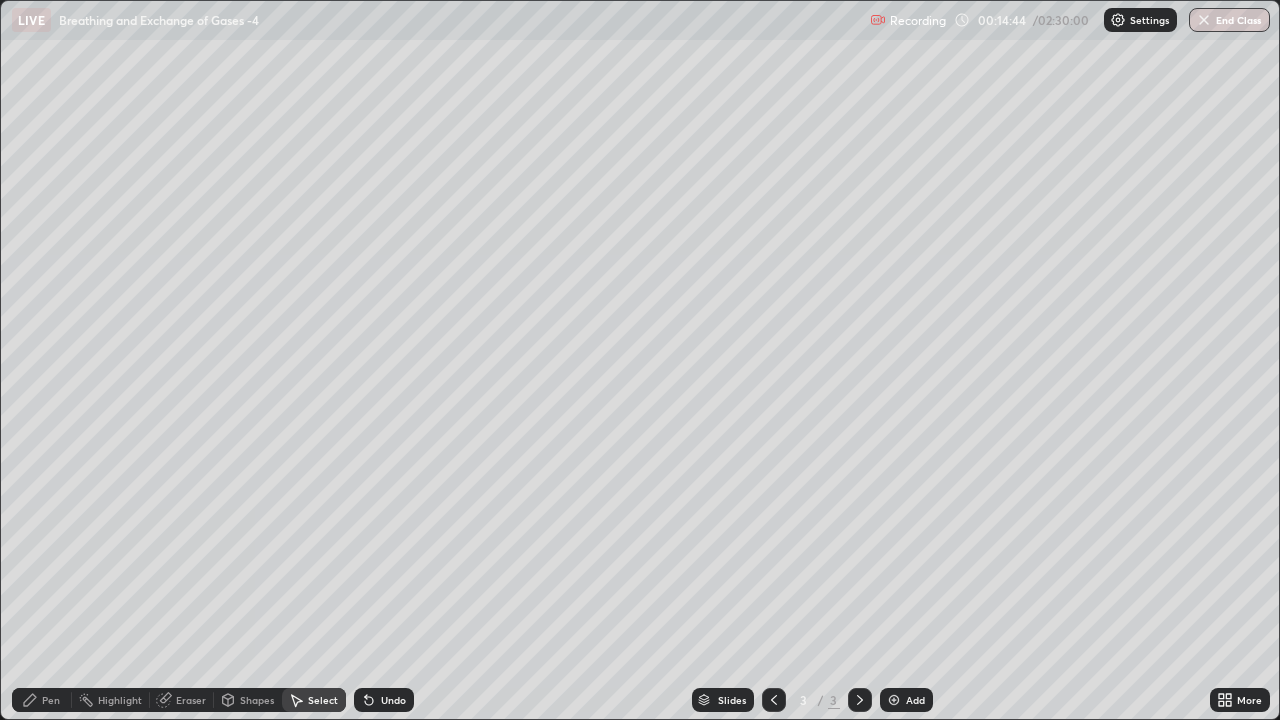 click on "Pen" at bounding box center [51, 700] 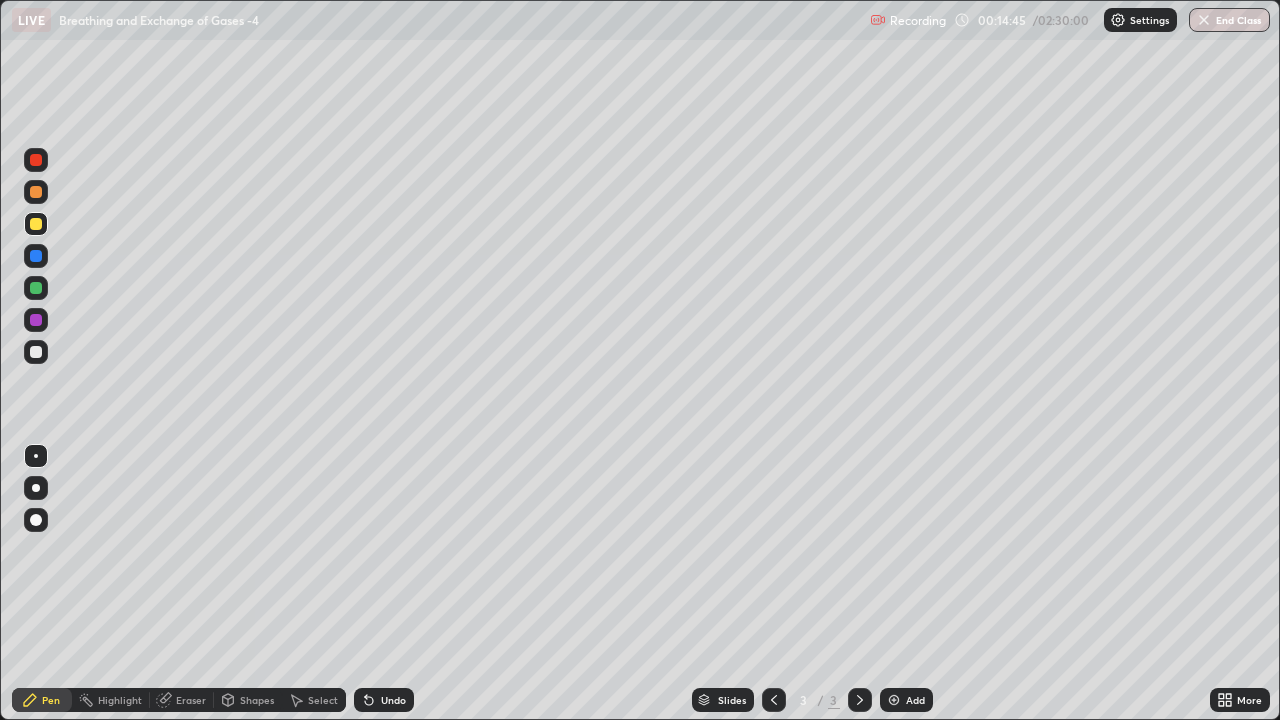 click at bounding box center (36, 160) 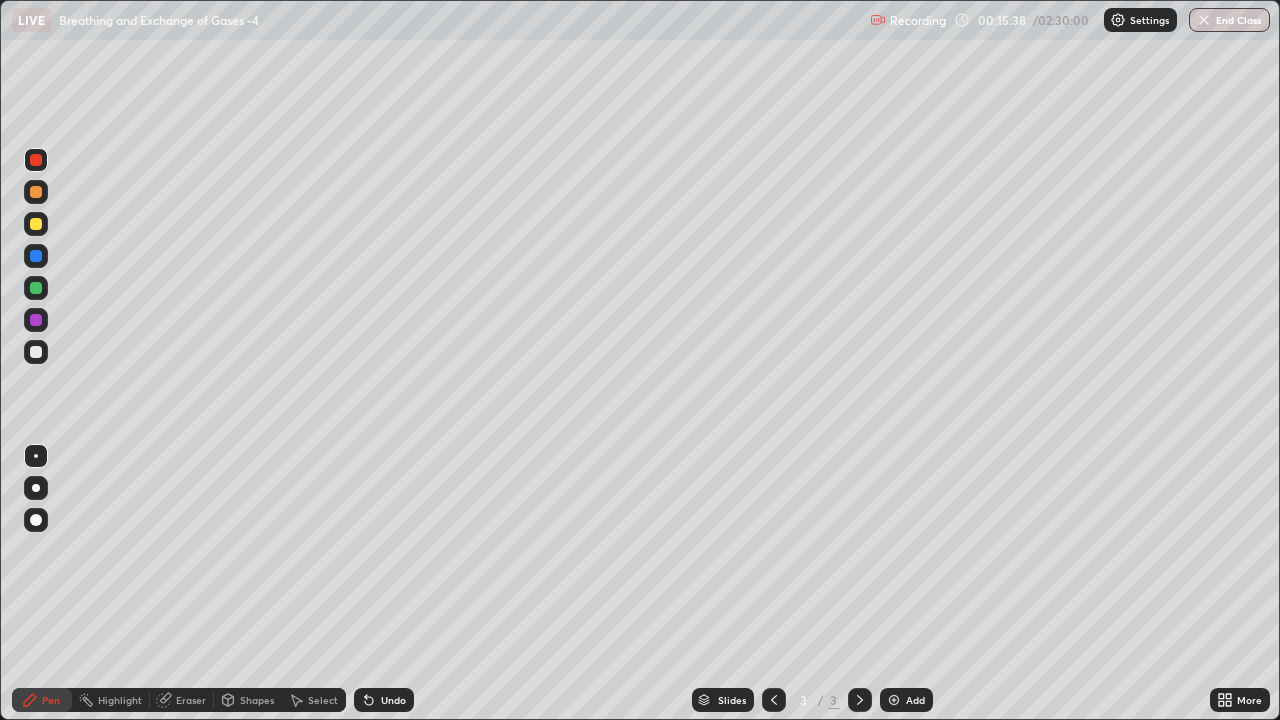 click at bounding box center [36, 224] 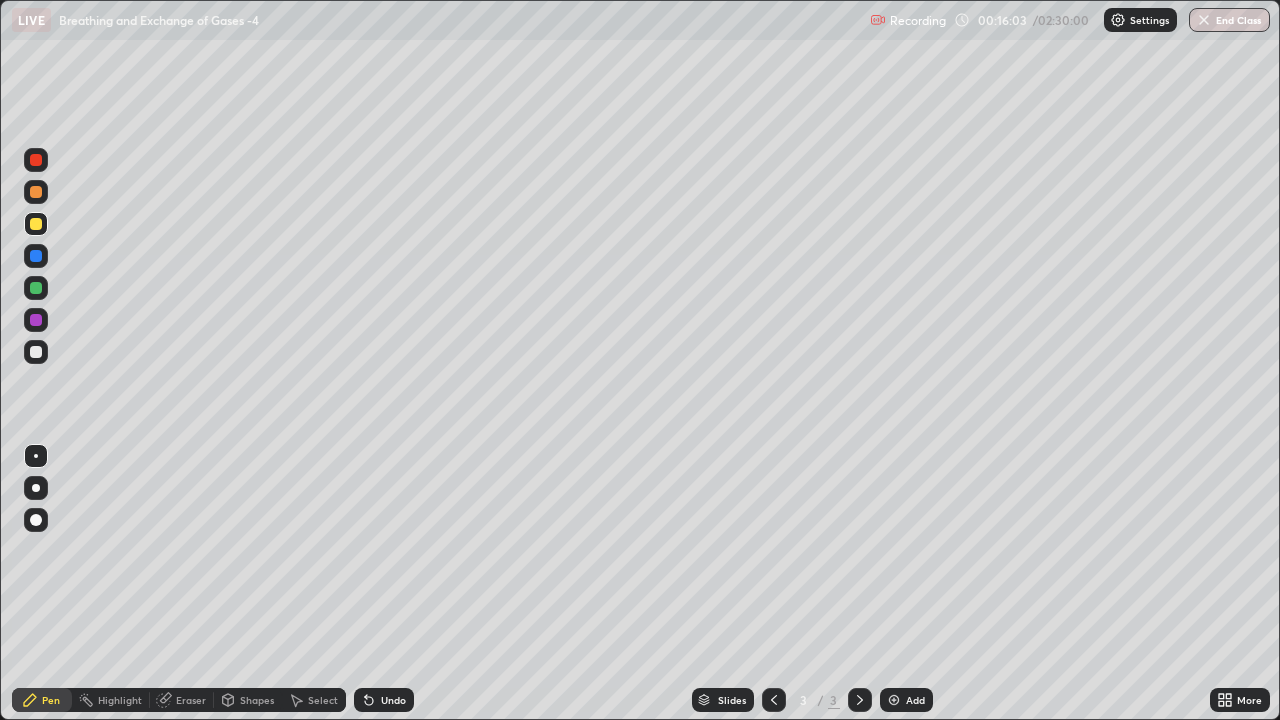 click at bounding box center [36, 160] 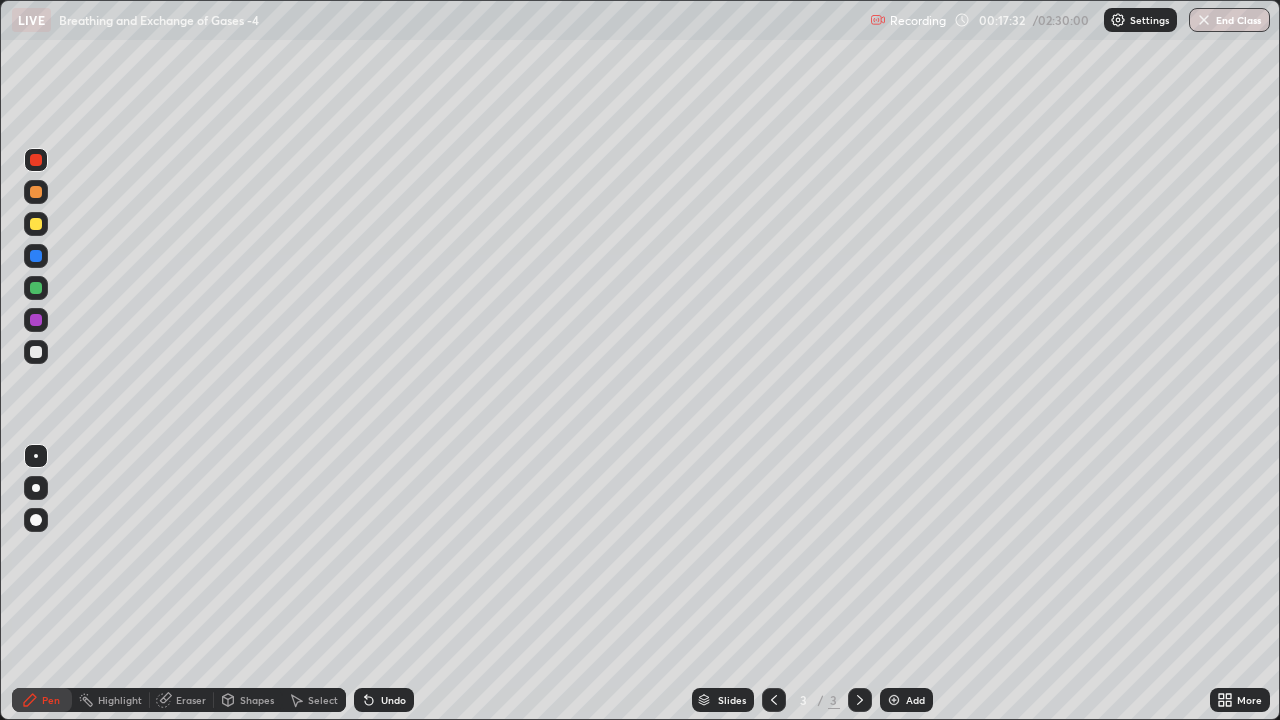 click at bounding box center [36, 224] 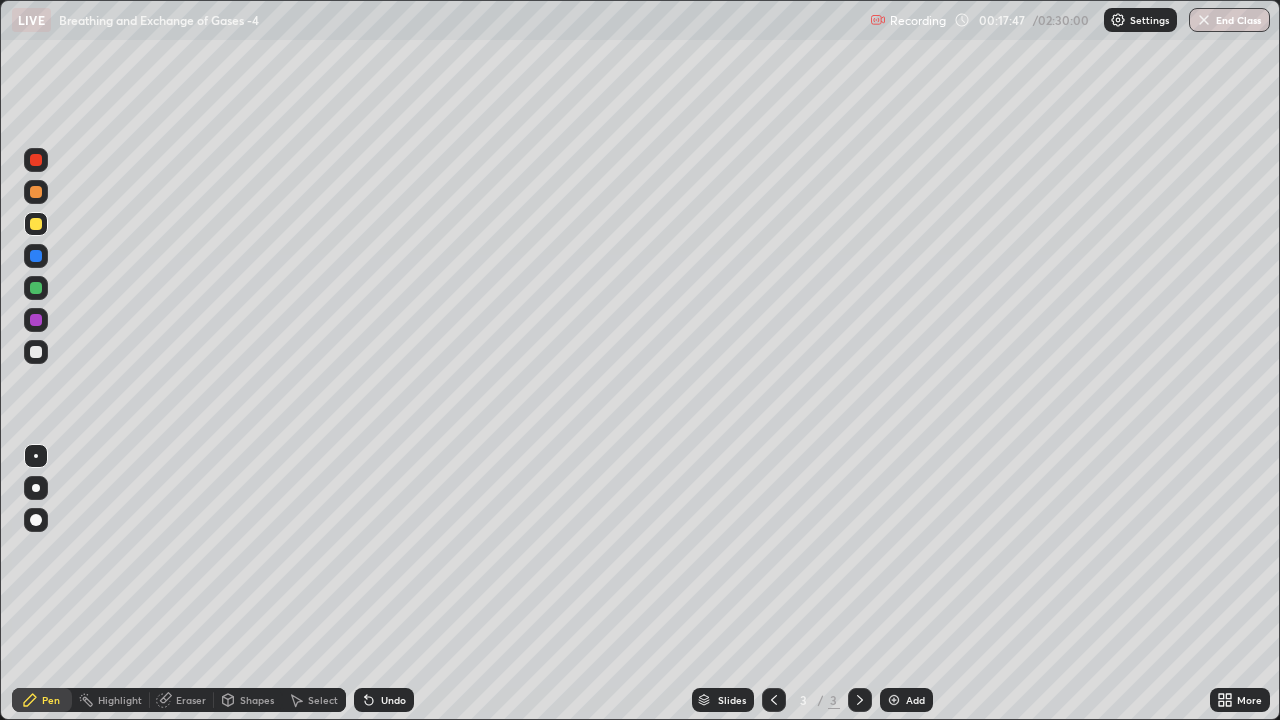 click on "Eraser" at bounding box center (191, 700) 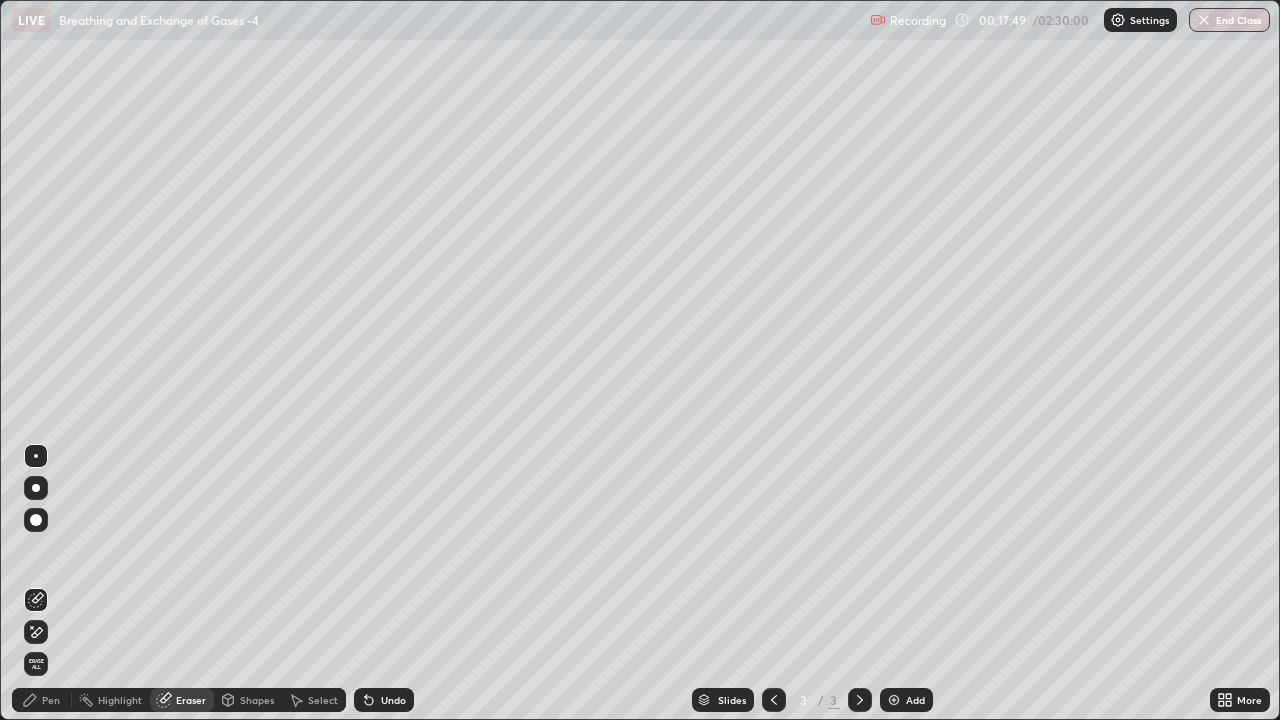 click on "Pen" at bounding box center (42, 700) 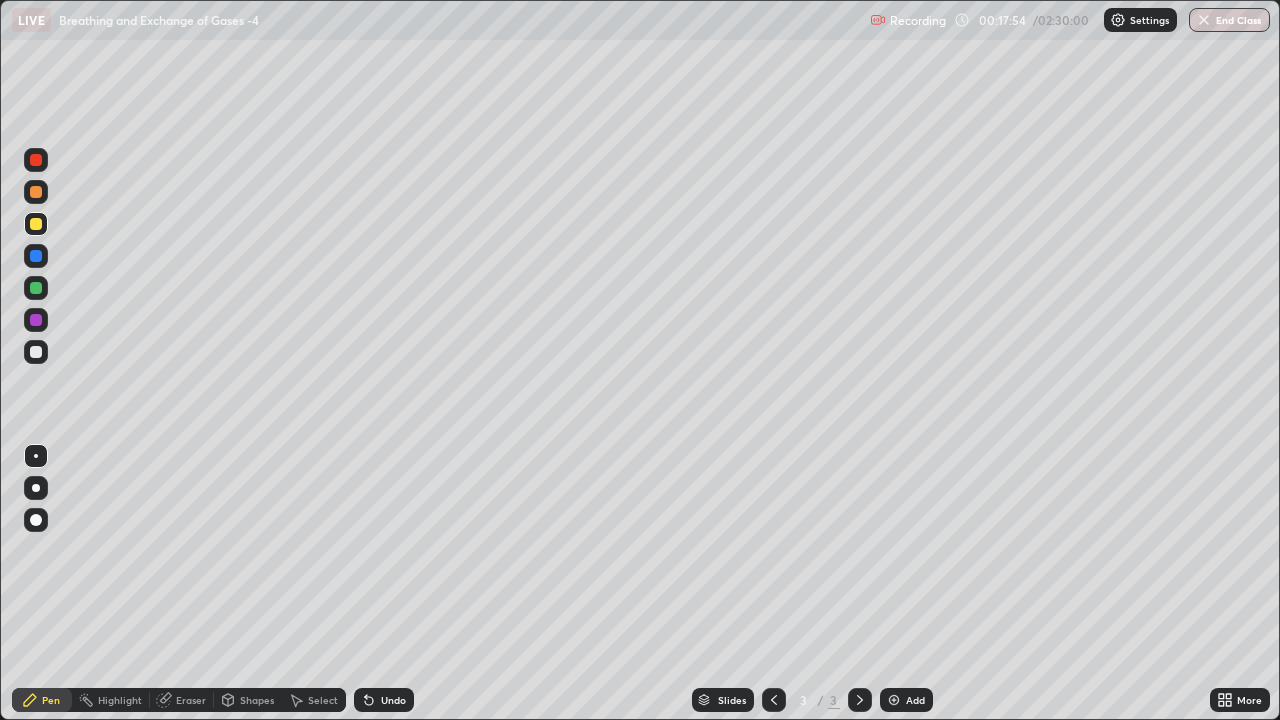 click at bounding box center (36, 160) 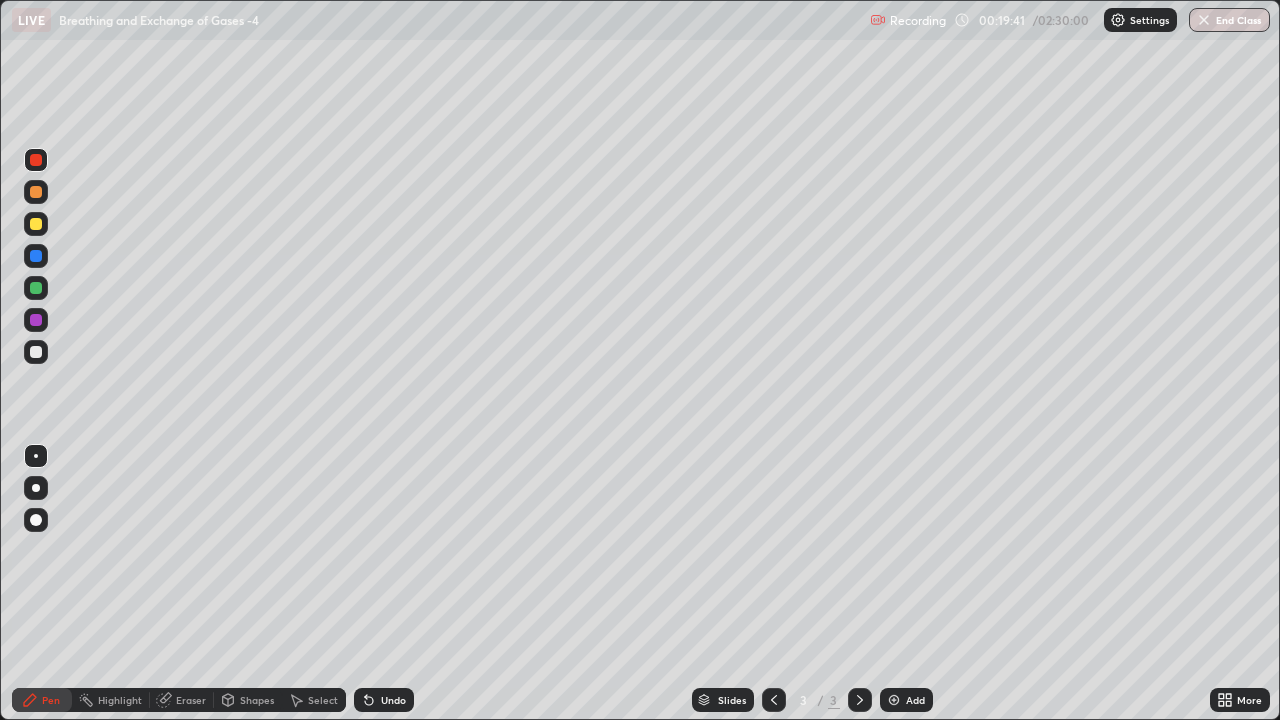 click at bounding box center (36, 224) 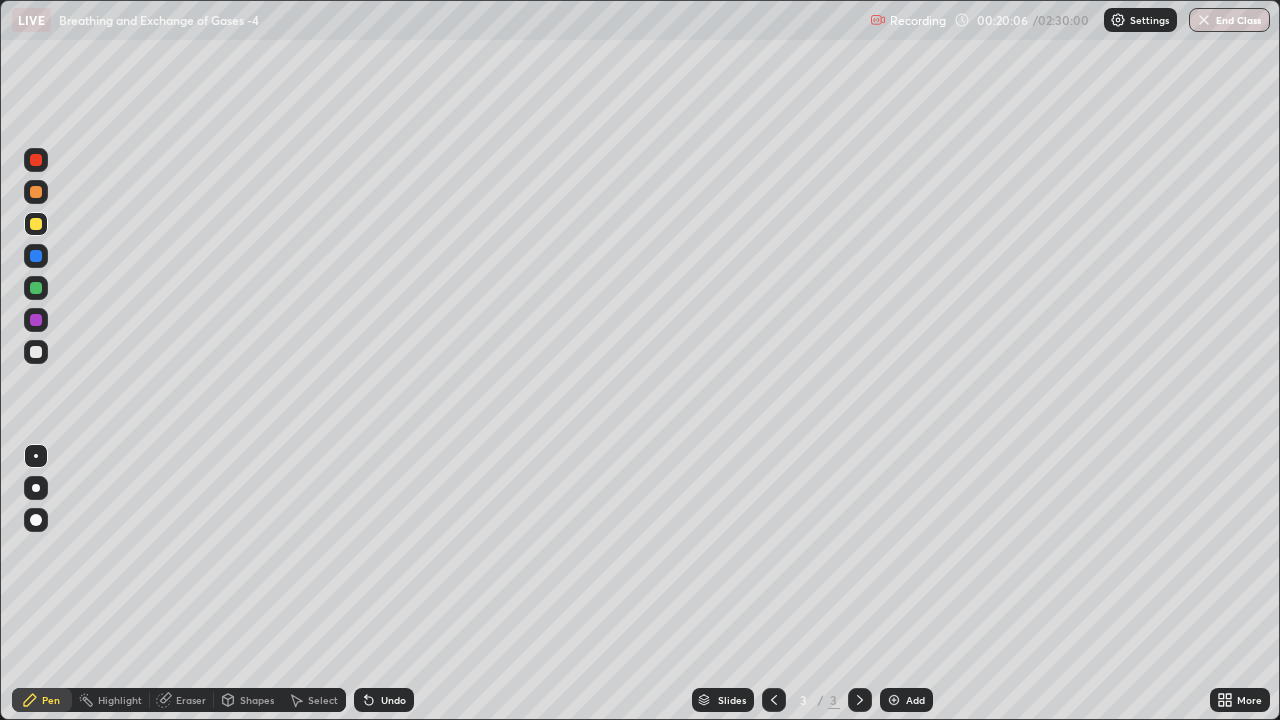 click at bounding box center [36, 160] 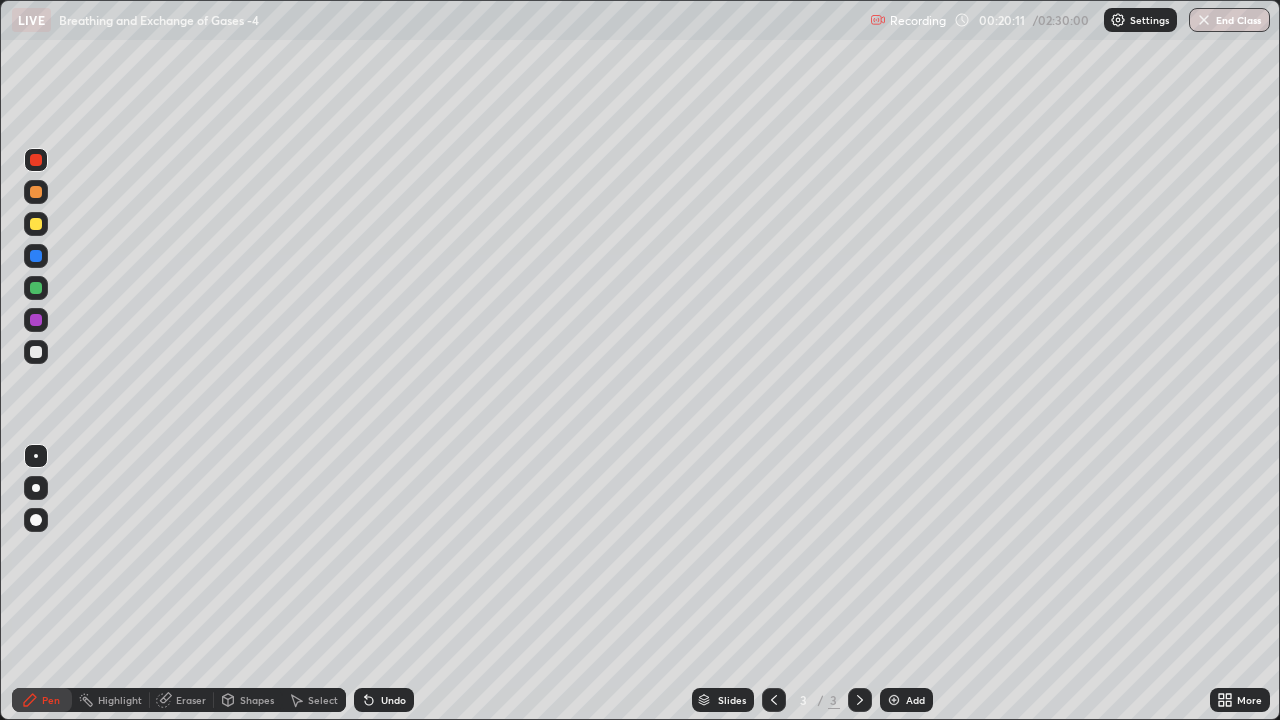 click on "Eraser" at bounding box center [191, 700] 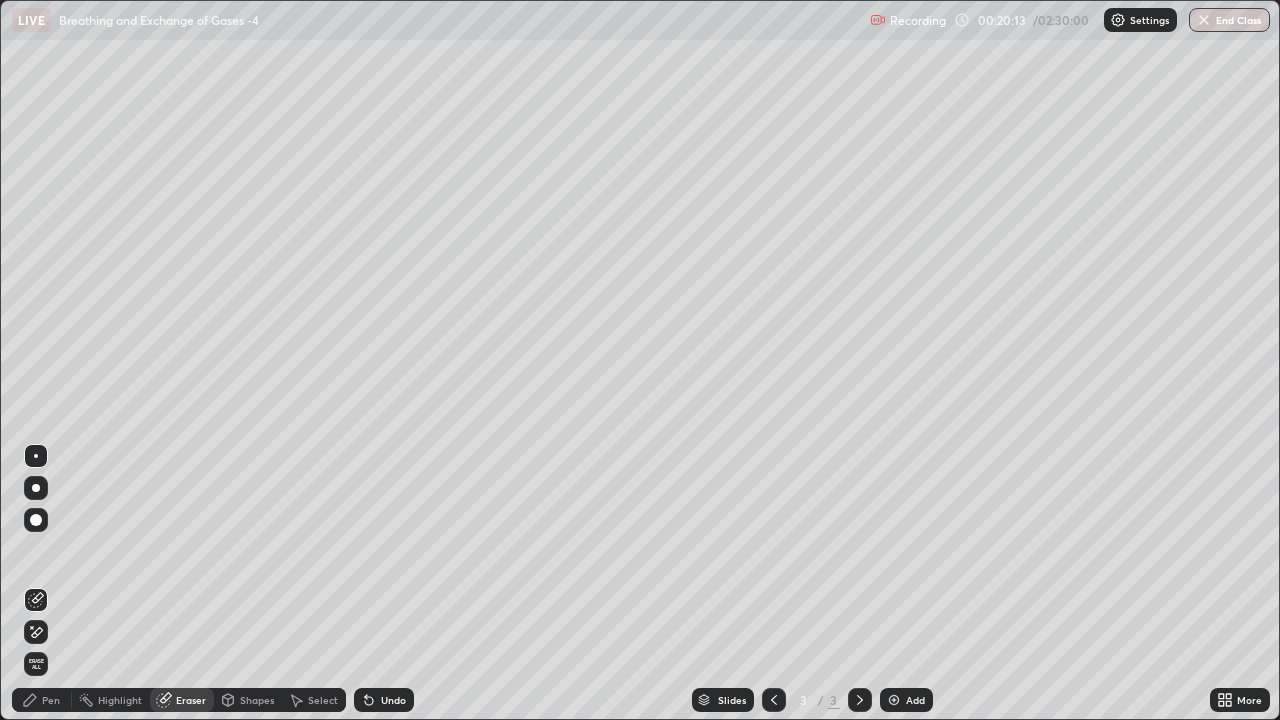 click on "Pen" at bounding box center [51, 700] 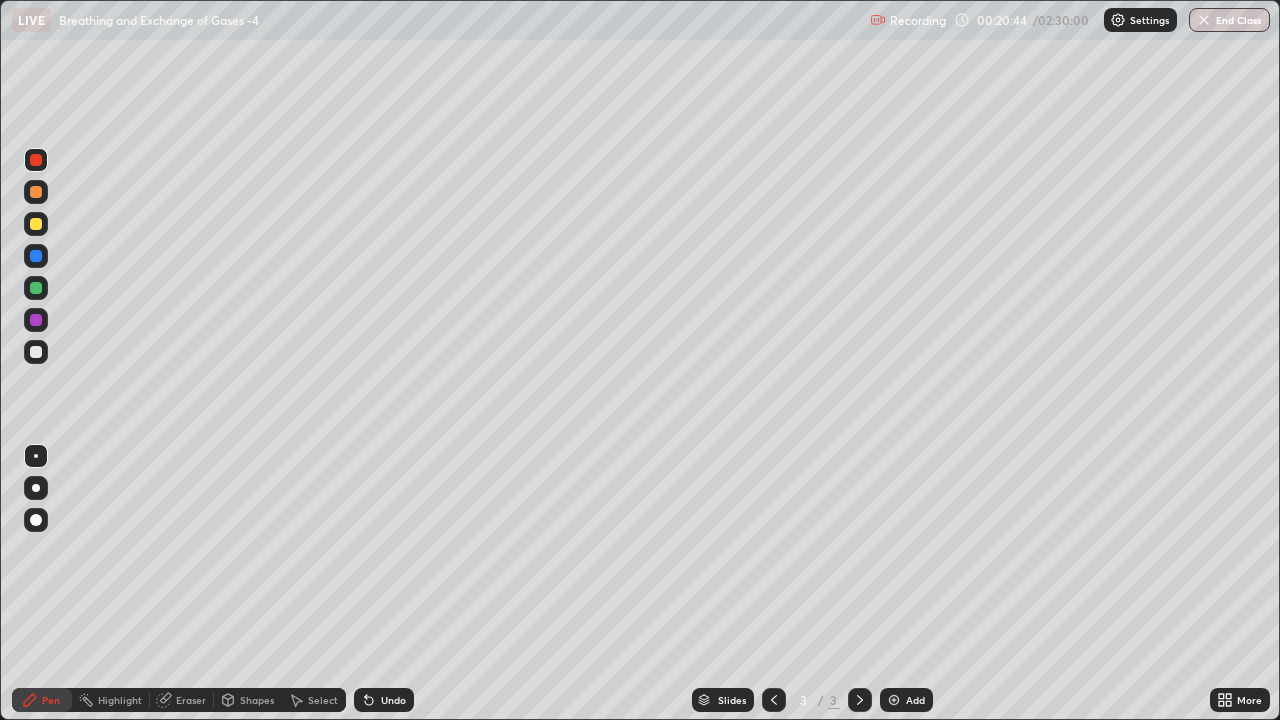 click at bounding box center [894, 700] 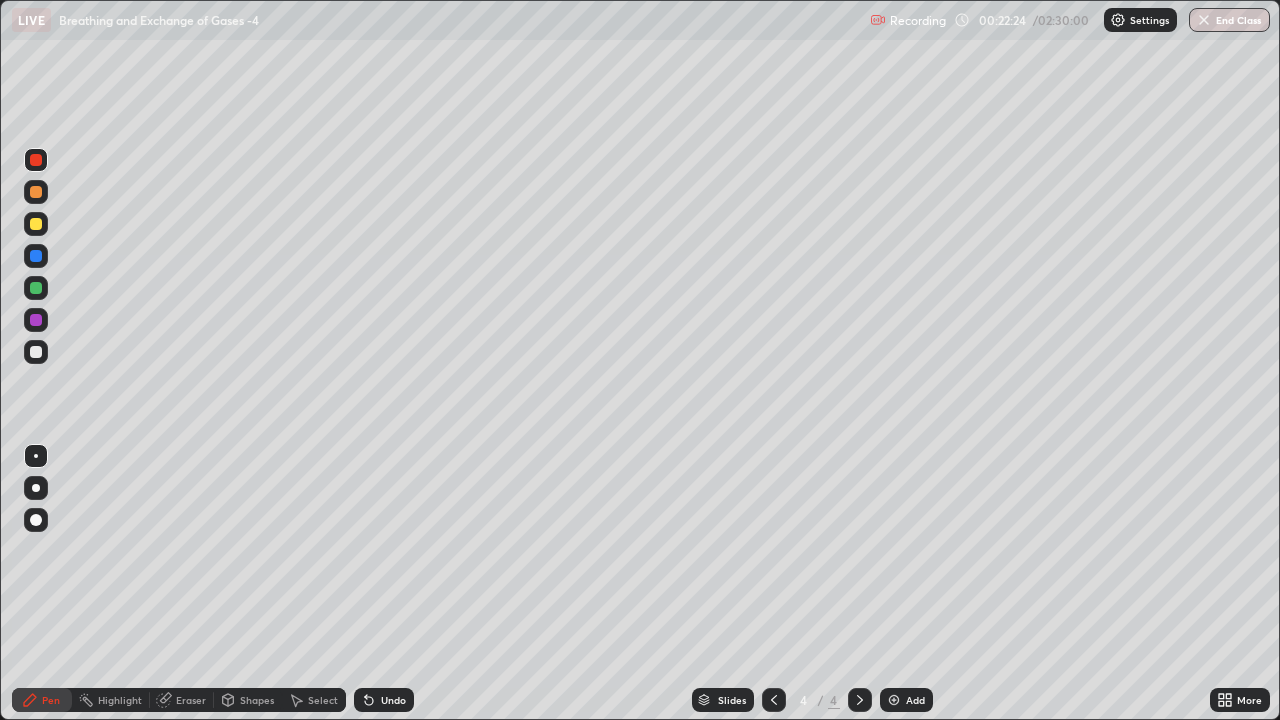 click 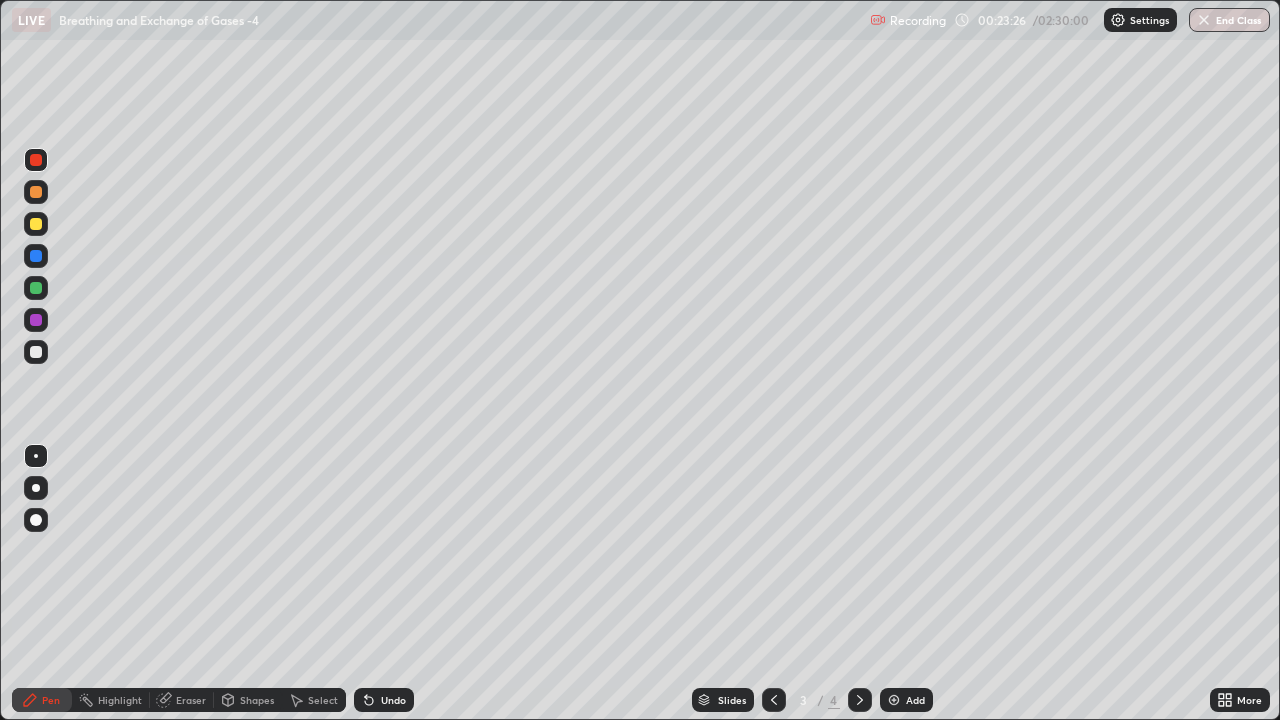 click at bounding box center [36, 224] 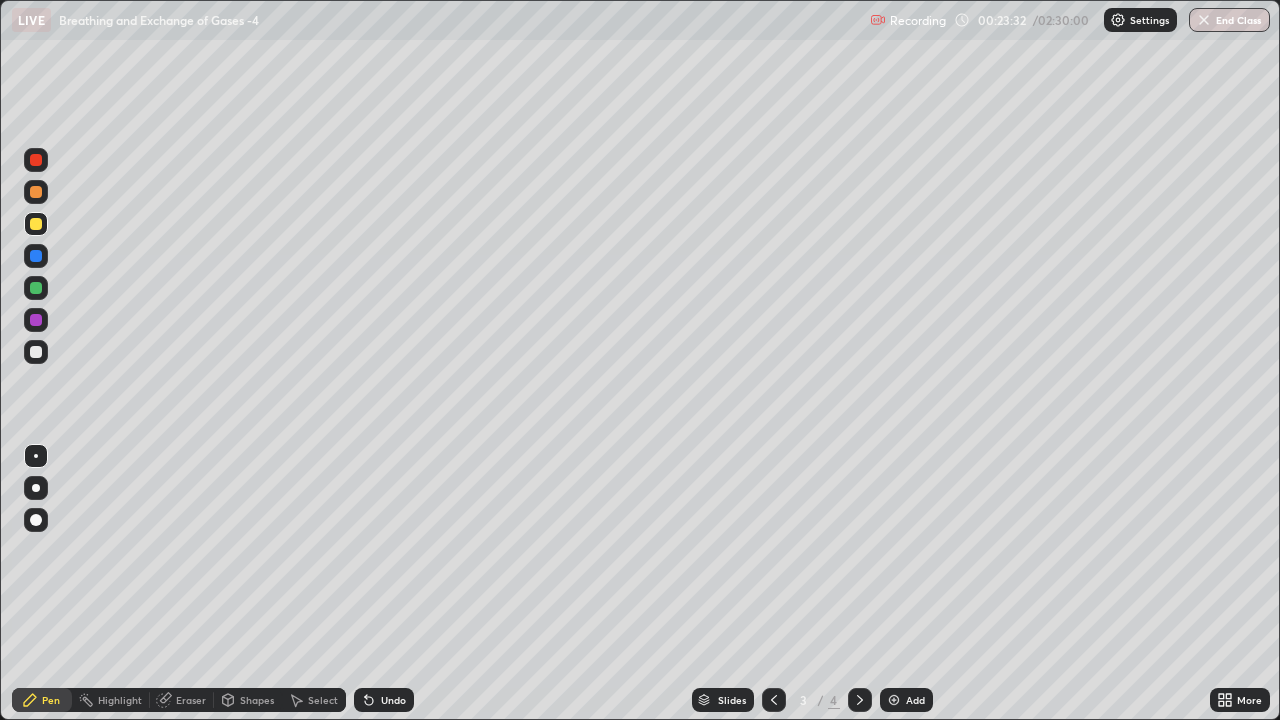 click on "Eraser" at bounding box center (182, 700) 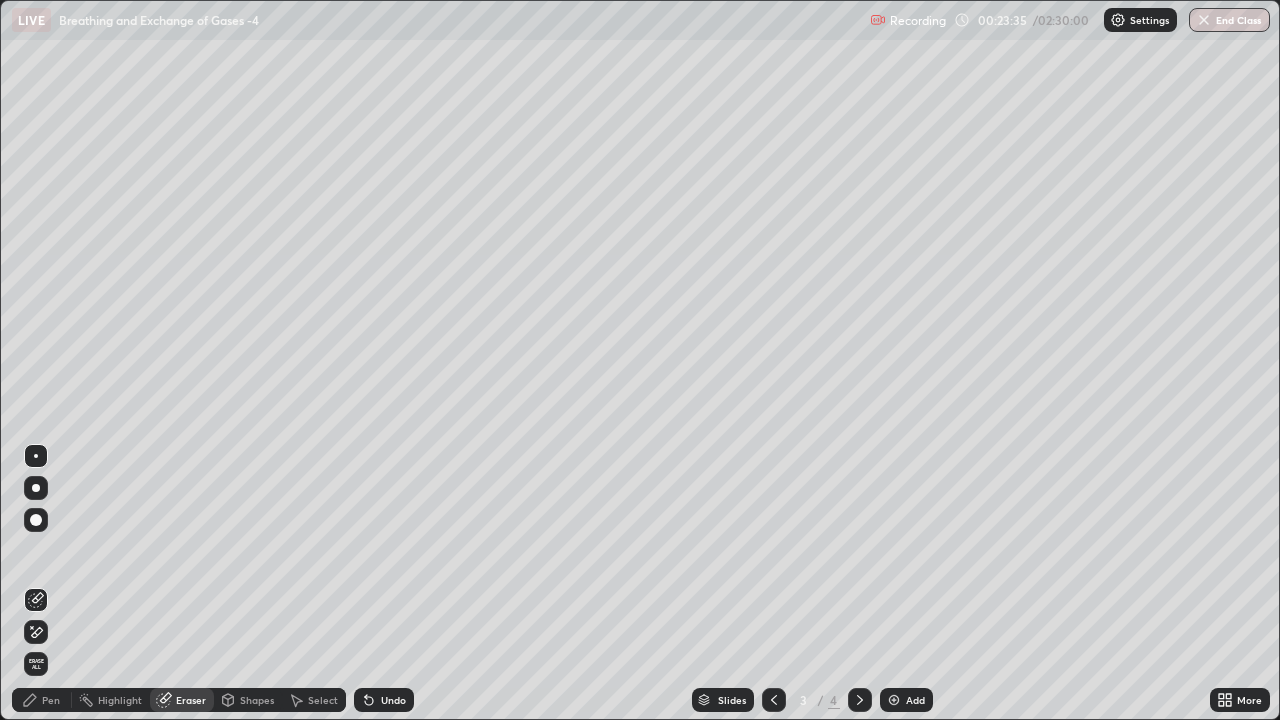 click on "Pen" at bounding box center (42, 700) 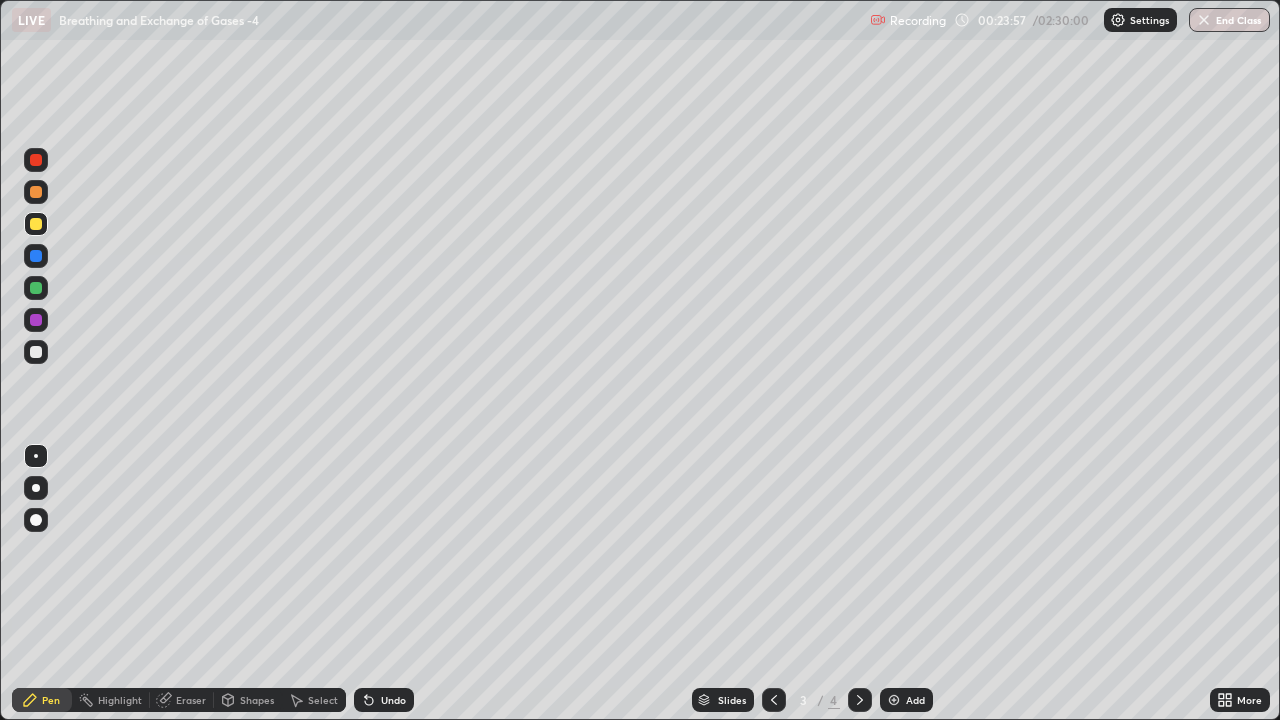 click on "Eraser" at bounding box center (191, 700) 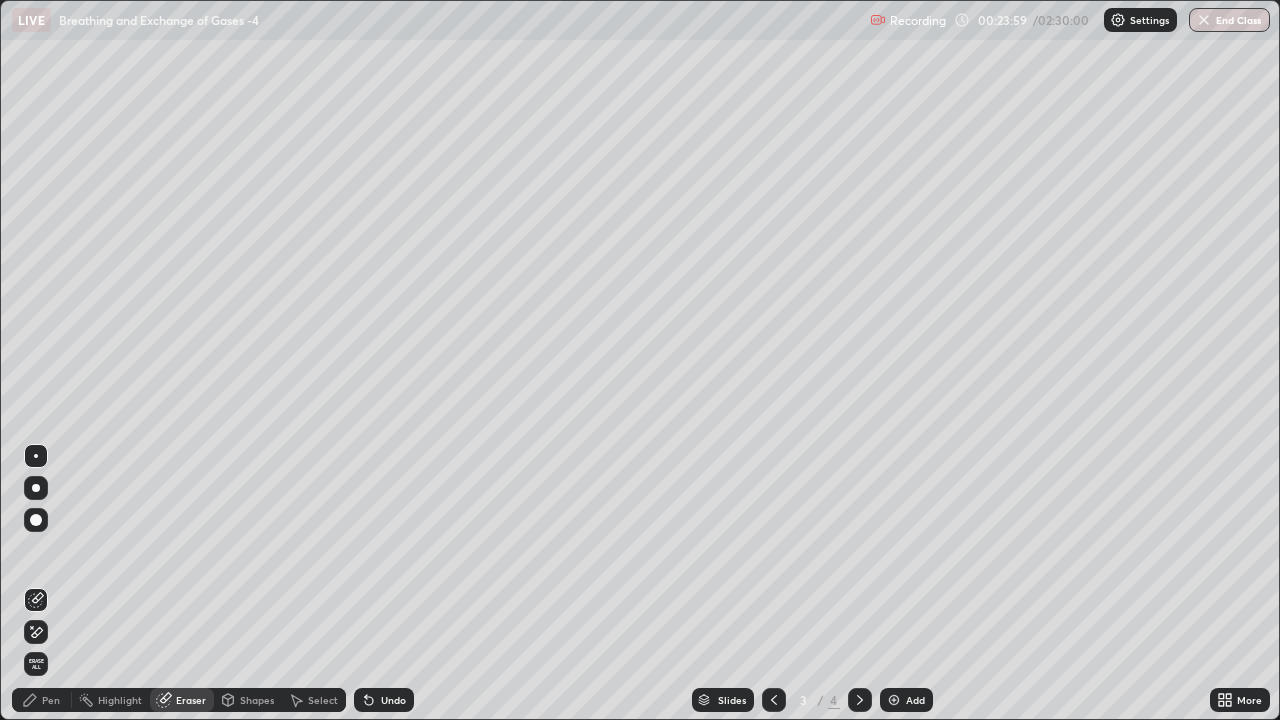 click on "Pen" at bounding box center (42, 700) 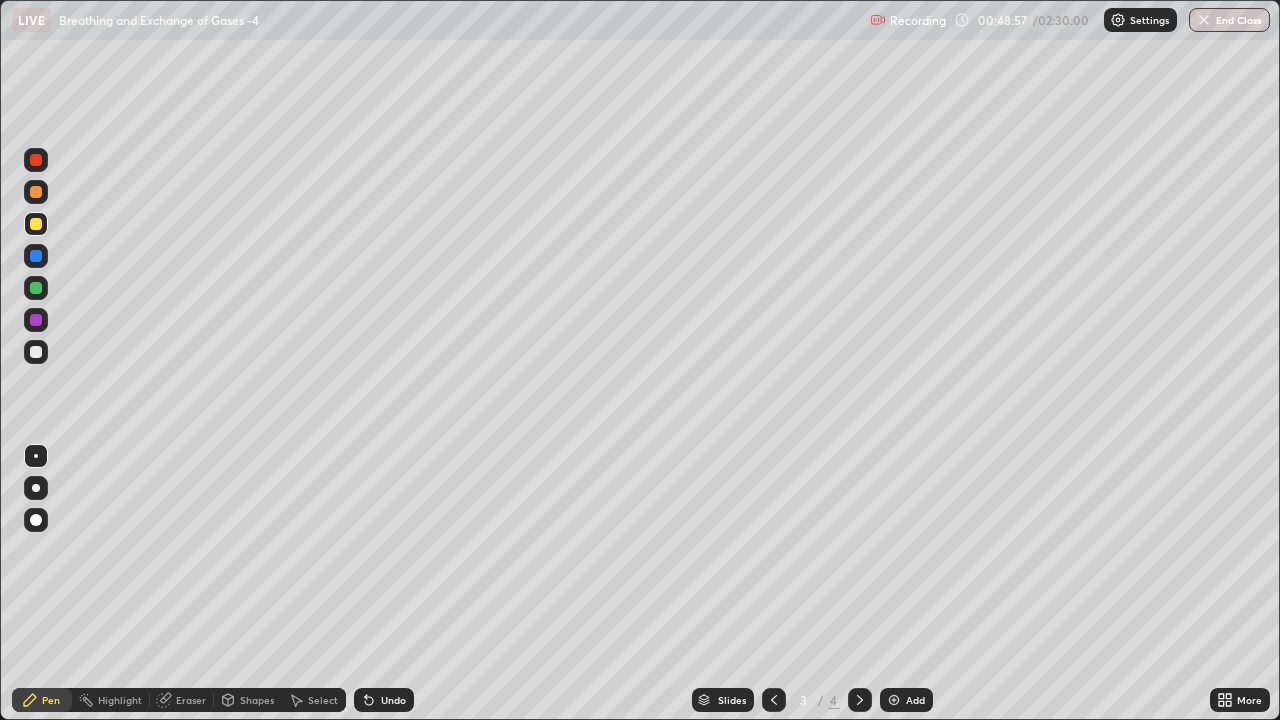 click 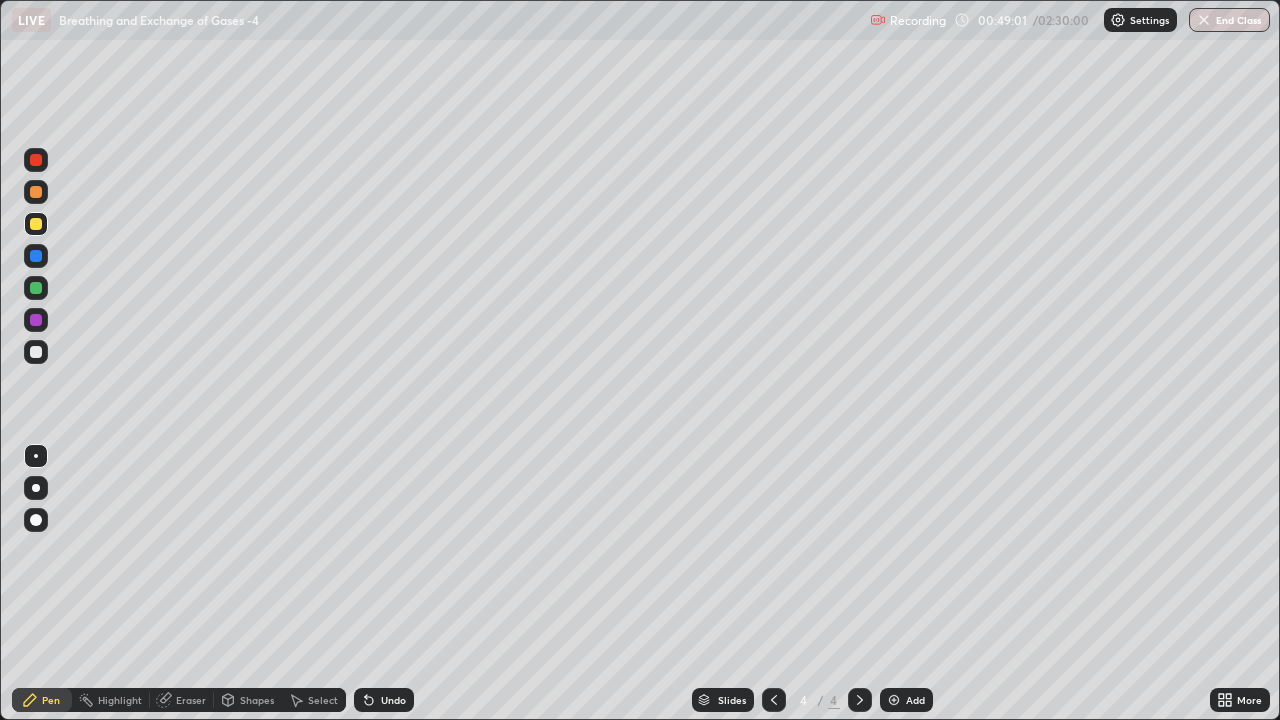 click at bounding box center (36, 352) 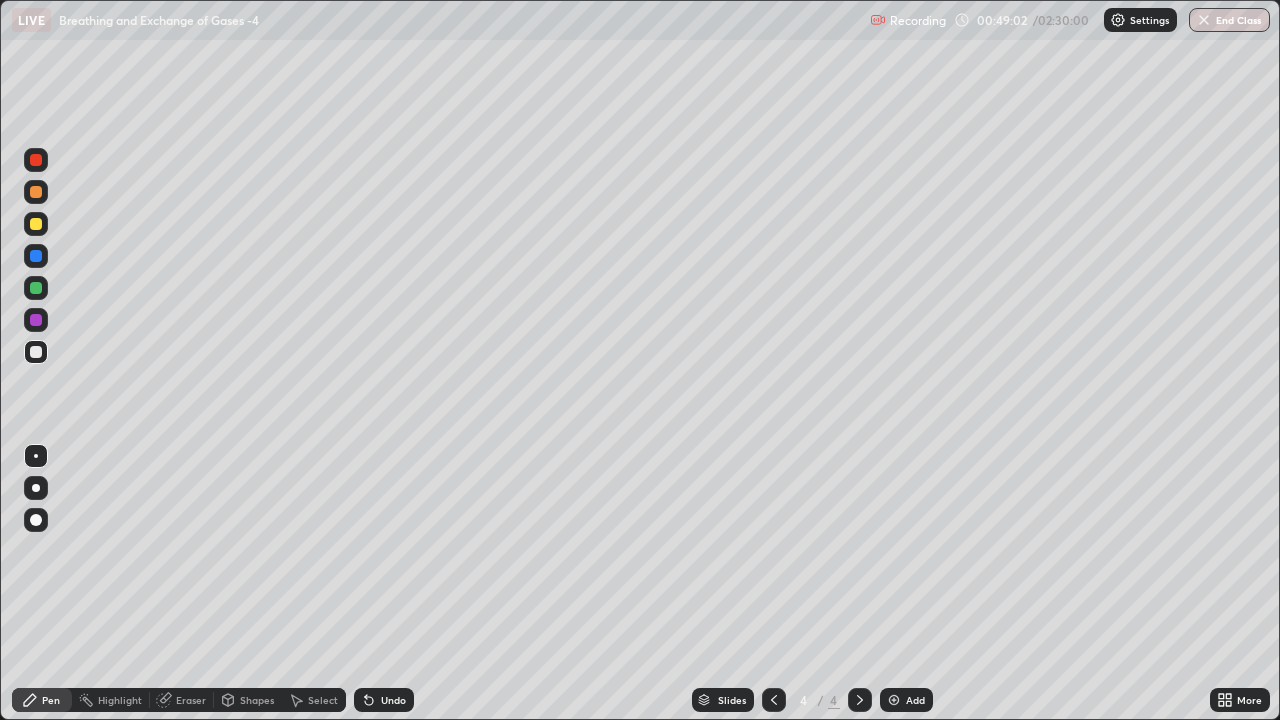 click on "Shapes" at bounding box center (257, 700) 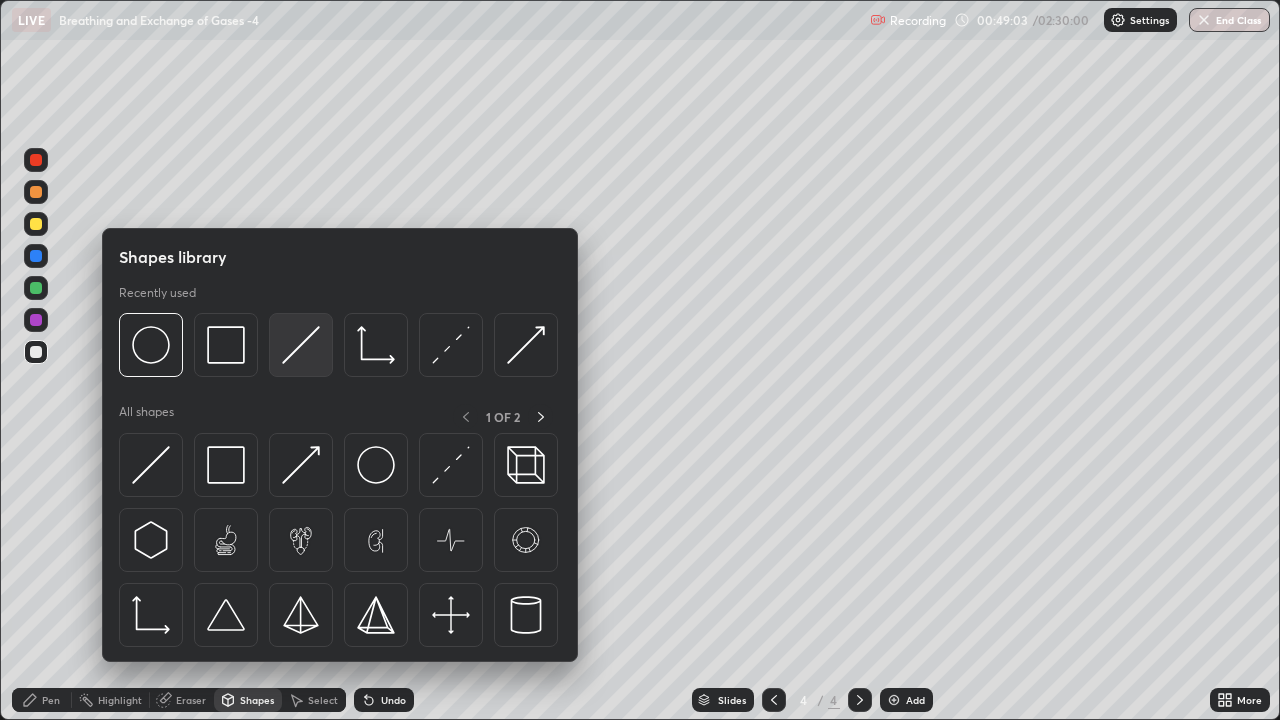 click at bounding box center [301, 345] 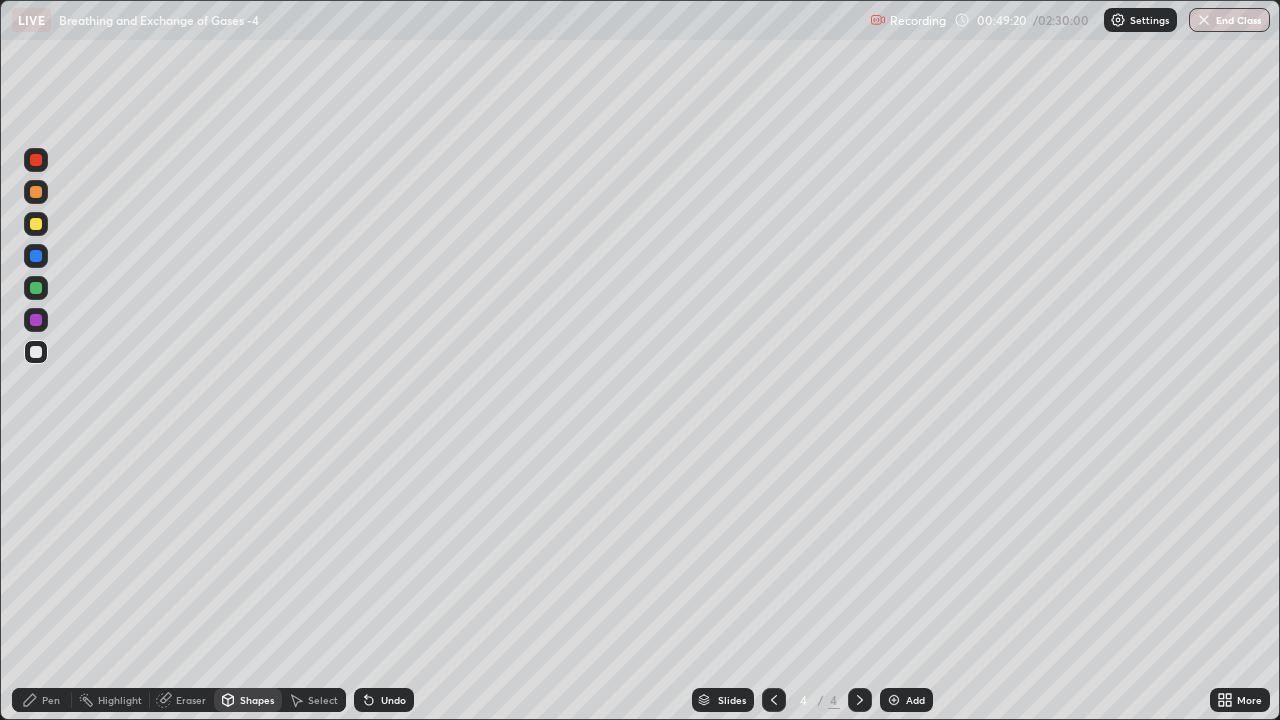 click on "Select" at bounding box center (323, 700) 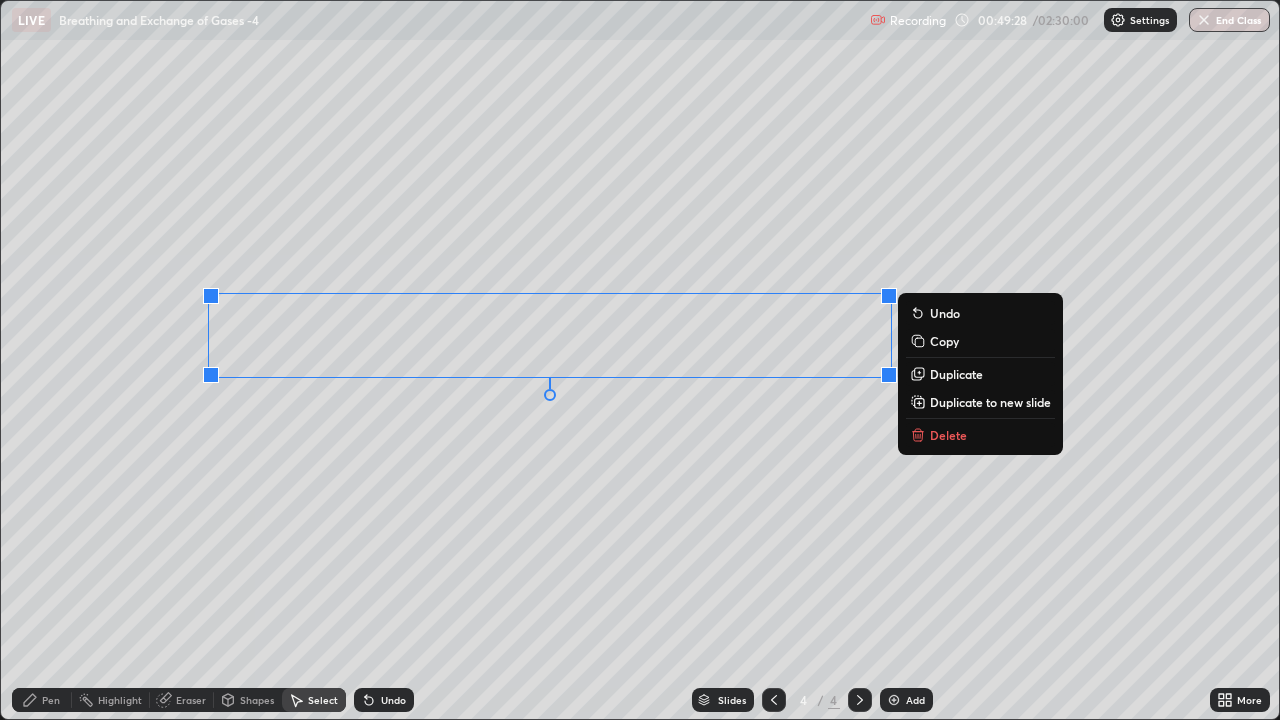 click on "0 ° Undo Copy Duplicate Duplicate to new slide Delete" at bounding box center (640, 360) 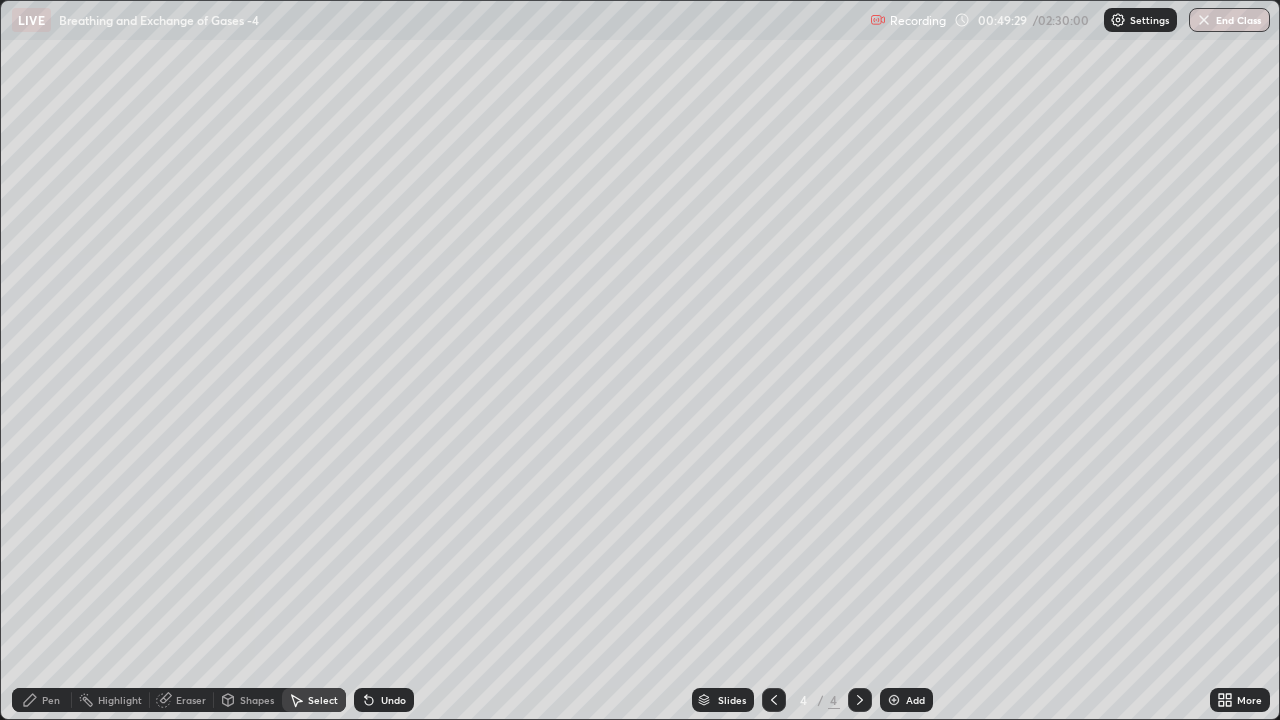 click on "Pen" at bounding box center [42, 700] 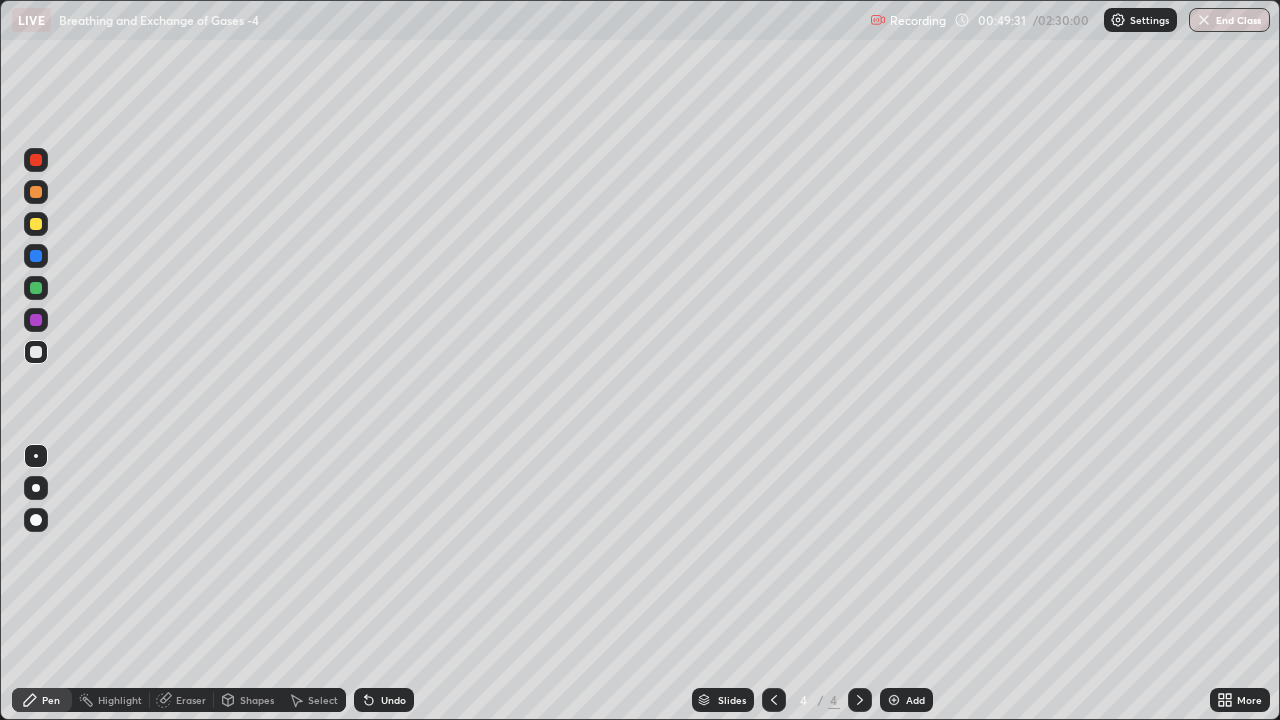 click on "Shapes" at bounding box center (257, 700) 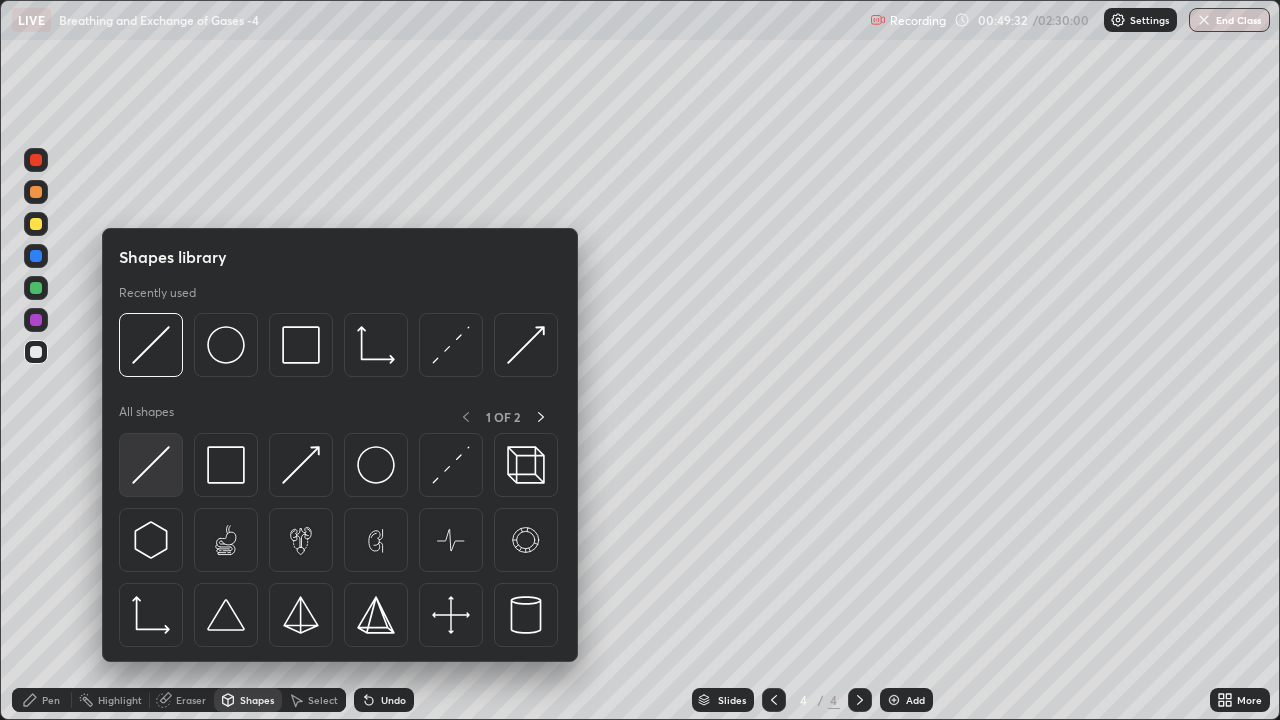 click at bounding box center [151, 465] 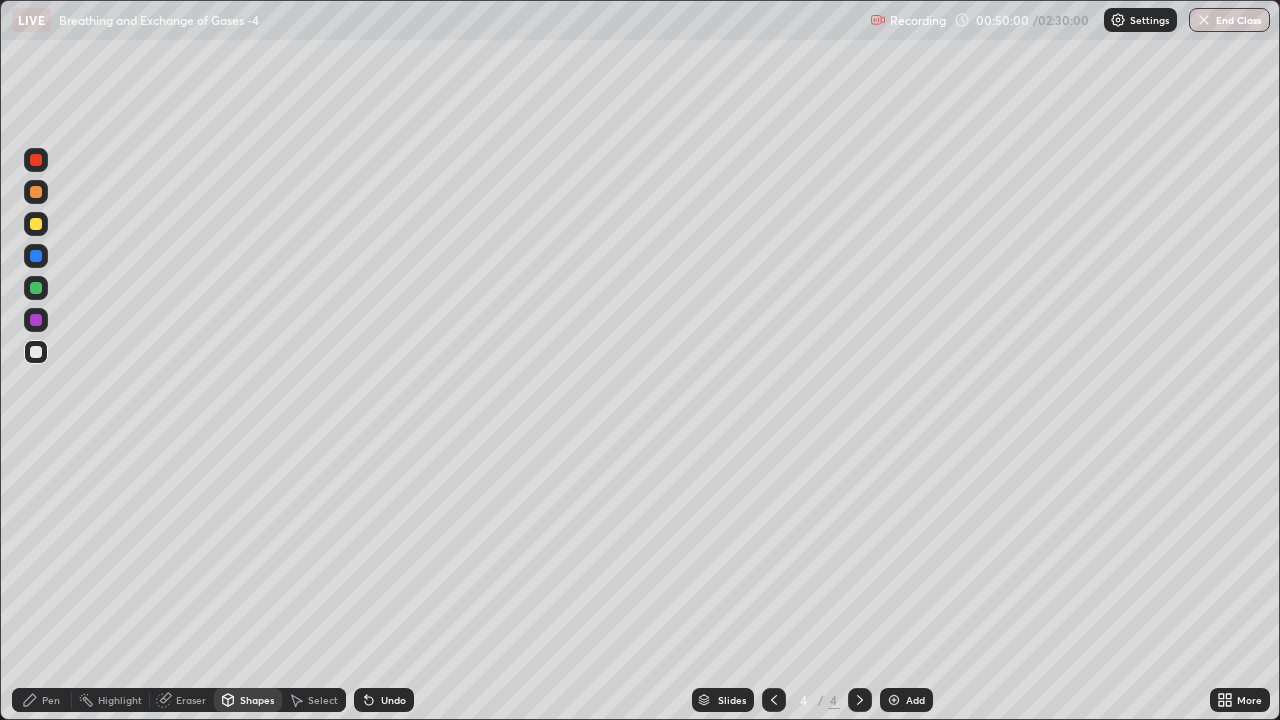 click at bounding box center [36, 224] 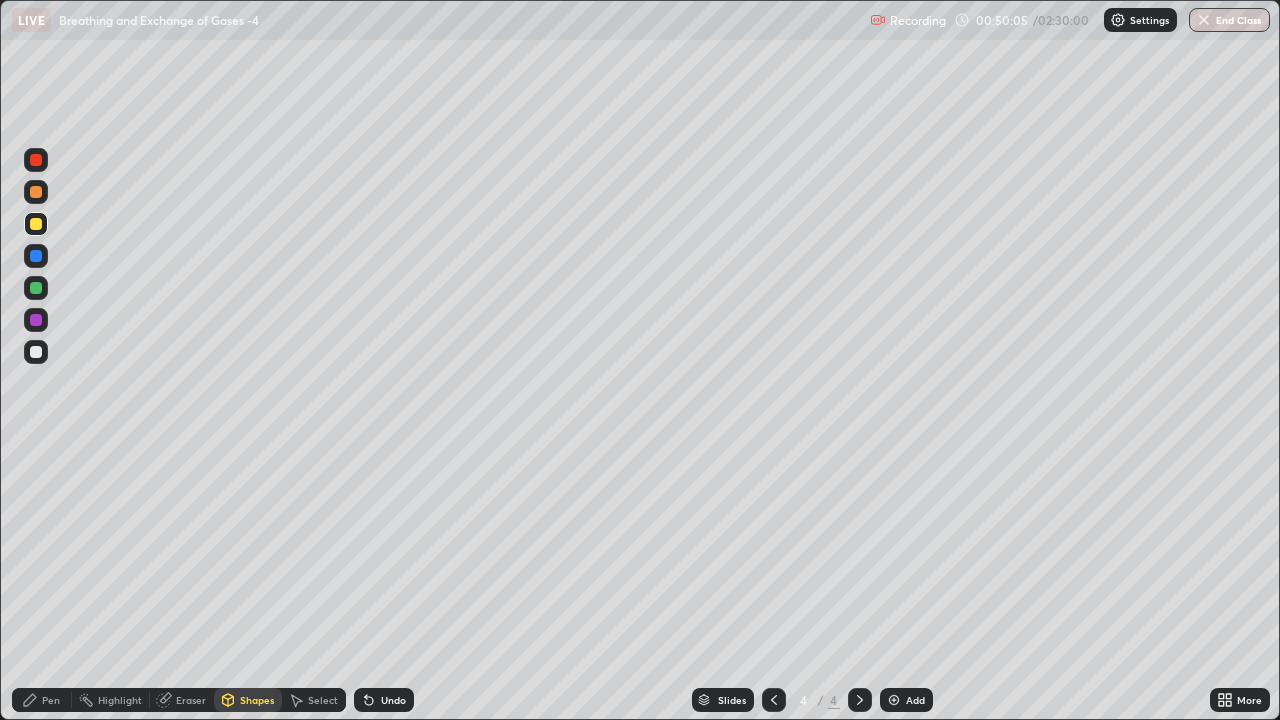 click at bounding box center [36, 160] 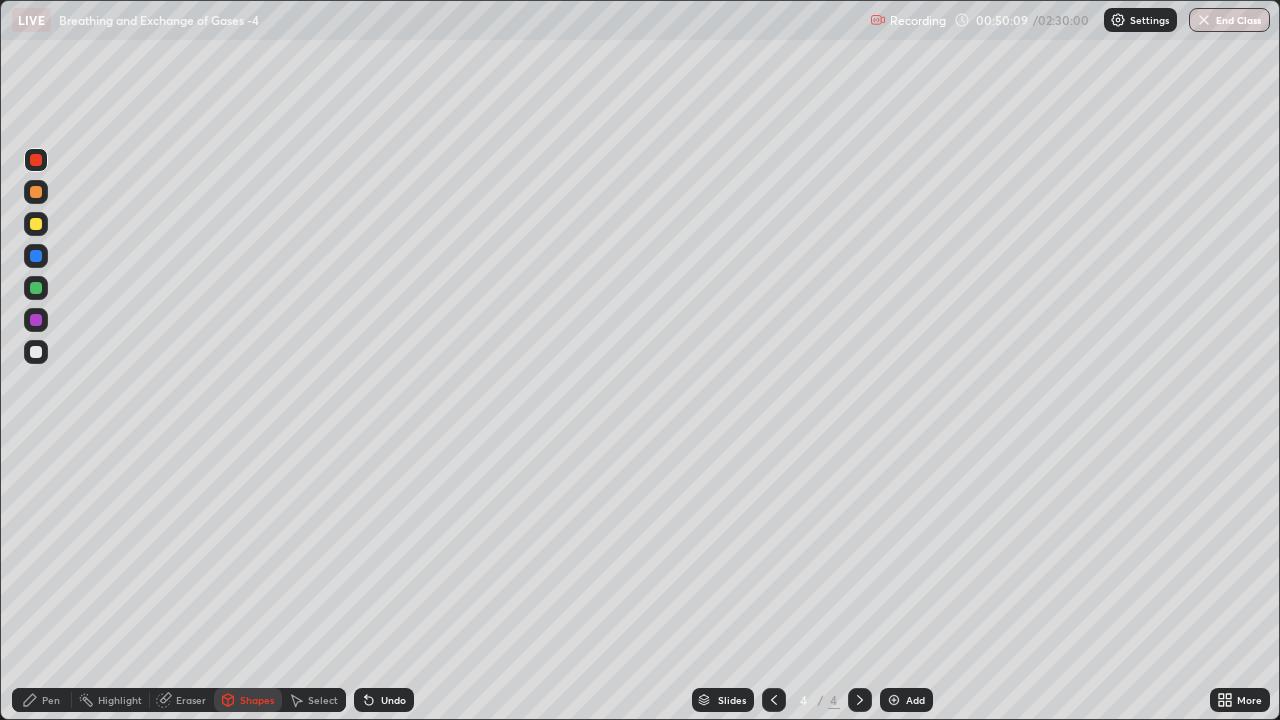 click on "Eraser" at bounding box center [191, 700] 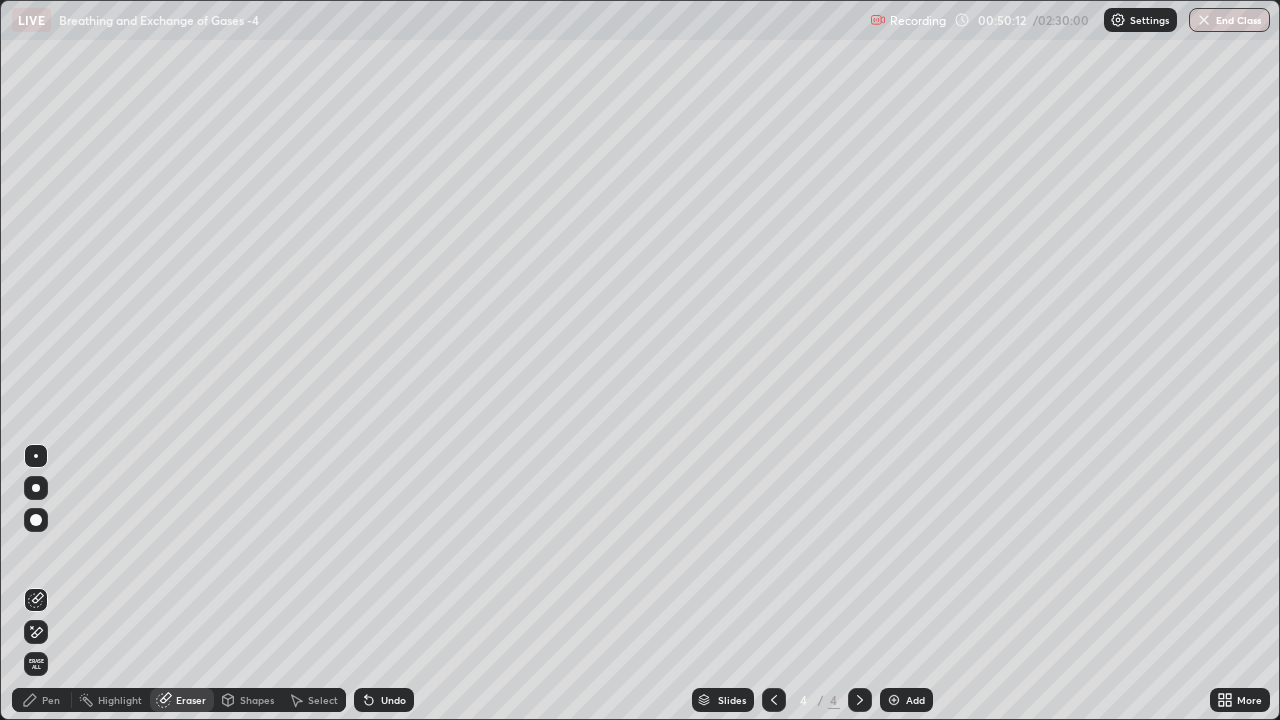 click on "Pen" at bounding box center [42, 700] 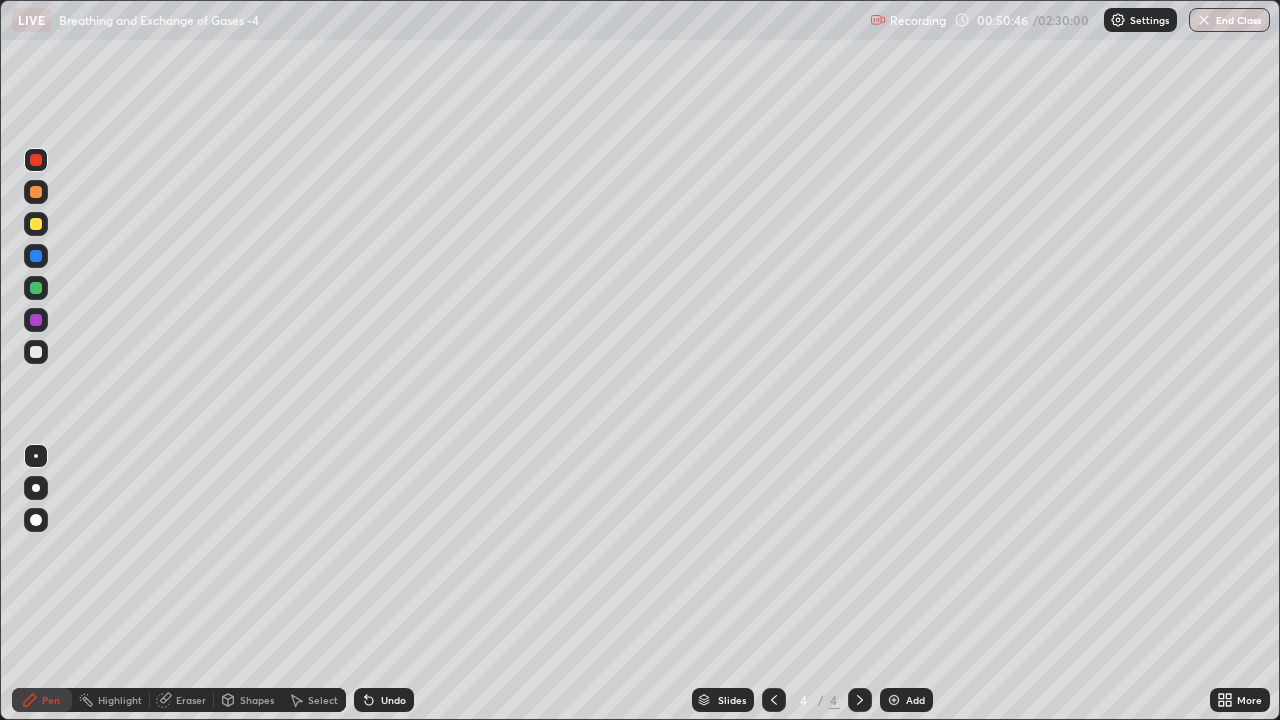 click at bounding box center [36, 224] 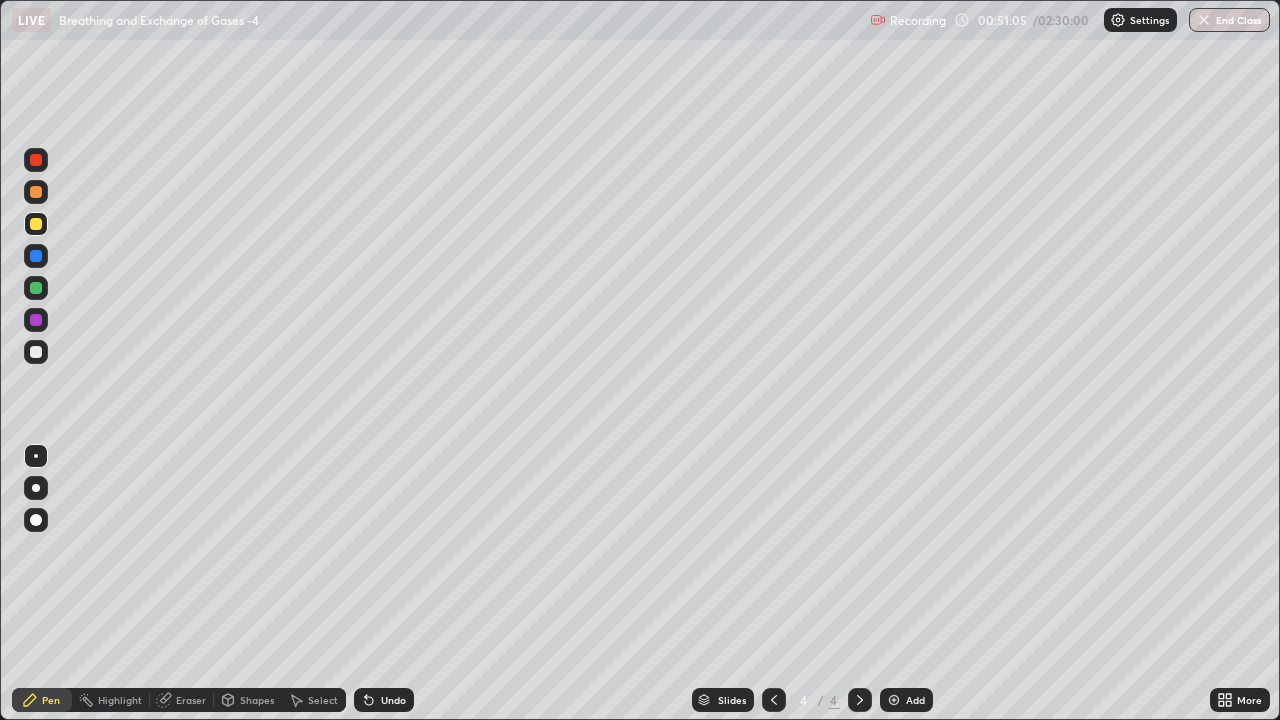 click at bounding box center (36, 352) 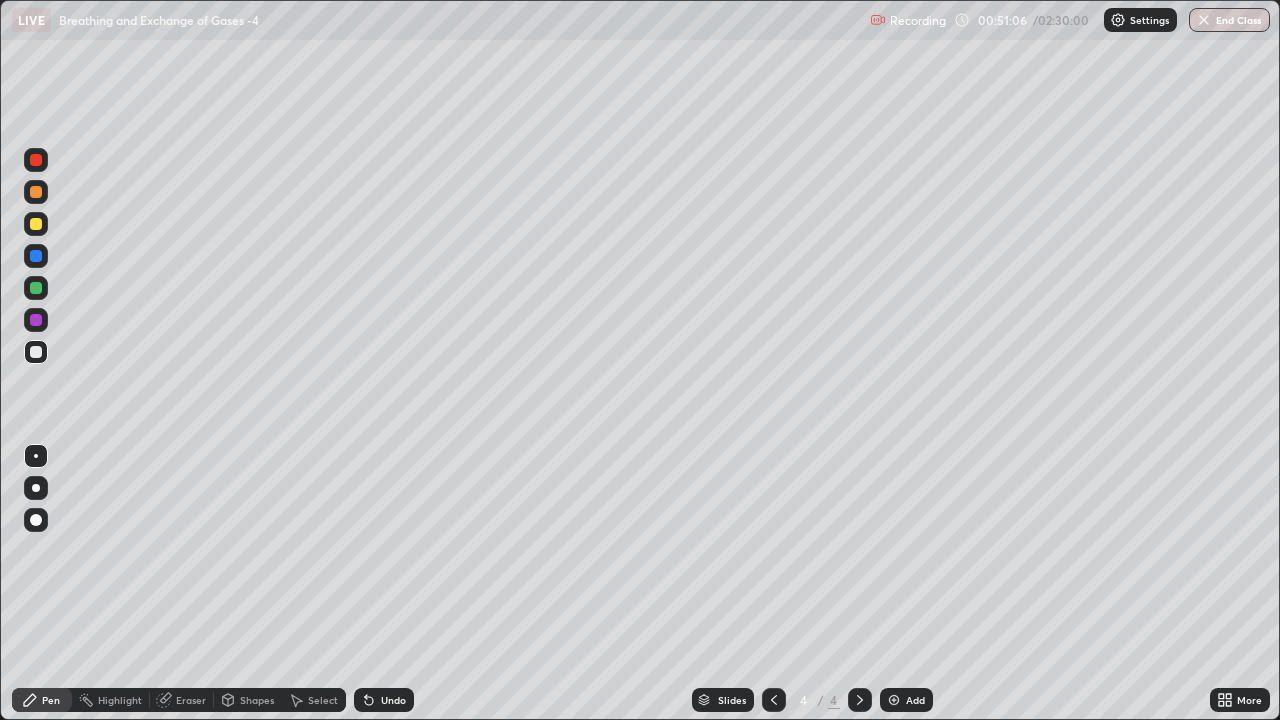 click at bounding box center (36, 320) 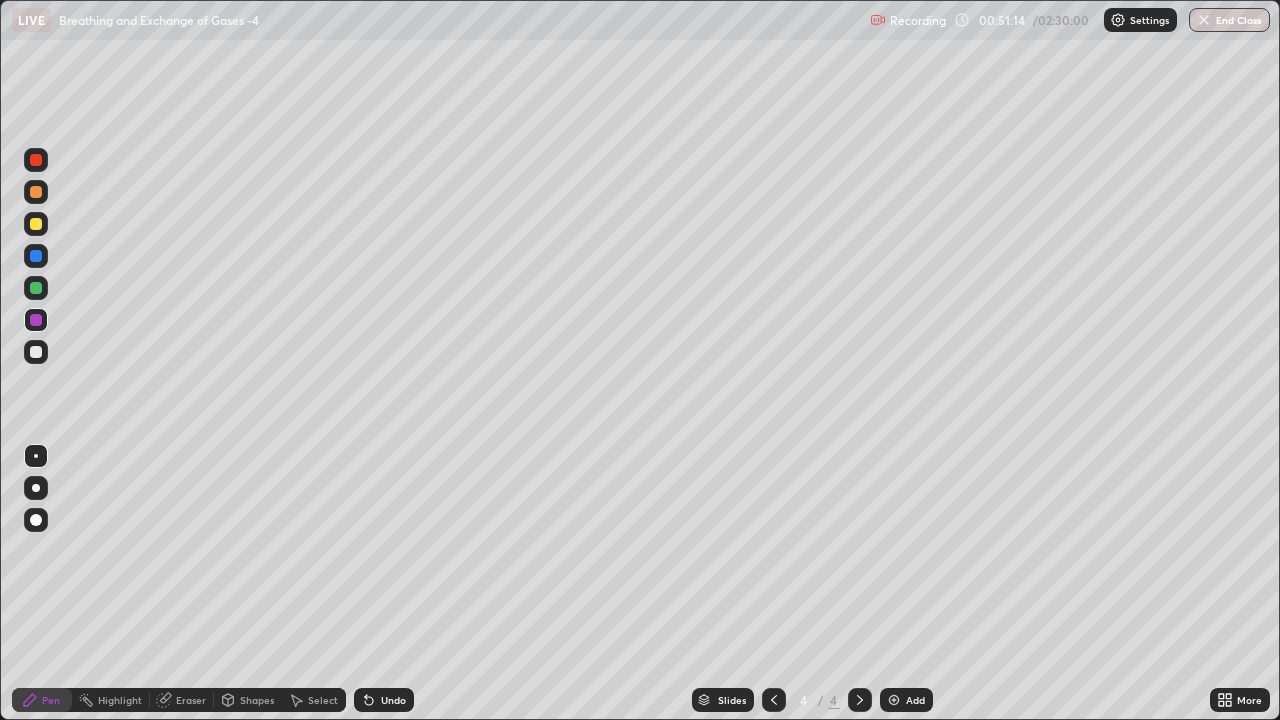 click at bounding box center [36, 288] 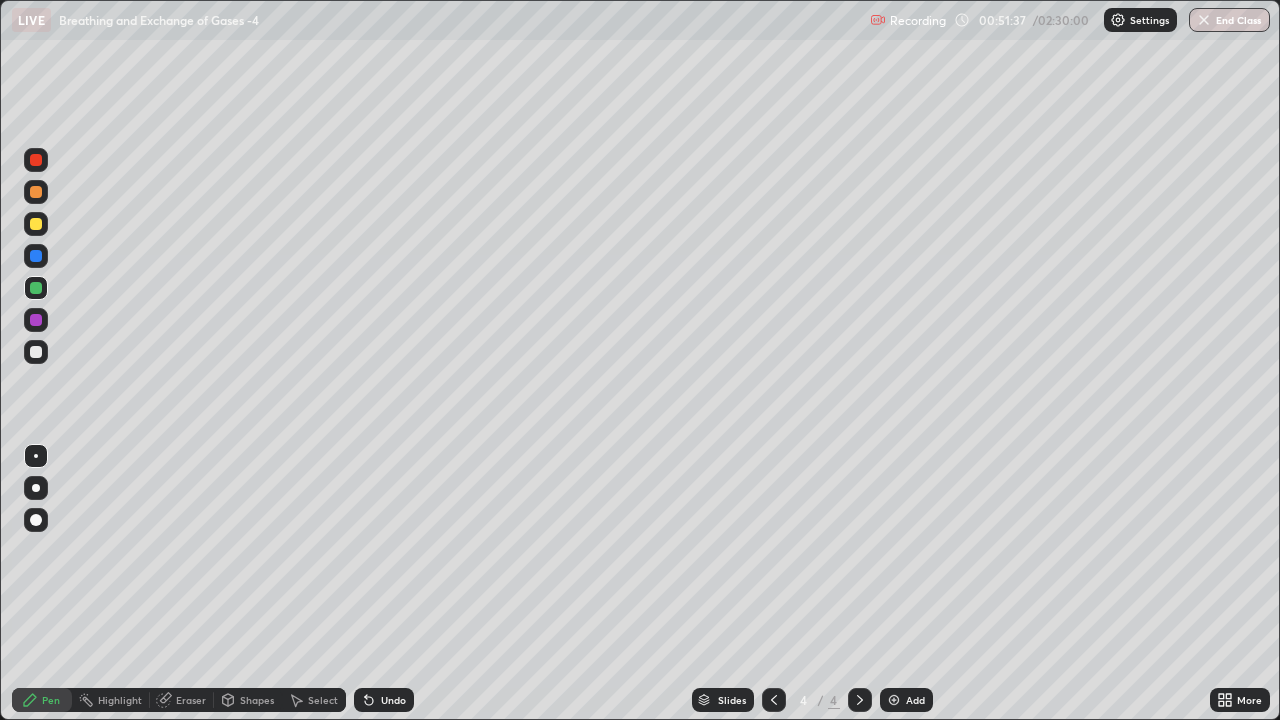 click at bounding box center [36, 224] 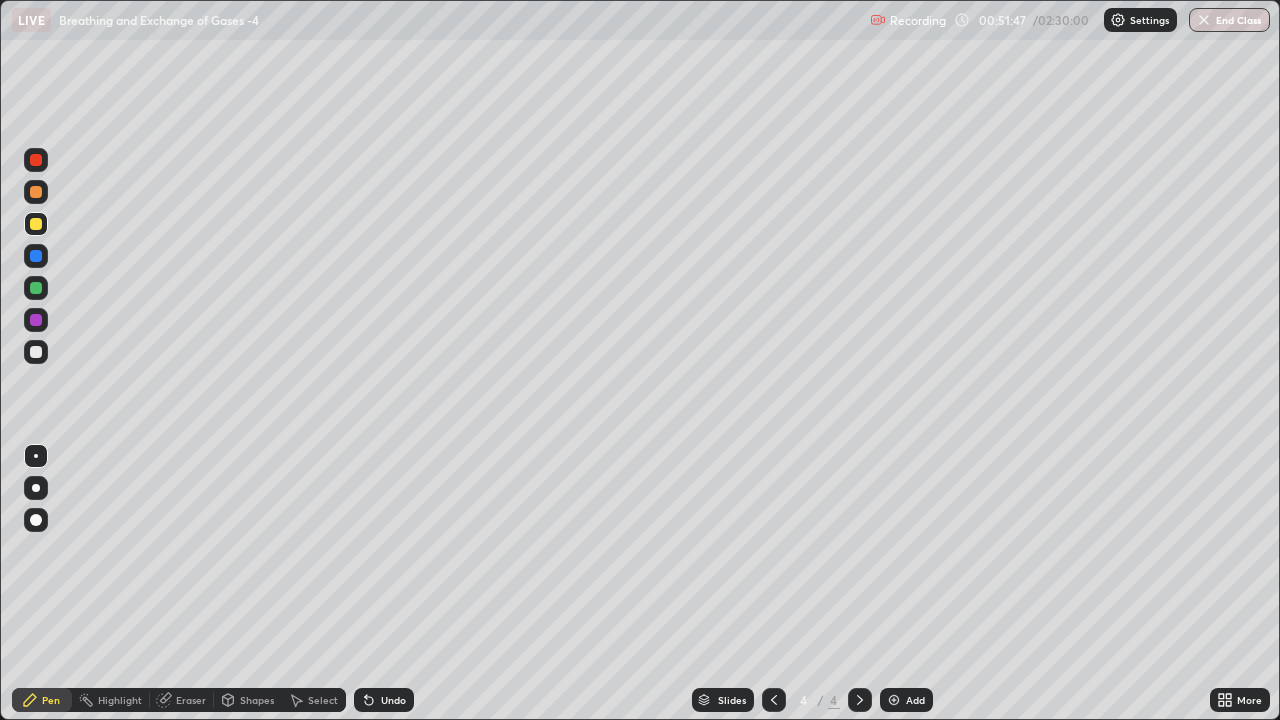 click at bounding box center [36, 320] 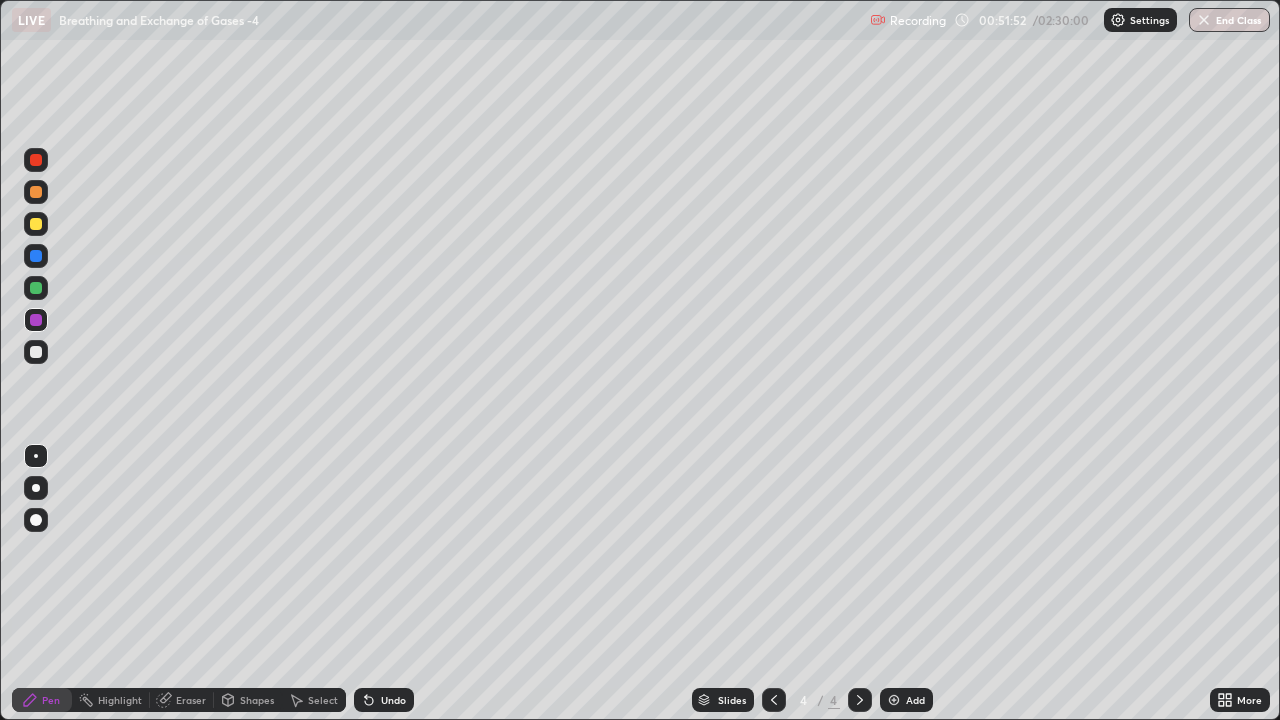 click at bounding box center [36, 288] 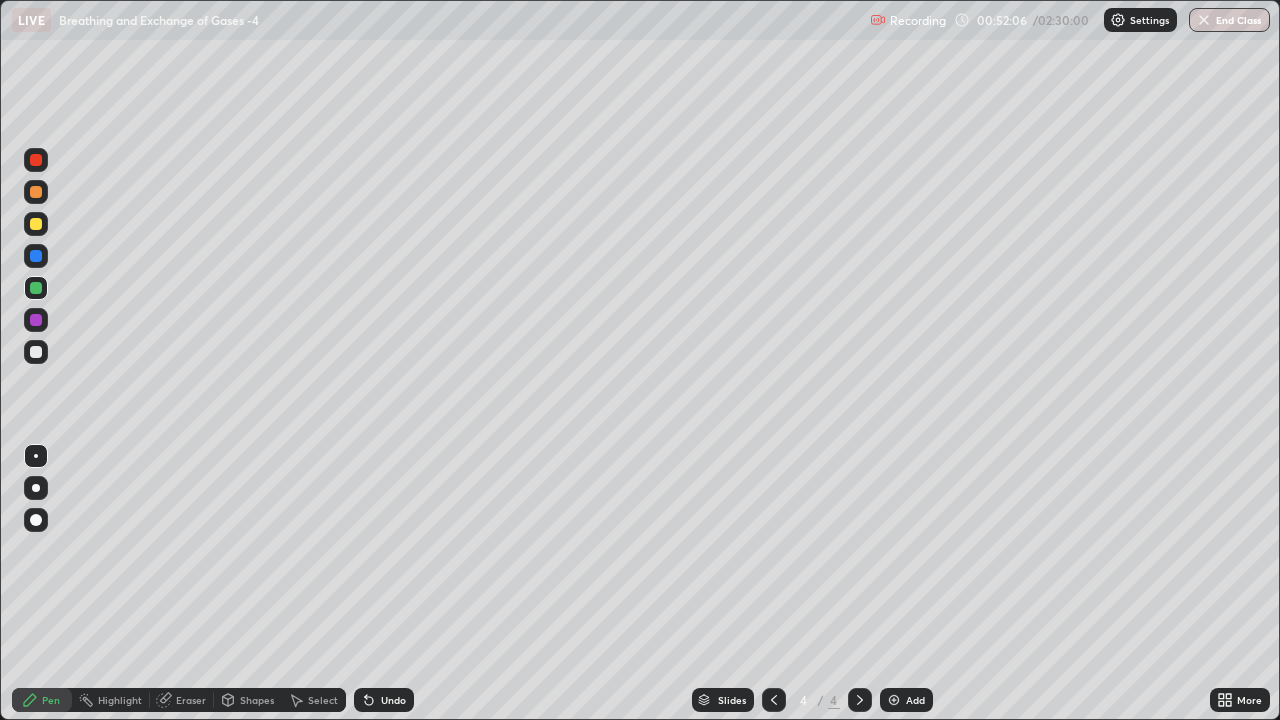 click at bounding box center (36, 224) 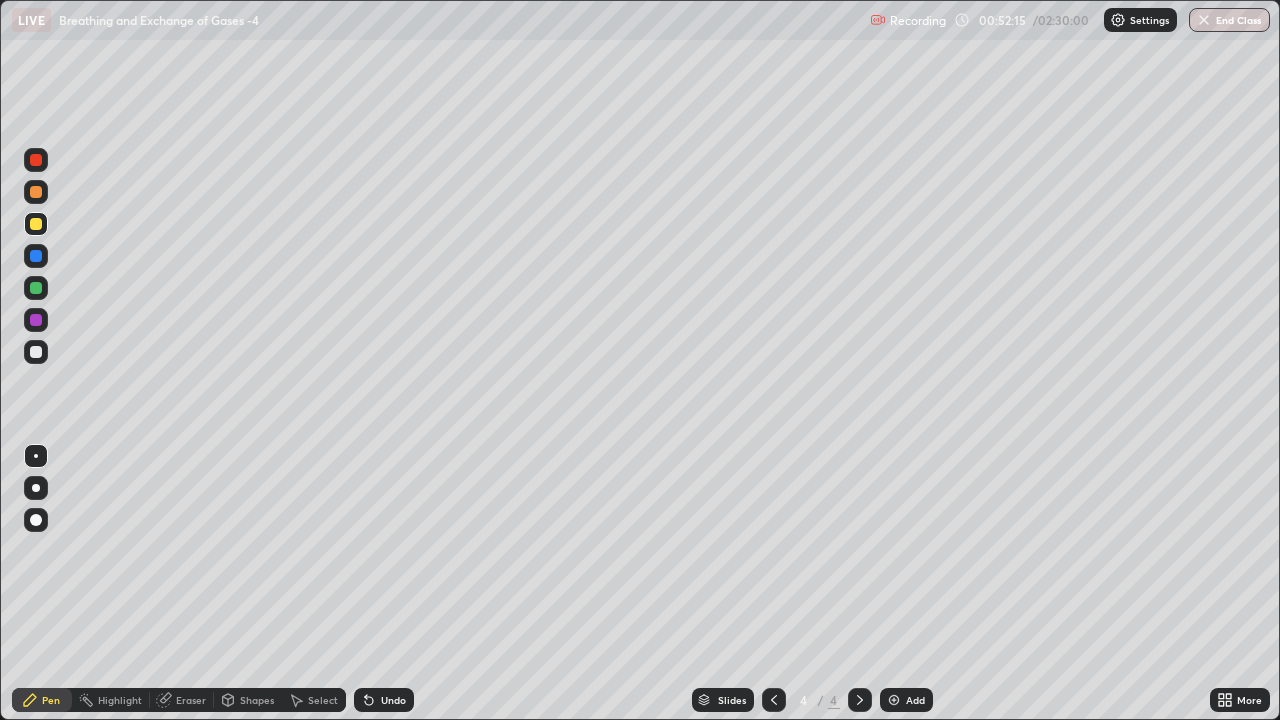 click at bounding box center [36, 320] 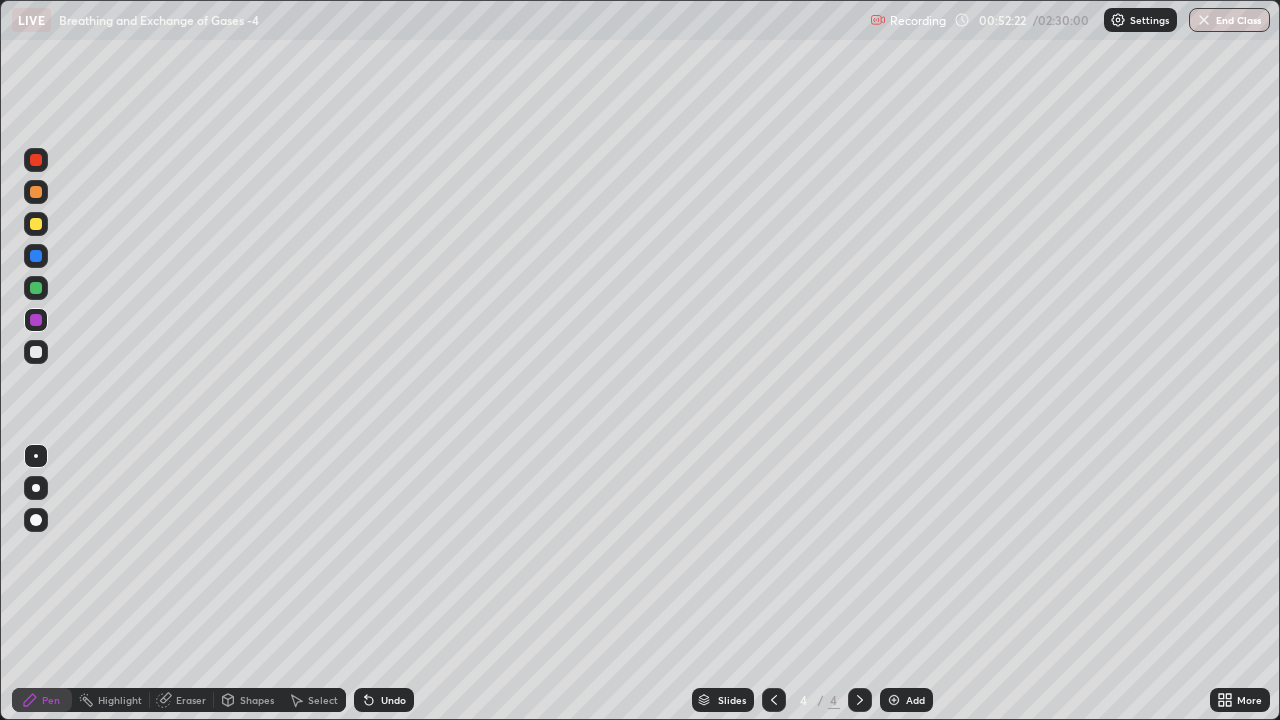 click at bounding box center [36, 288] 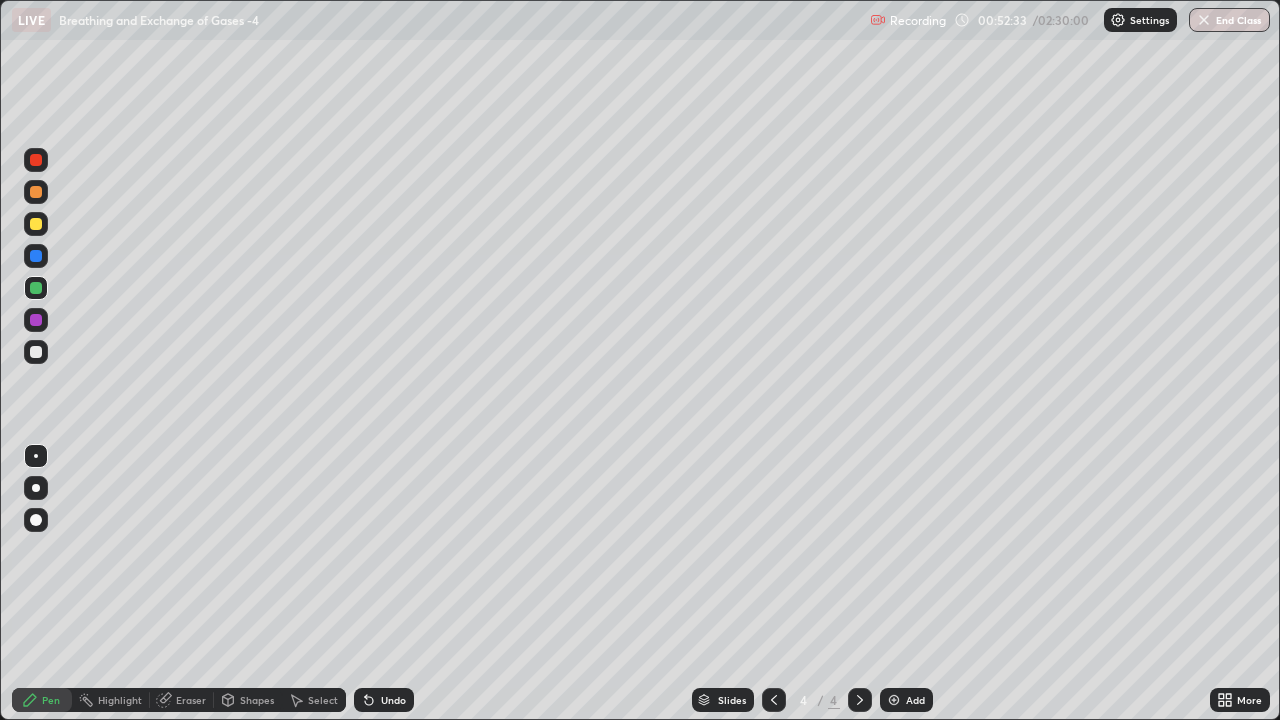 click at bounding box center [36, 224] 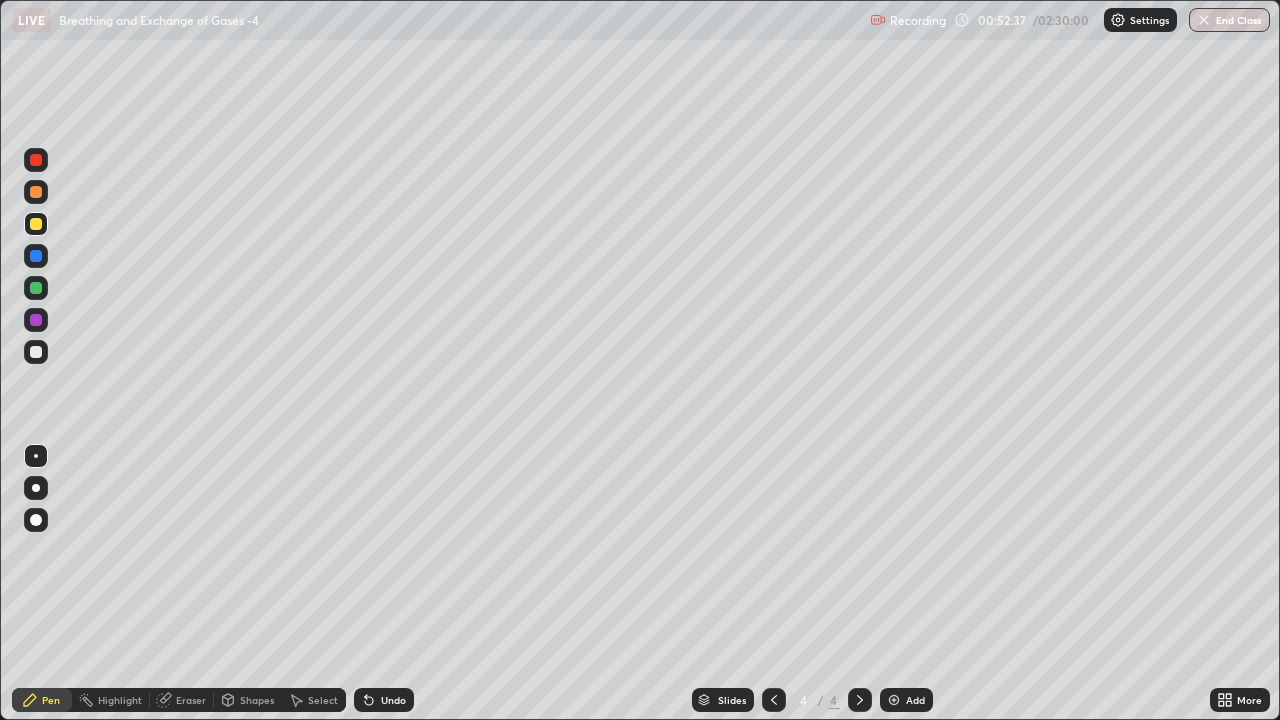 click on "Eraser" at bounding box center (191, 700) 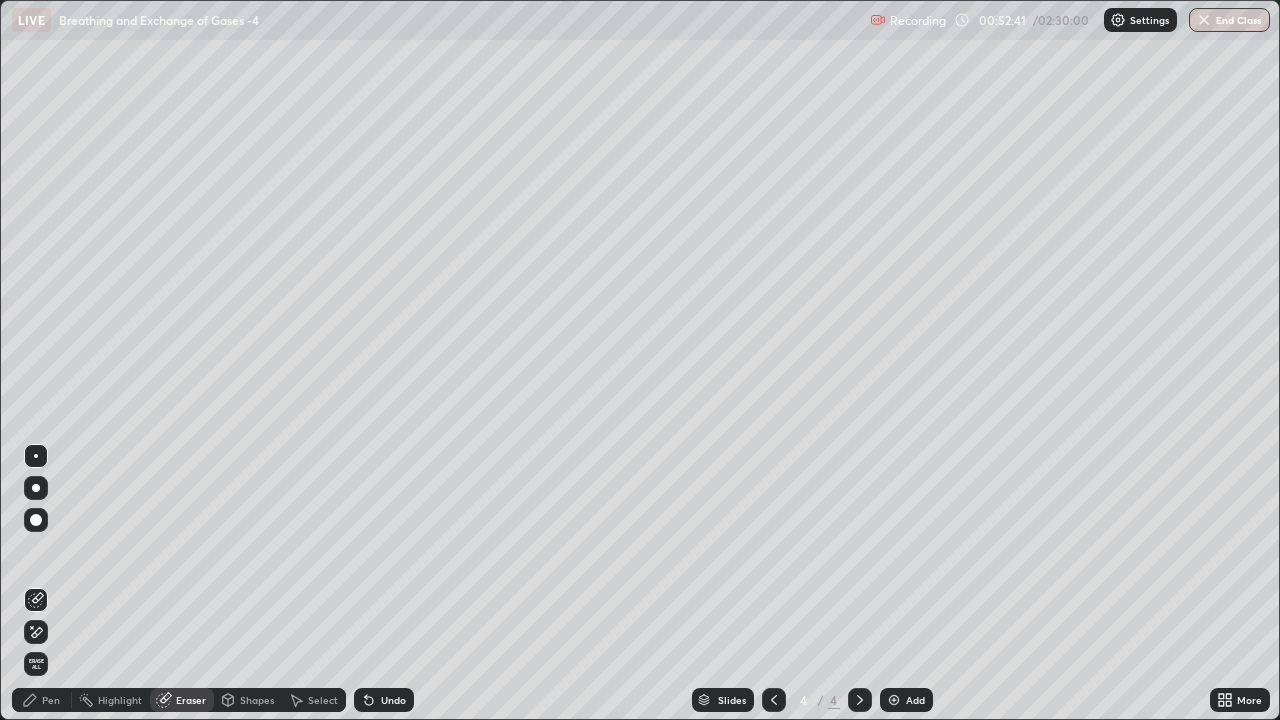 click on "Pen" at bounding box center (42, 700) 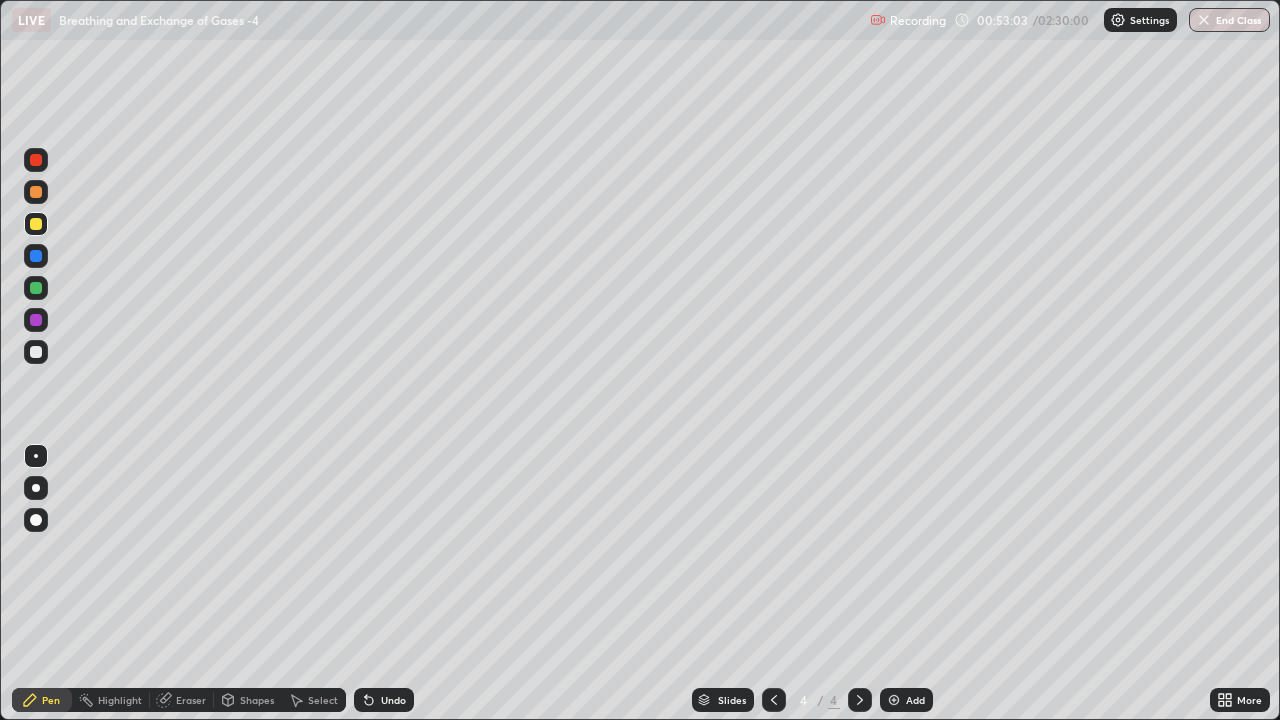 click at bounding box center (36, 288) 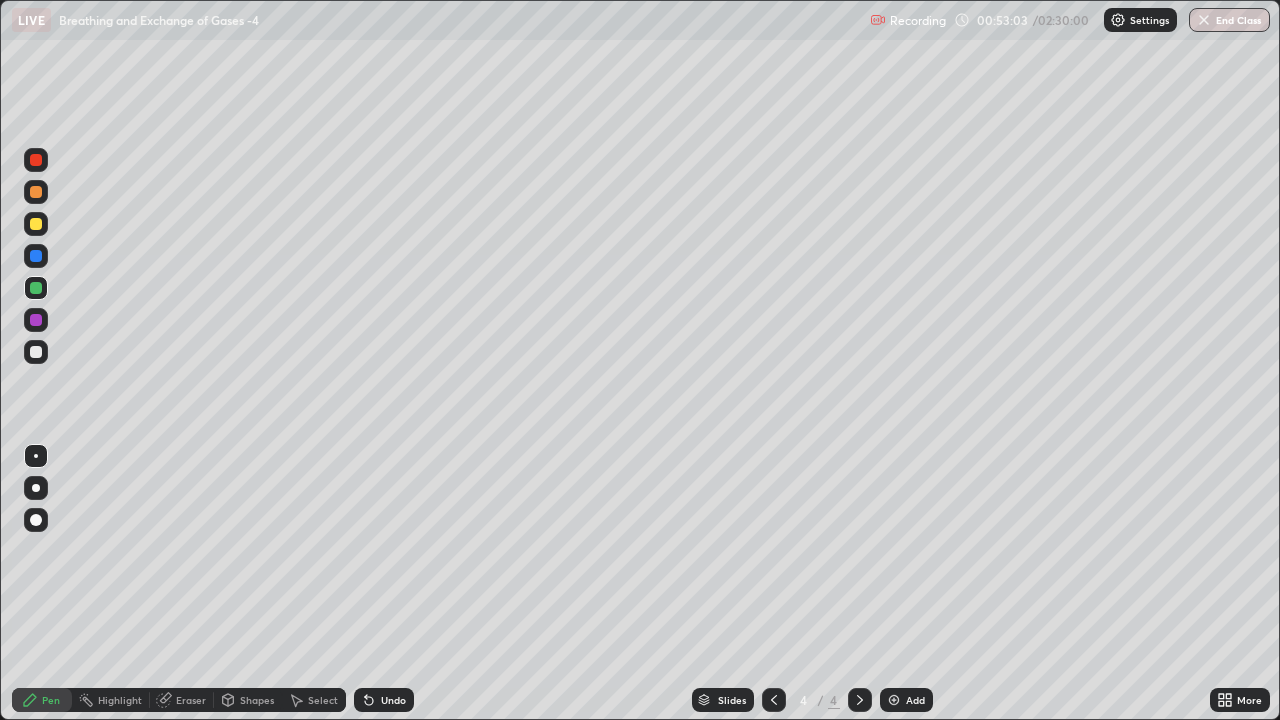 click at bounding box center (36, 320) 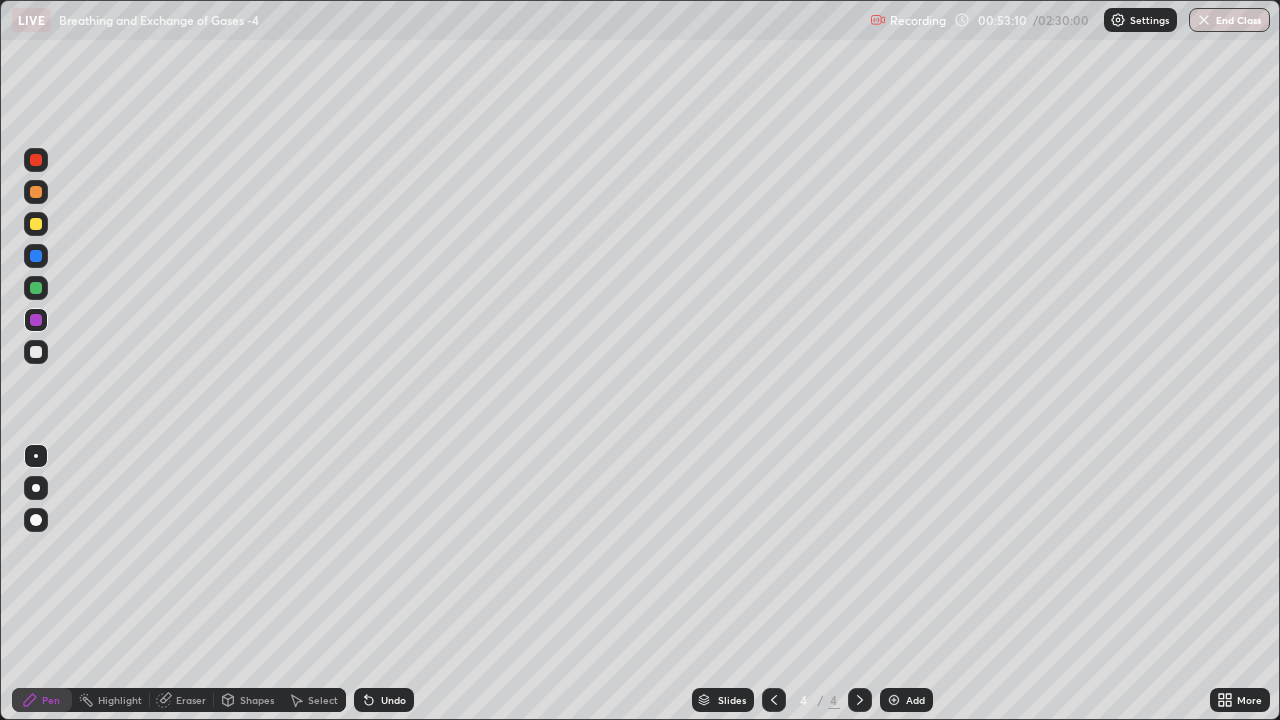 click at bounding box center [36, 288] 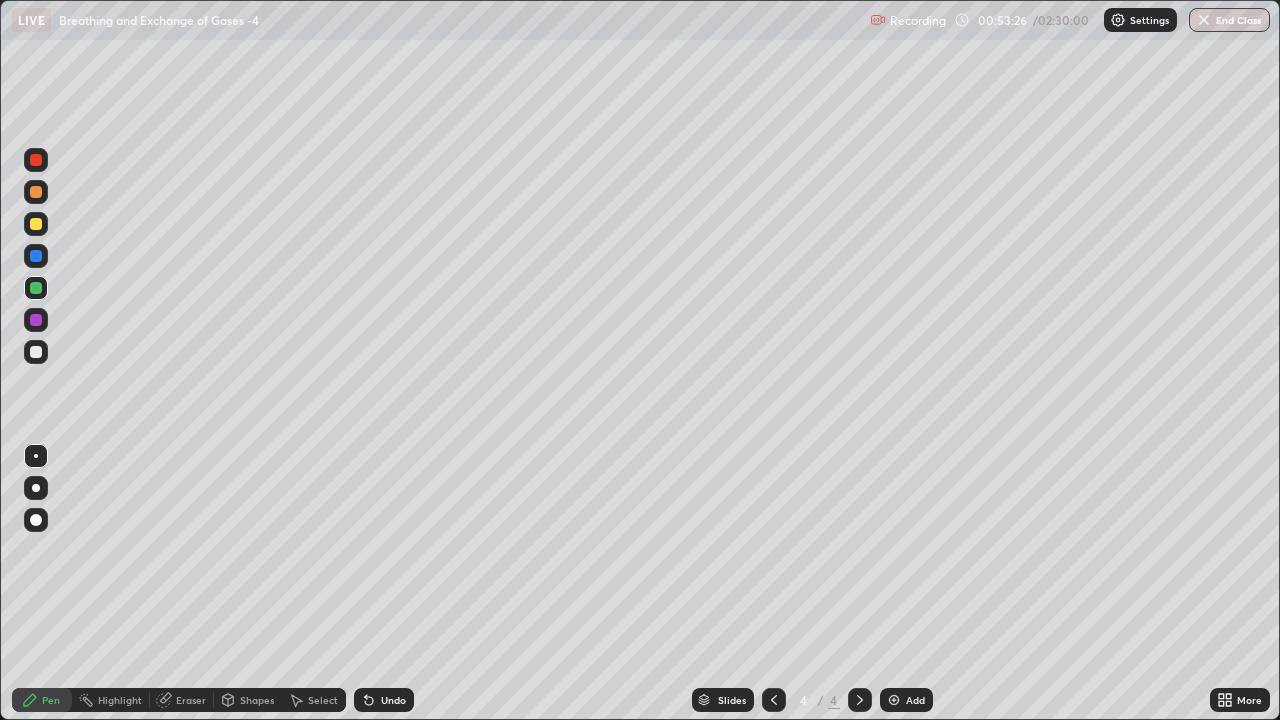 click at bounding box center [36, 224] 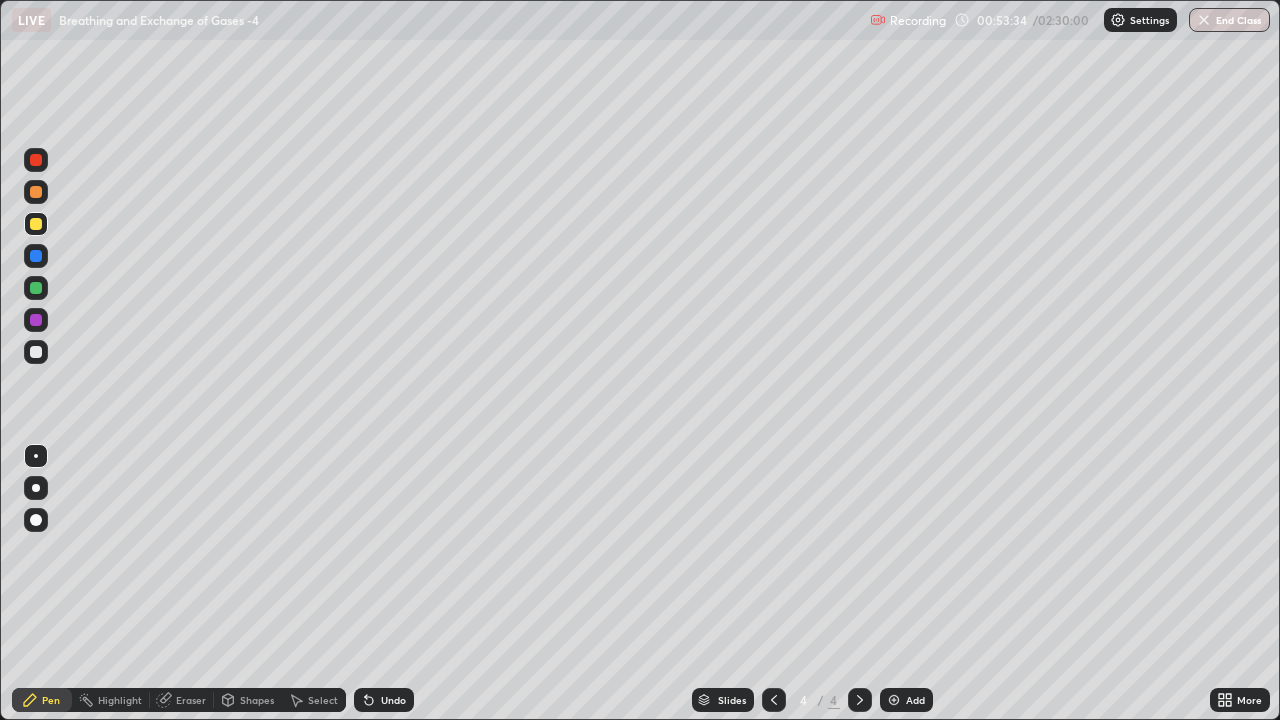 click at bounding box center (36, 320) 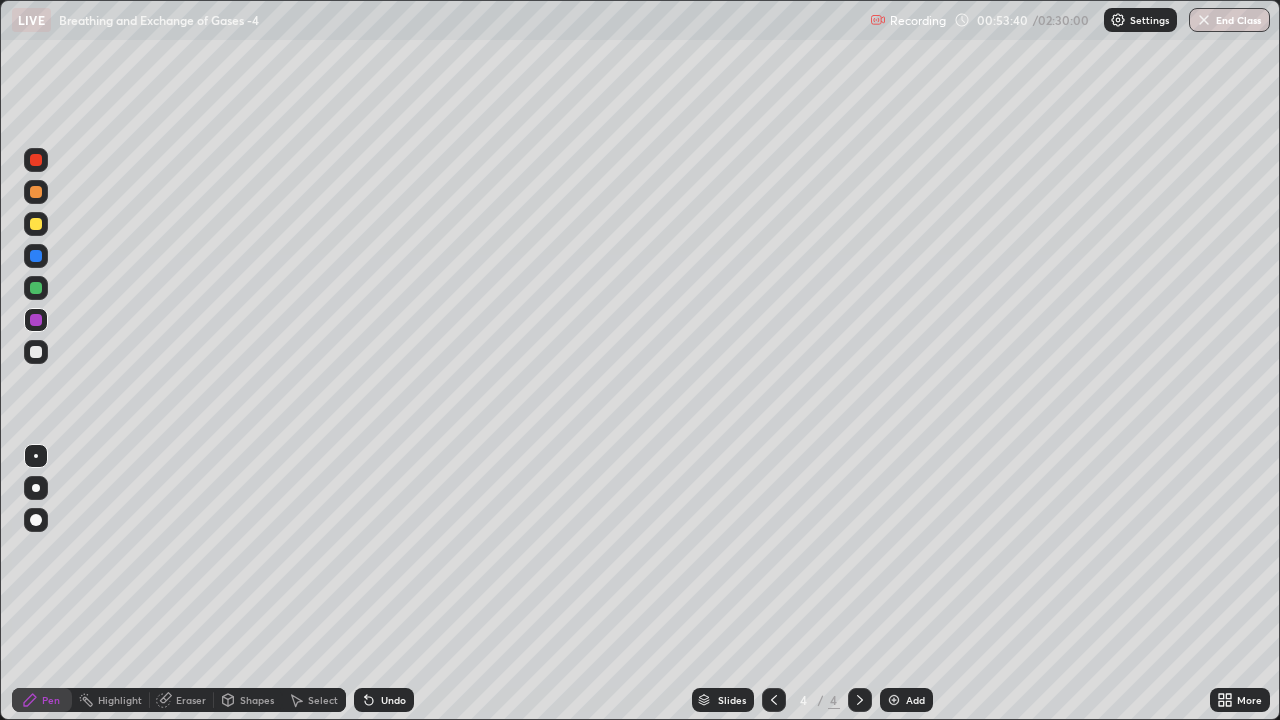 click at bounding box center (36, 288) 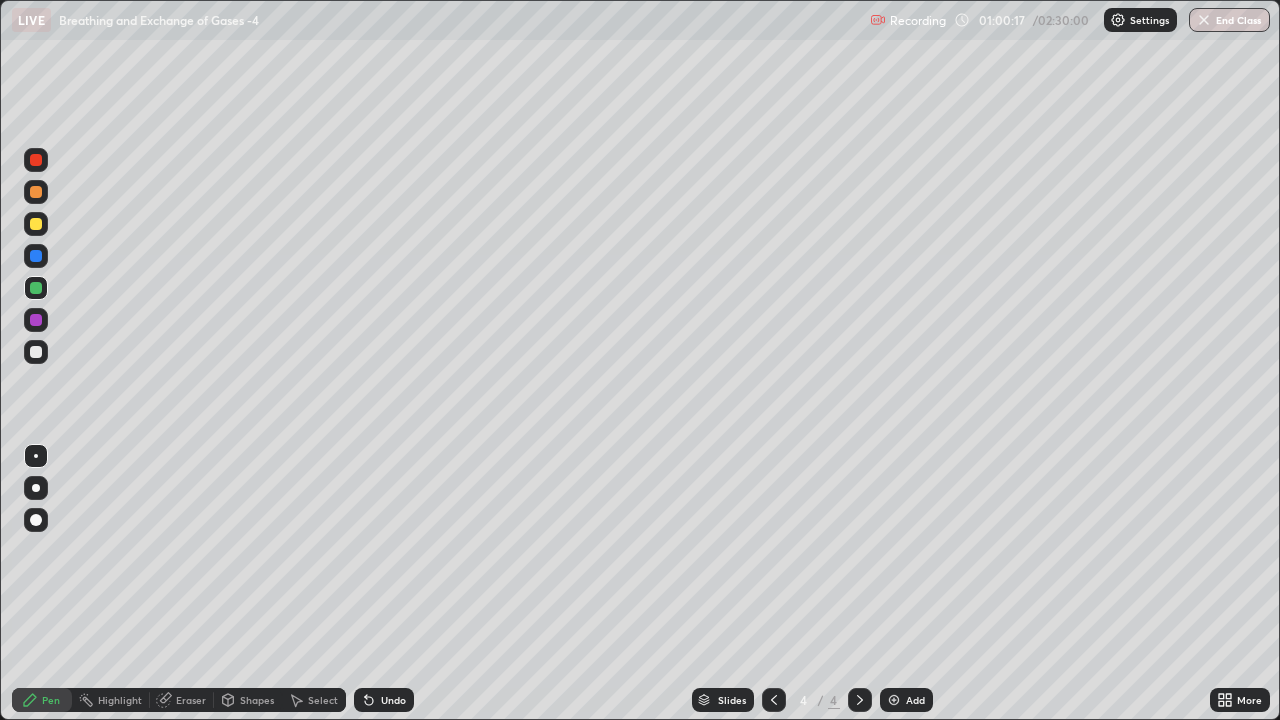 click at bounding box center [894, 700] 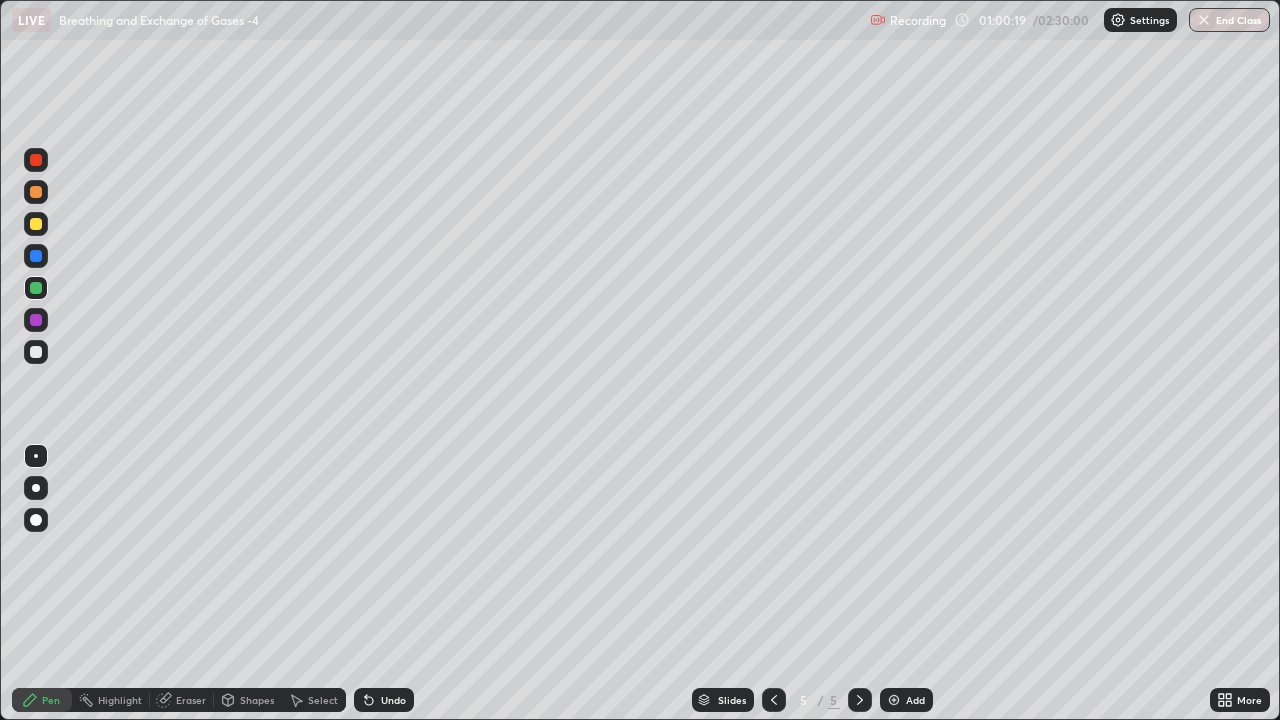 click at bounding box center (36, 160) 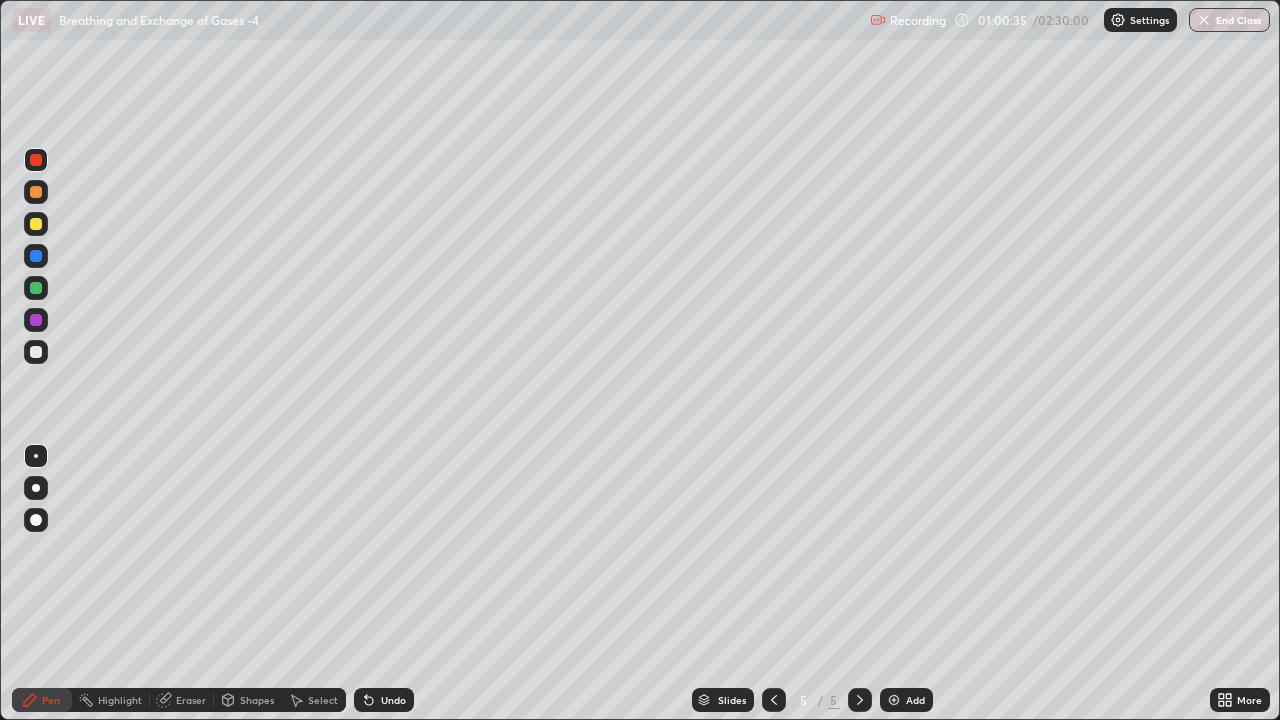 click at bounding box center [36, 224] 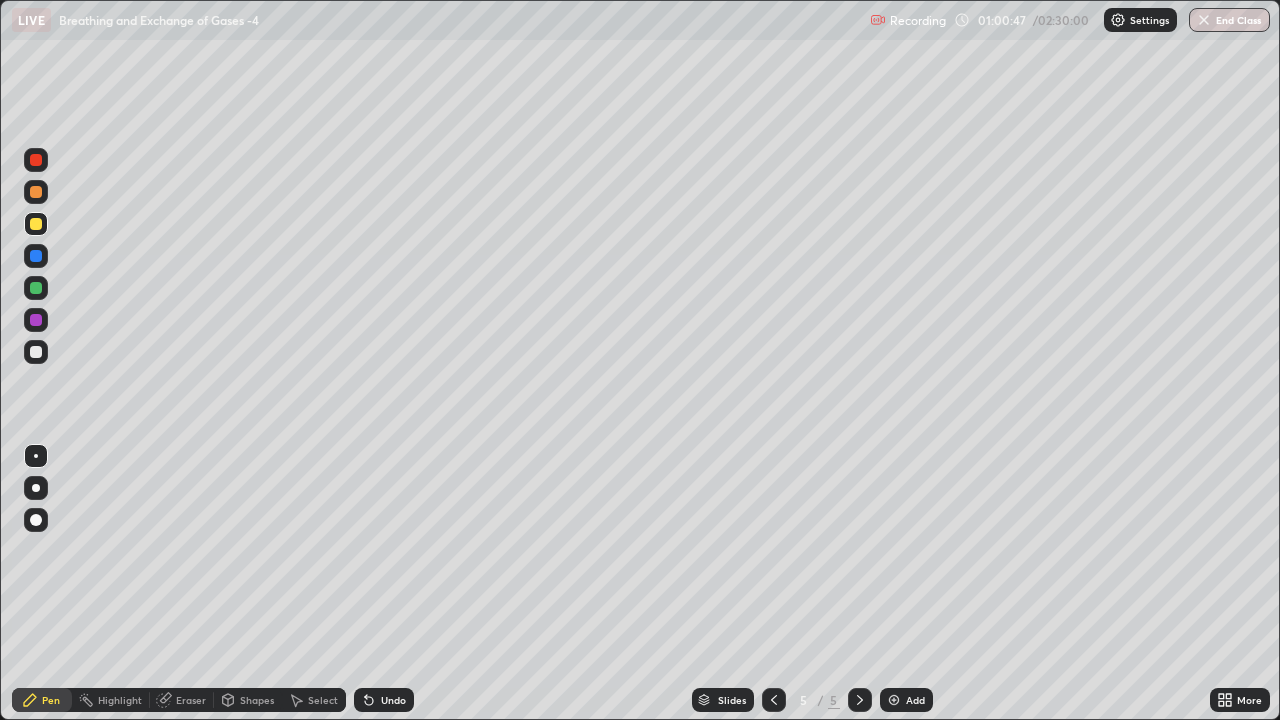 click at bounding box center [36, 192] 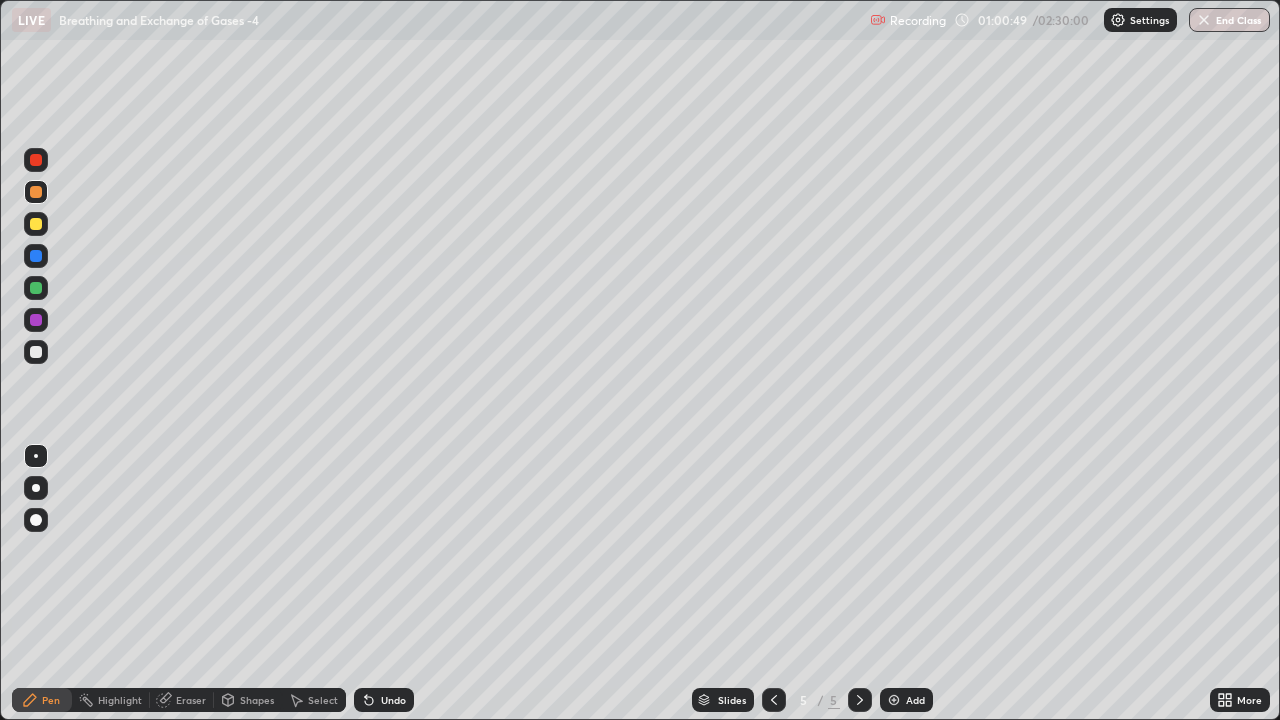 click at bounding box center [36, 160] 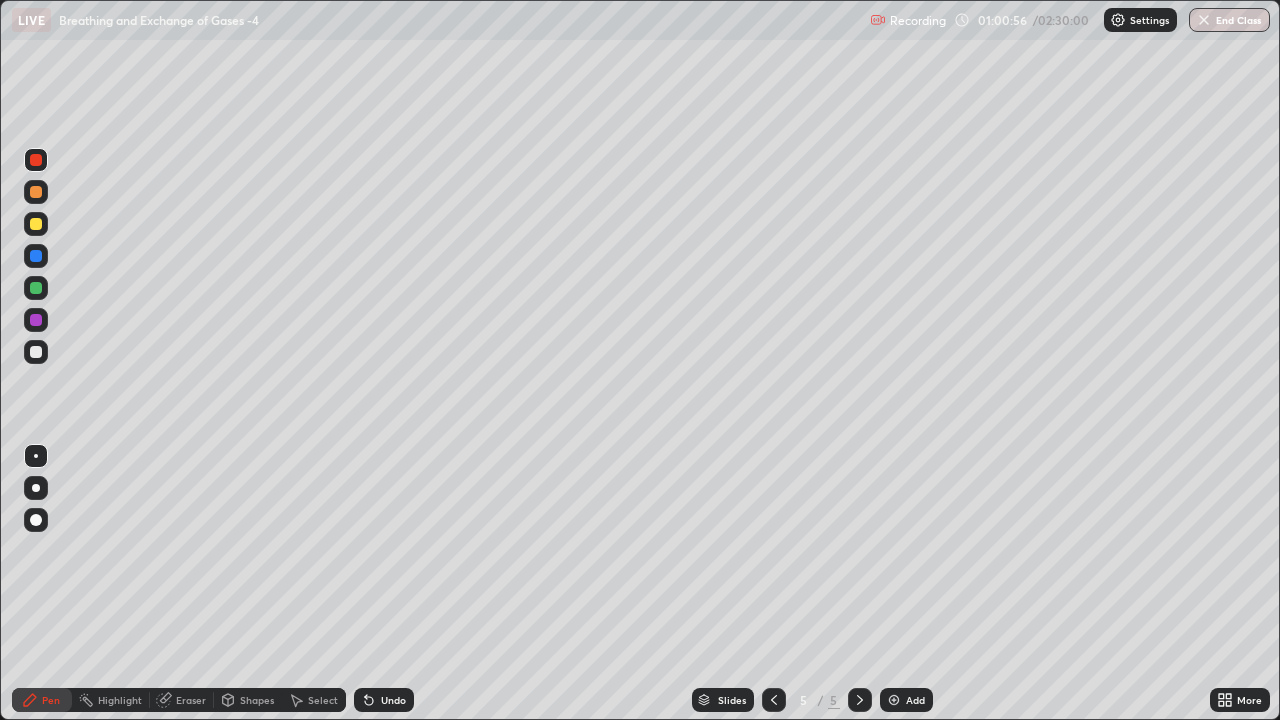 click at bounding box center (36, 352) 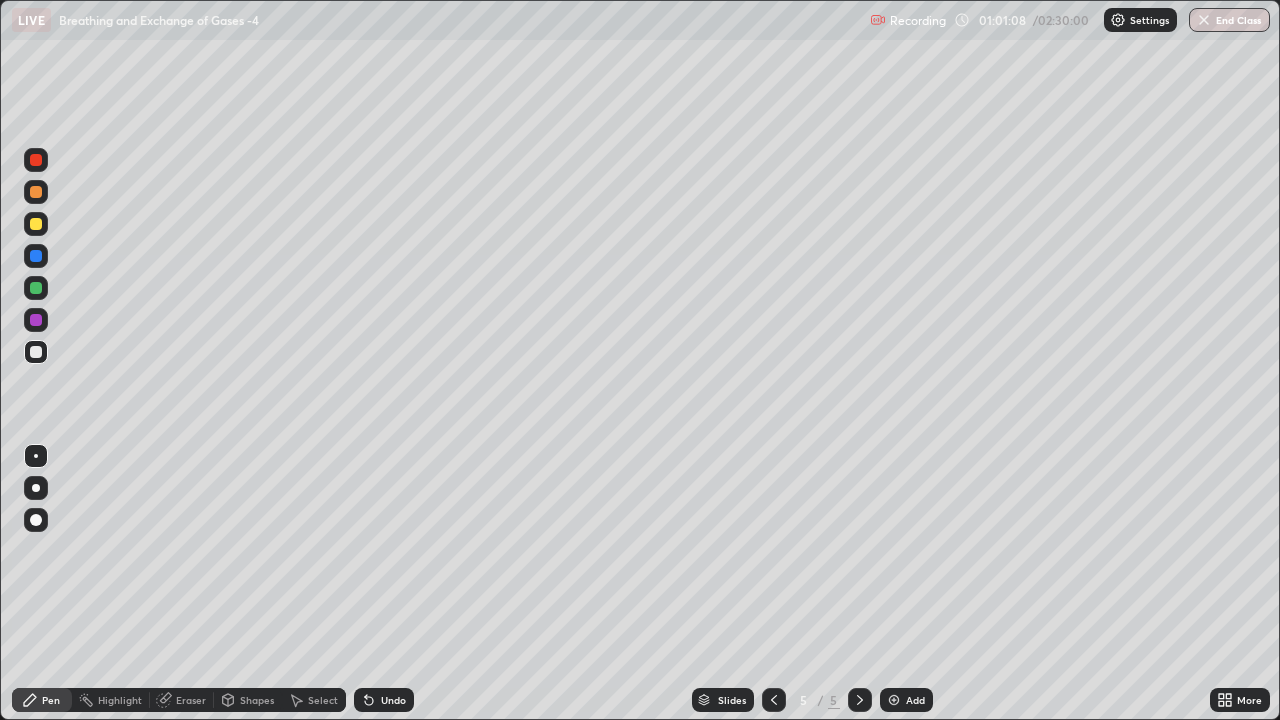 click at bounding box center (36, 320) 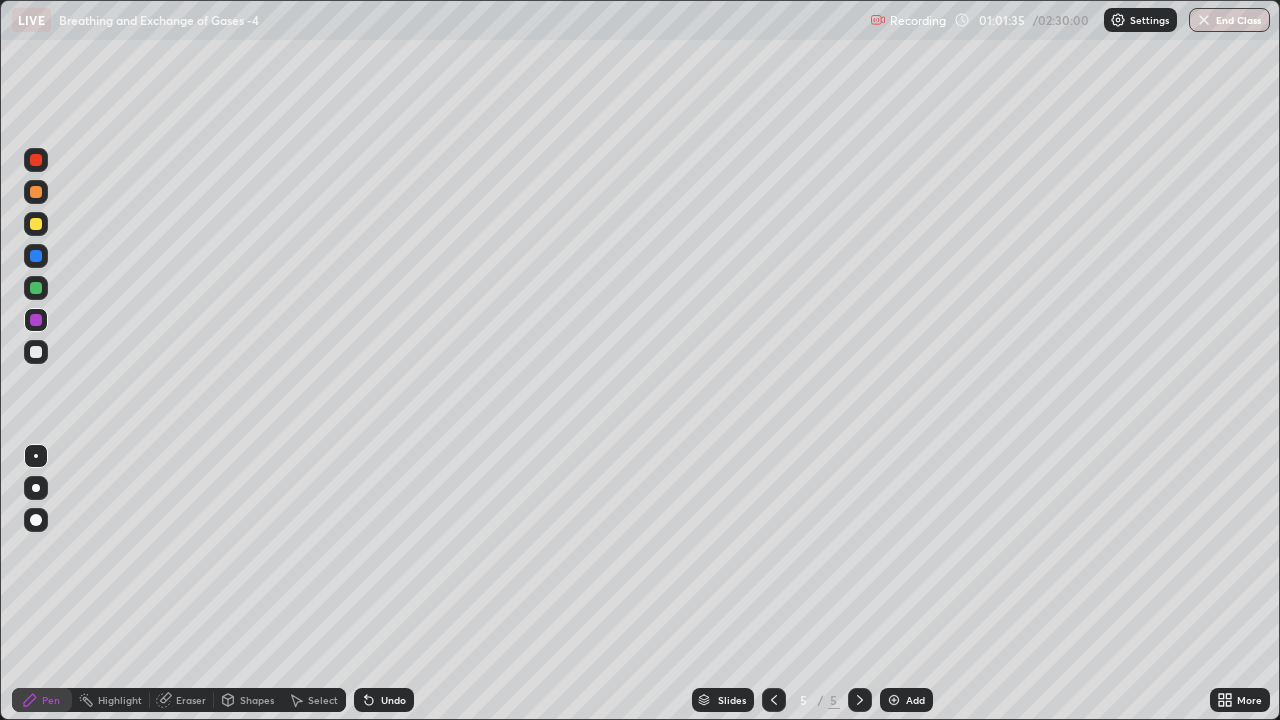 click at bounding box center (36, 352) 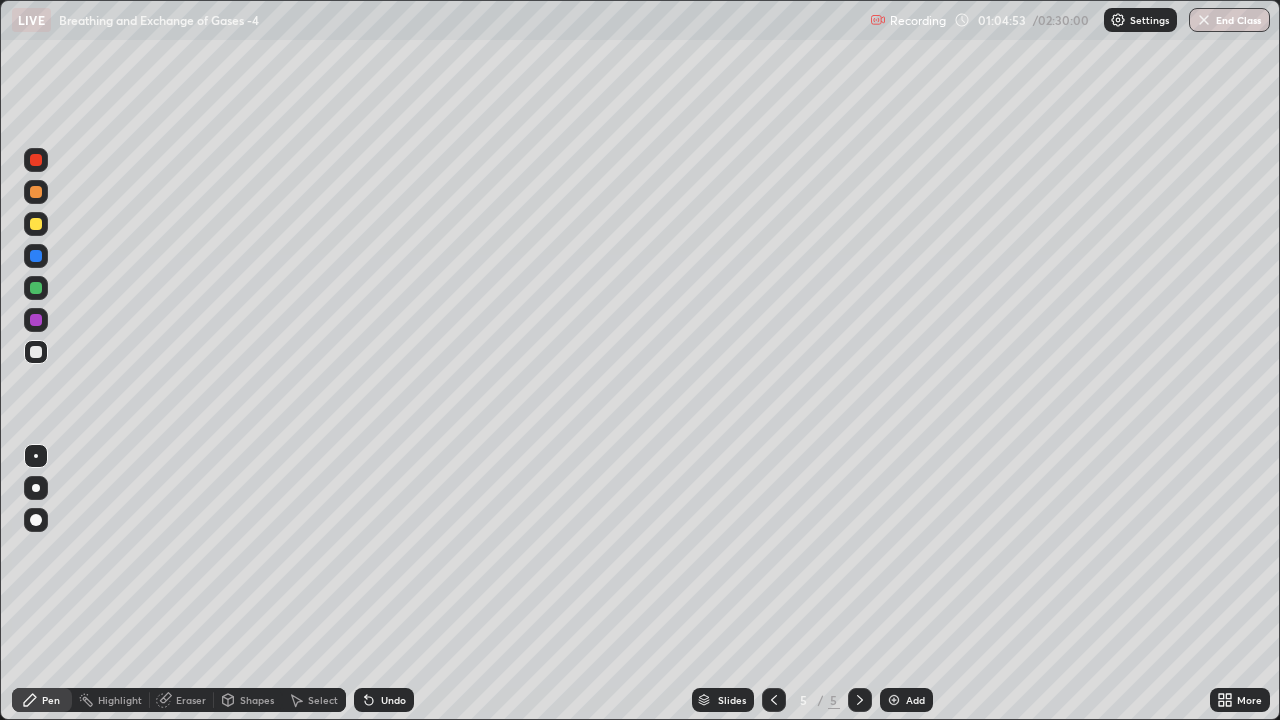 click at bounding box center (36, 224) 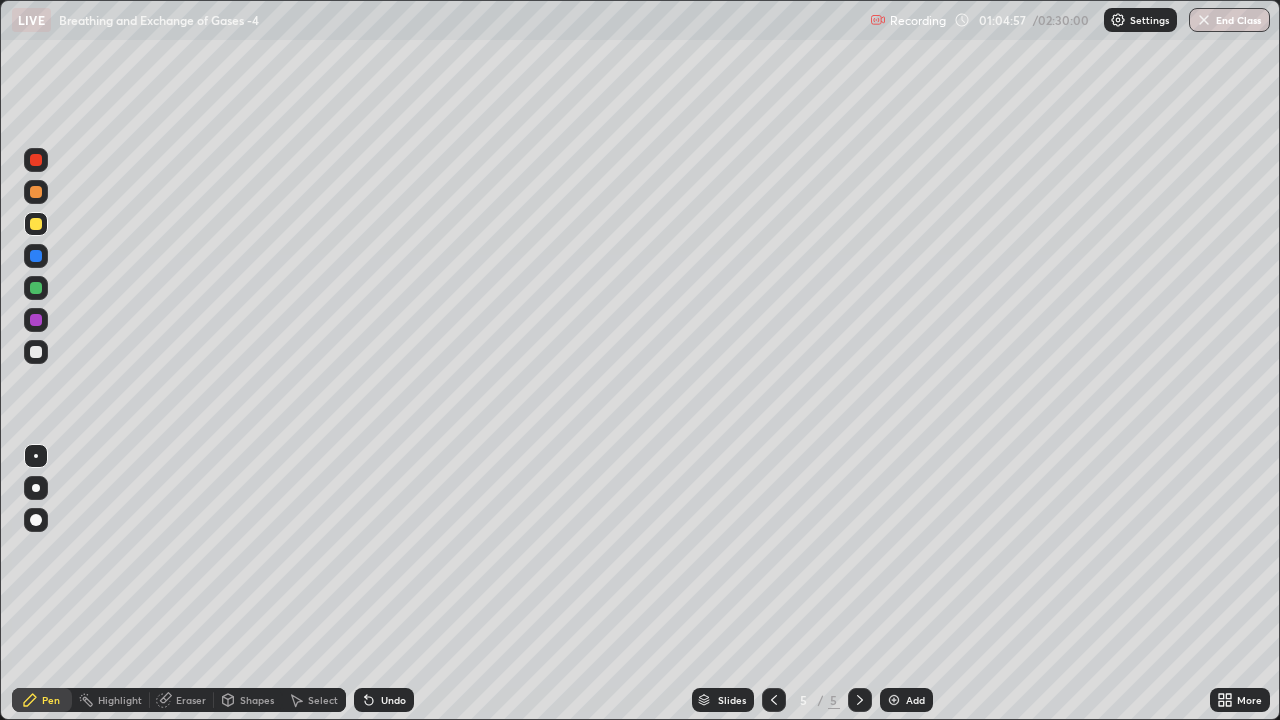click on "Eraser" at bounding box center (182, 700) 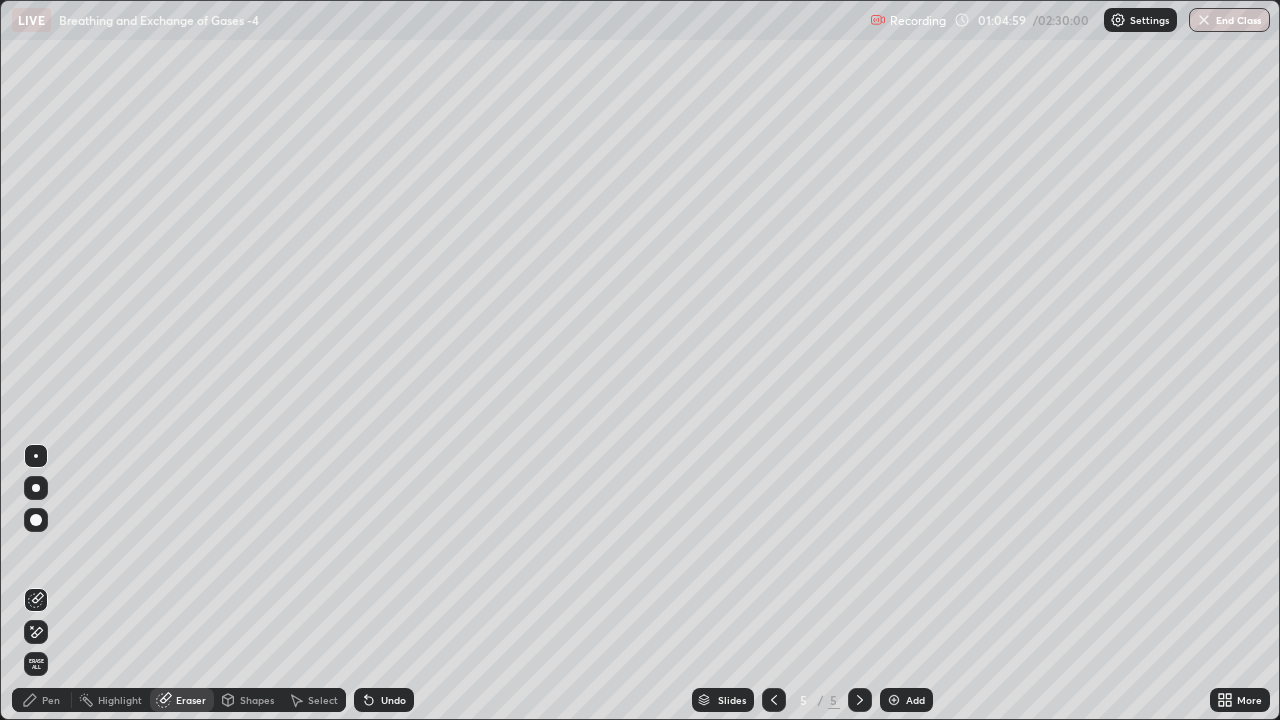 click on "Pen" at bounding box center (42, 700) 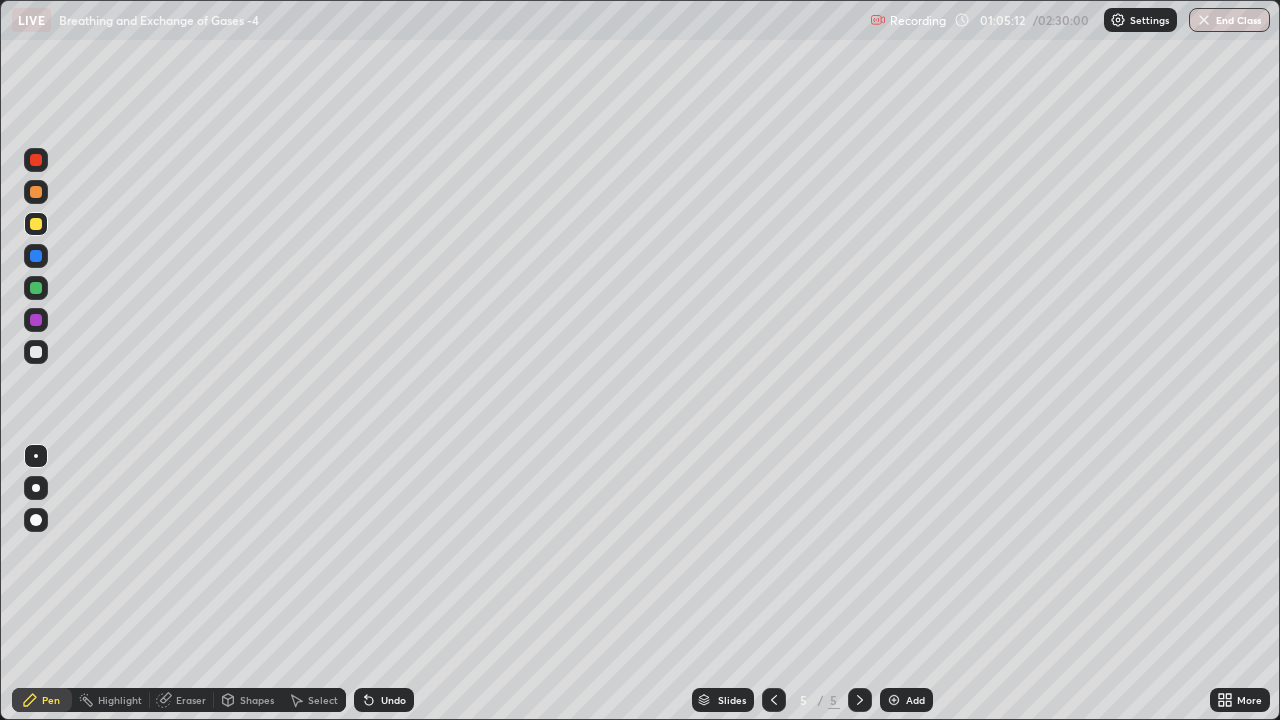 click at bounding box center (36, 192) 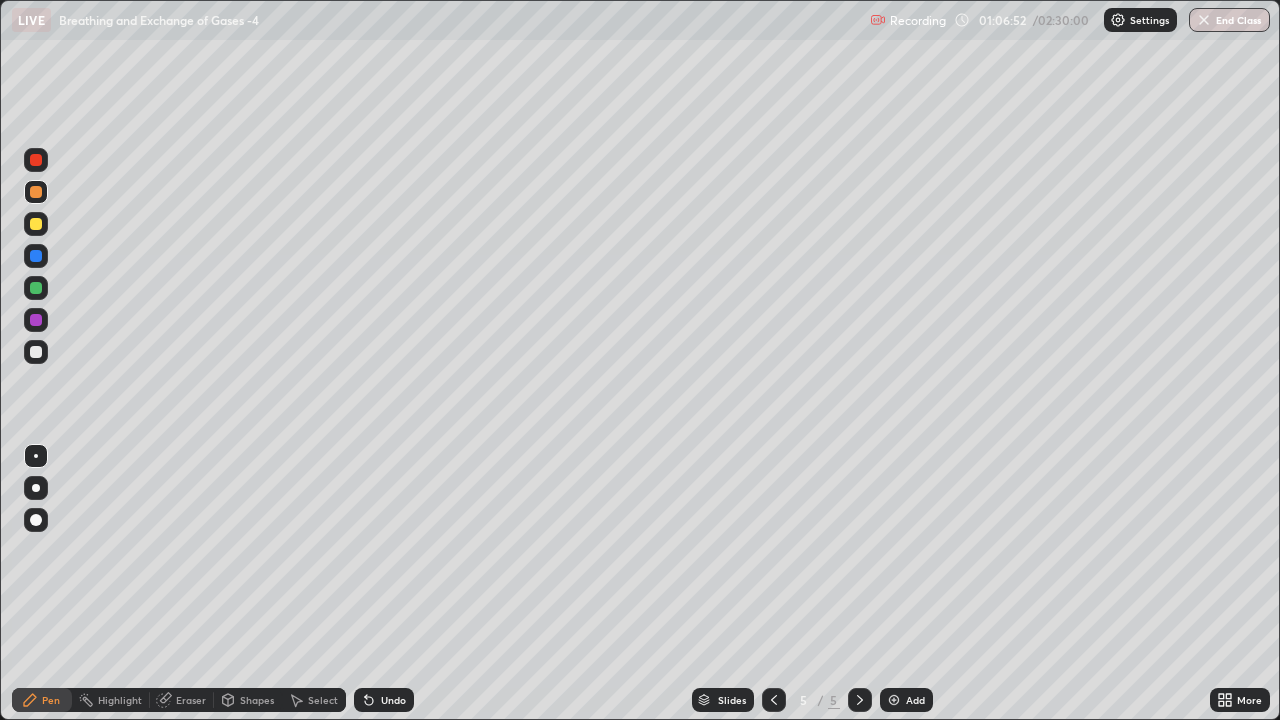 click at bounding box center [894, 700] 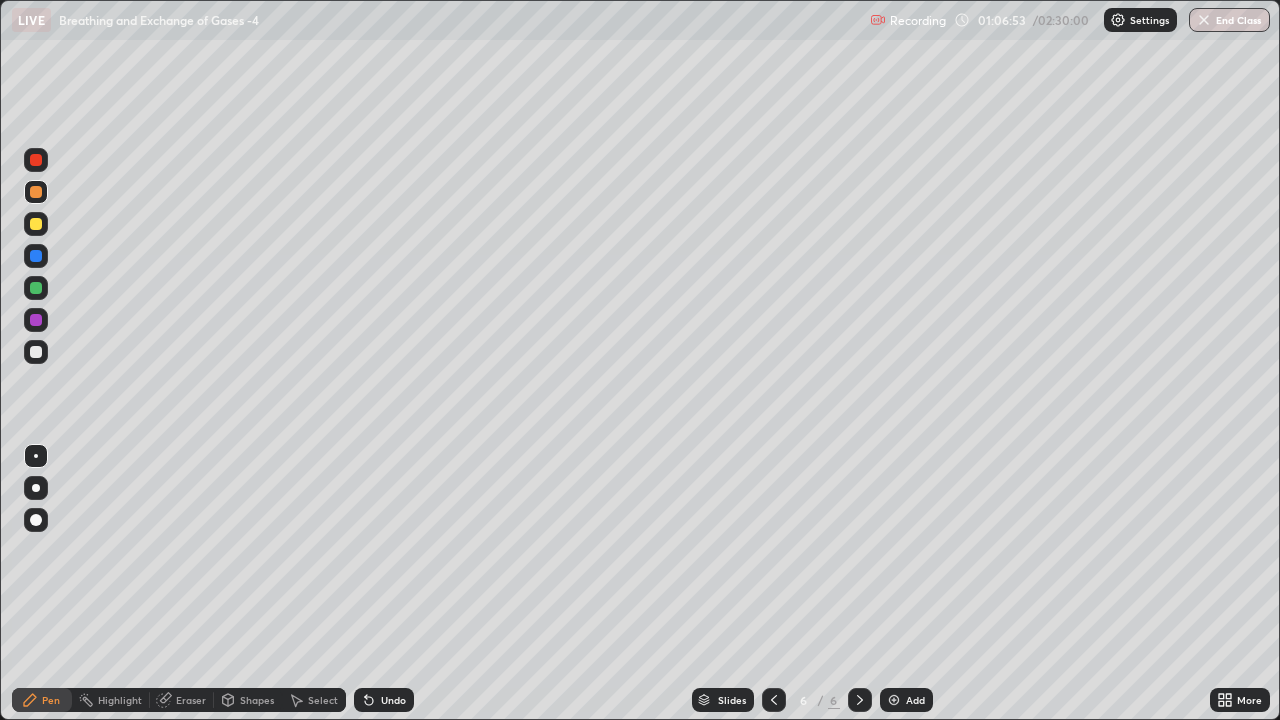 click at bounding box center [36, 160] 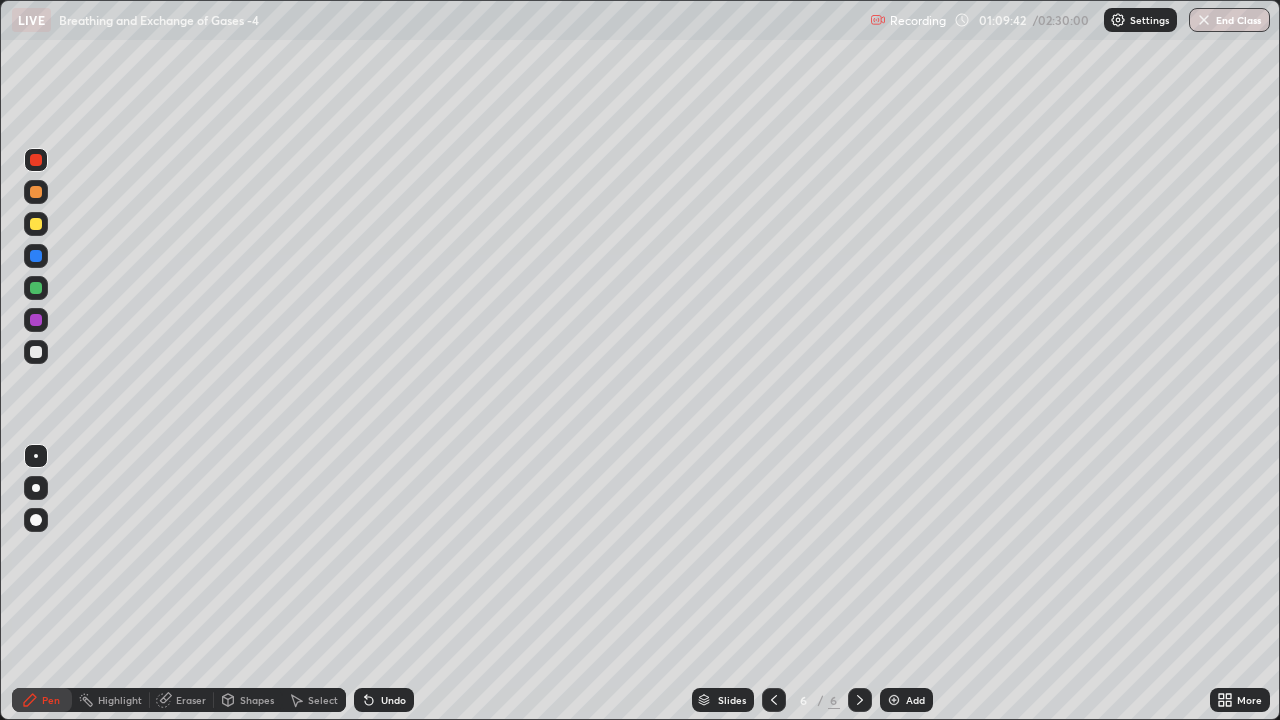 click 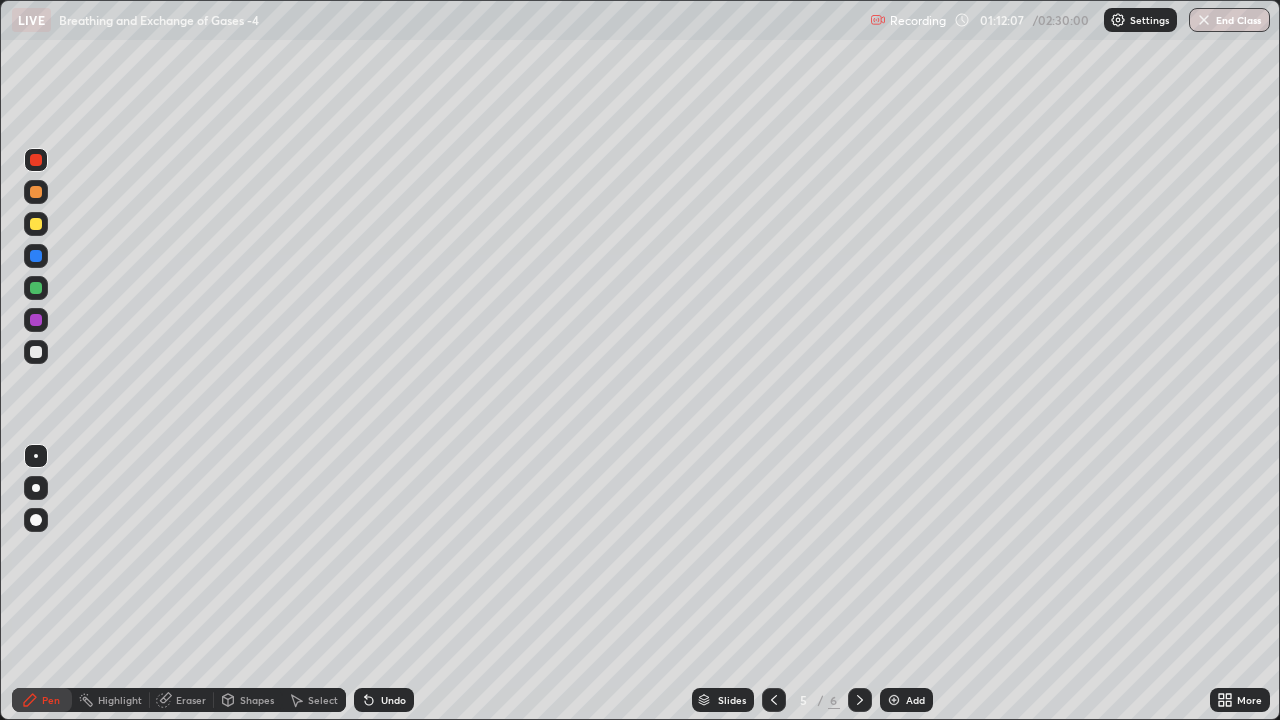 click 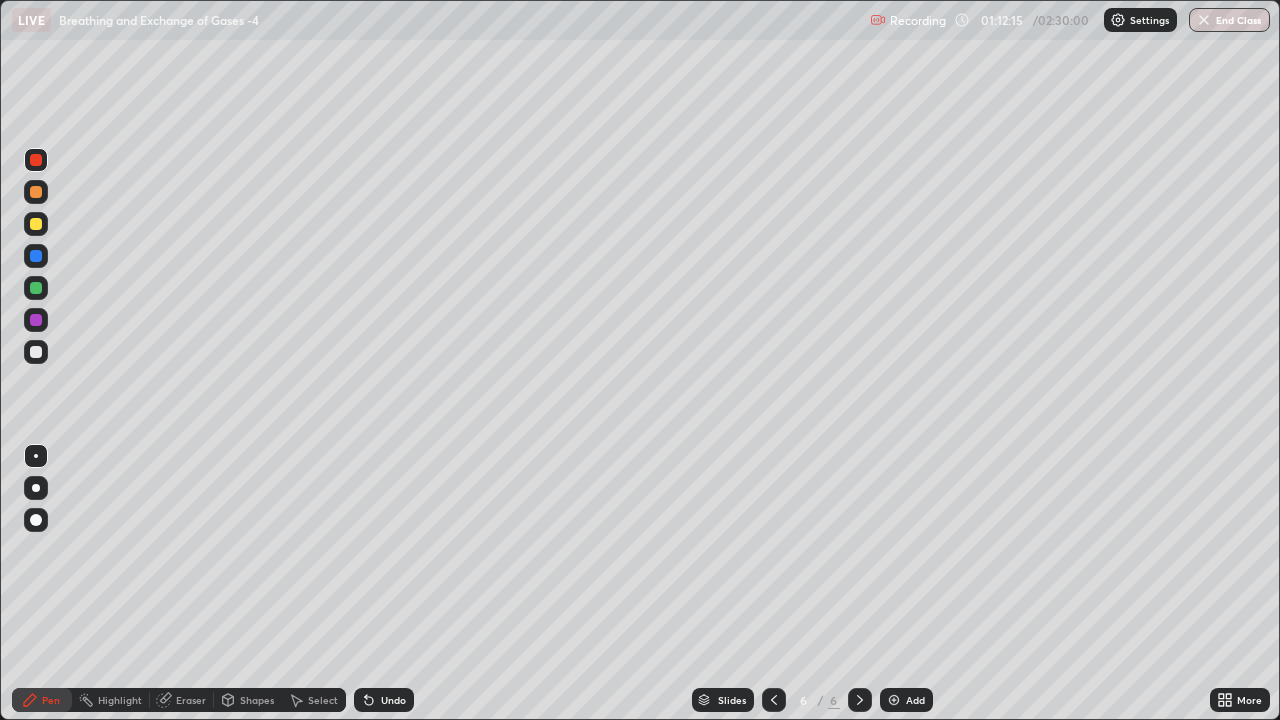 click on "Eraser" at bounding box center (191, 700) 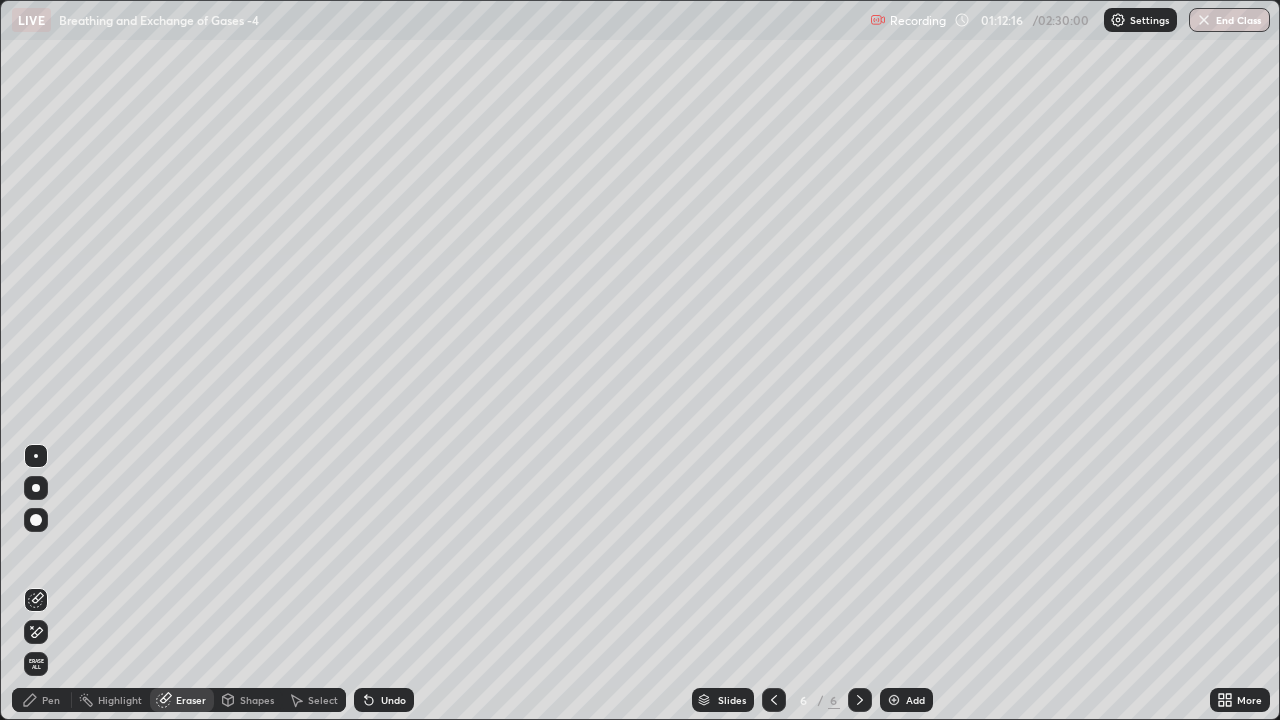 click 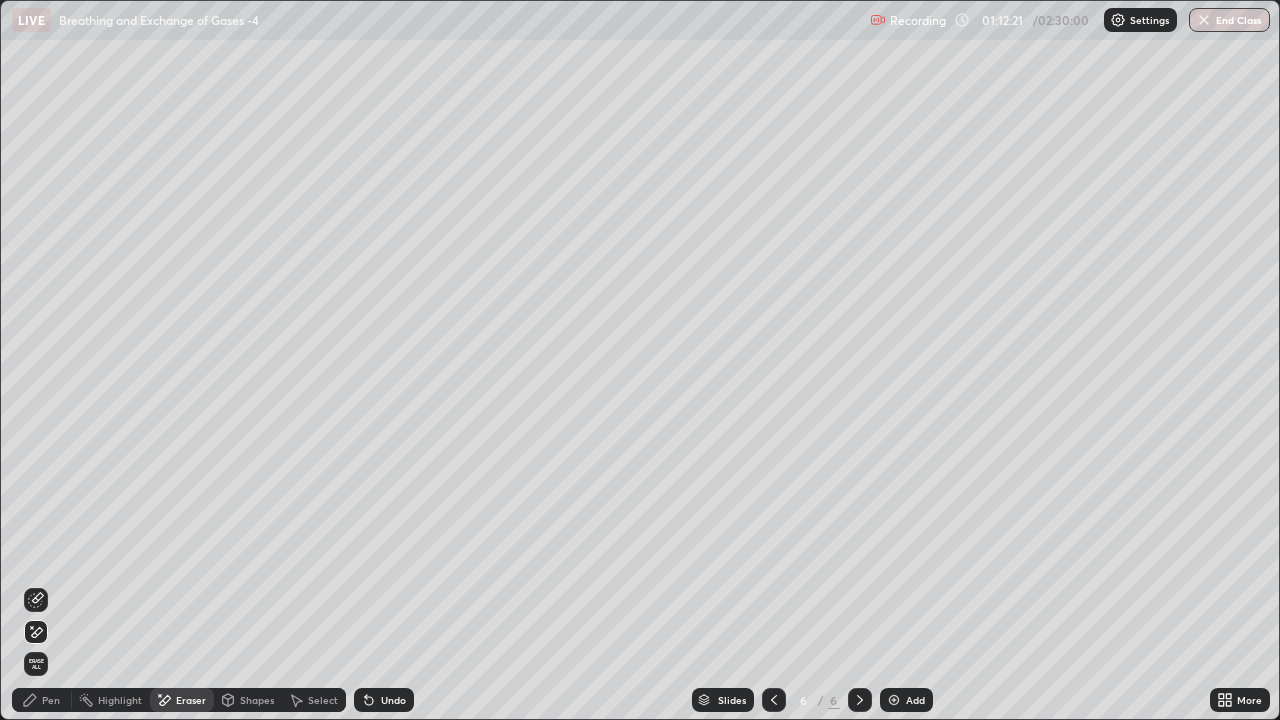 click on "Pen" at bounding box center (42, 700) 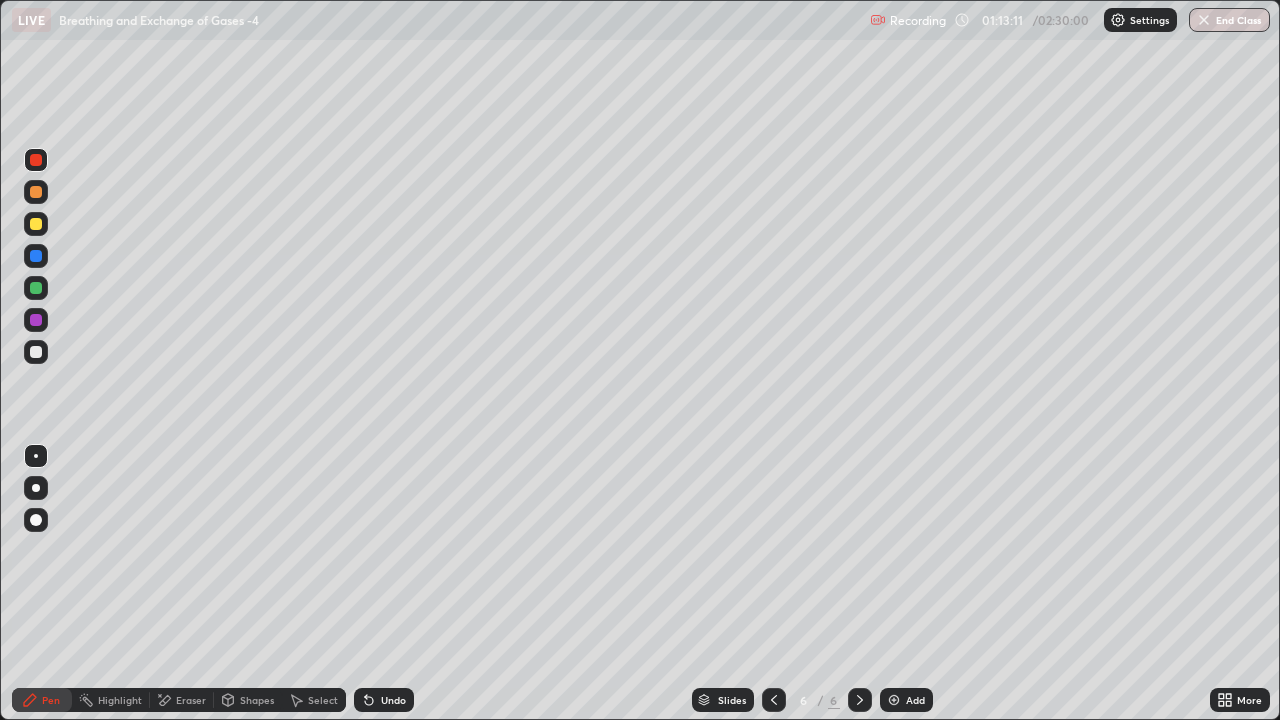 click at bounding box center (36, 224) 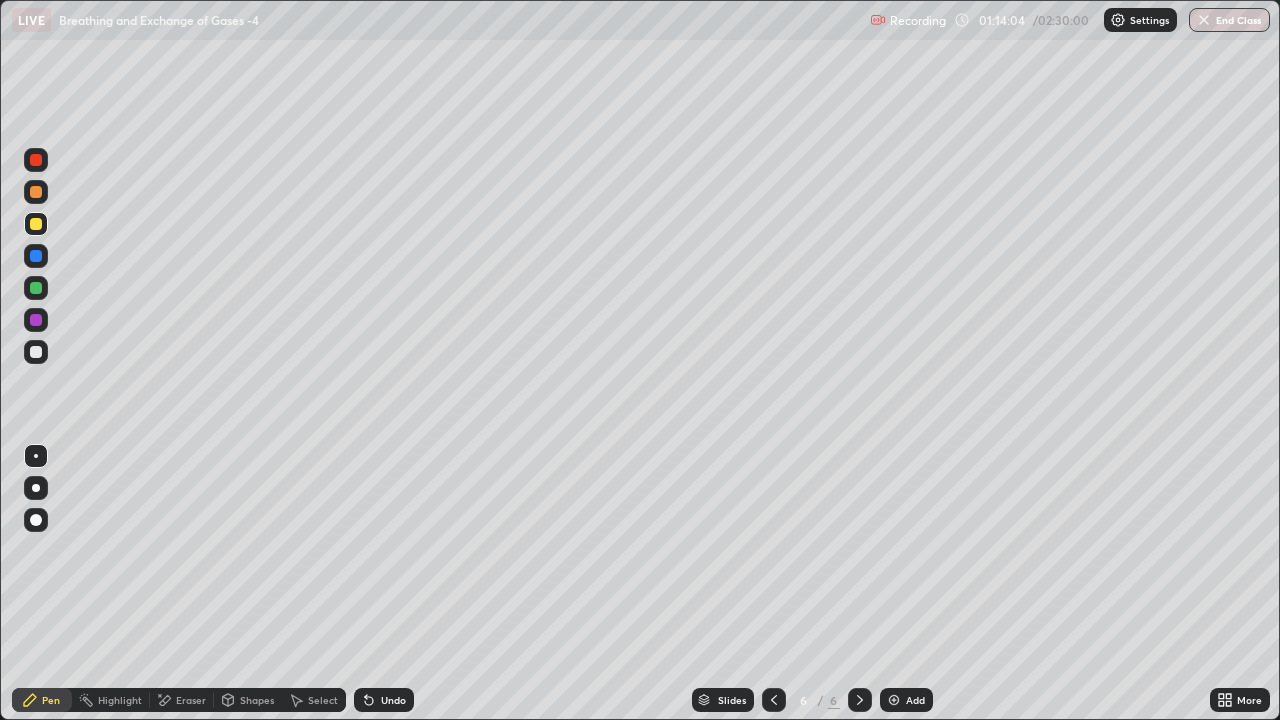 click 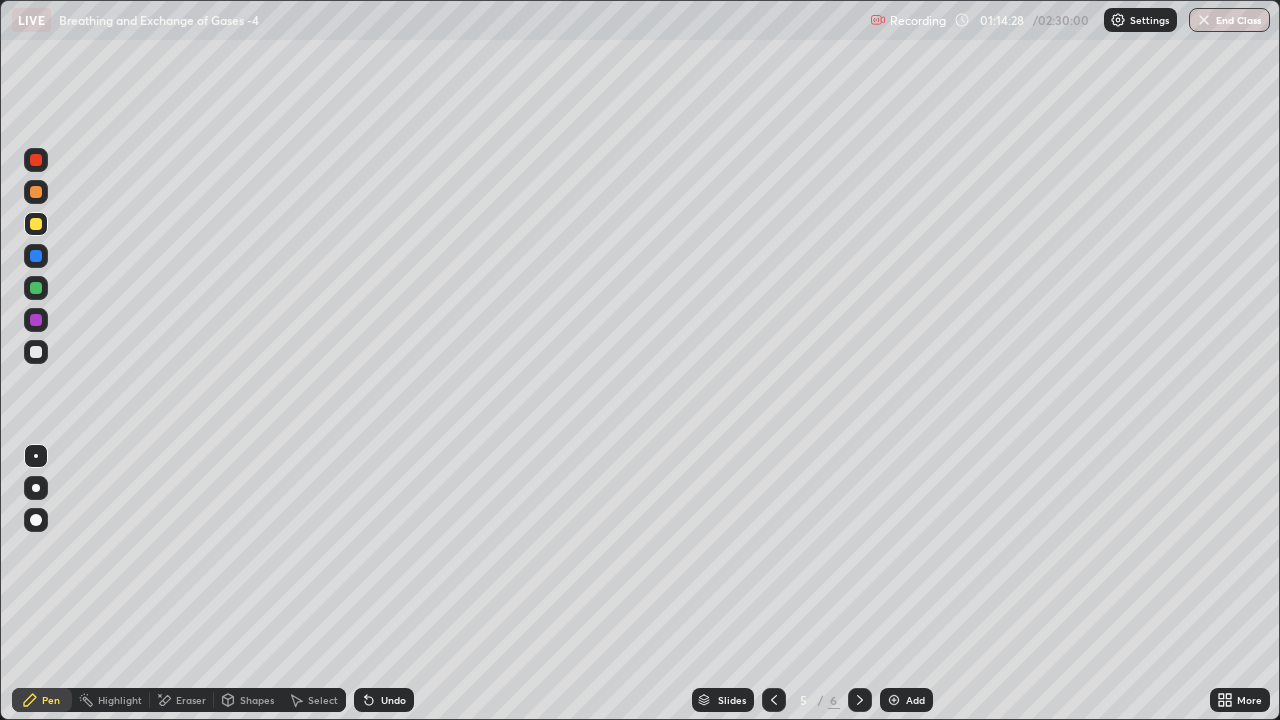 click on "End Class" at bounding box center (1229, 20) 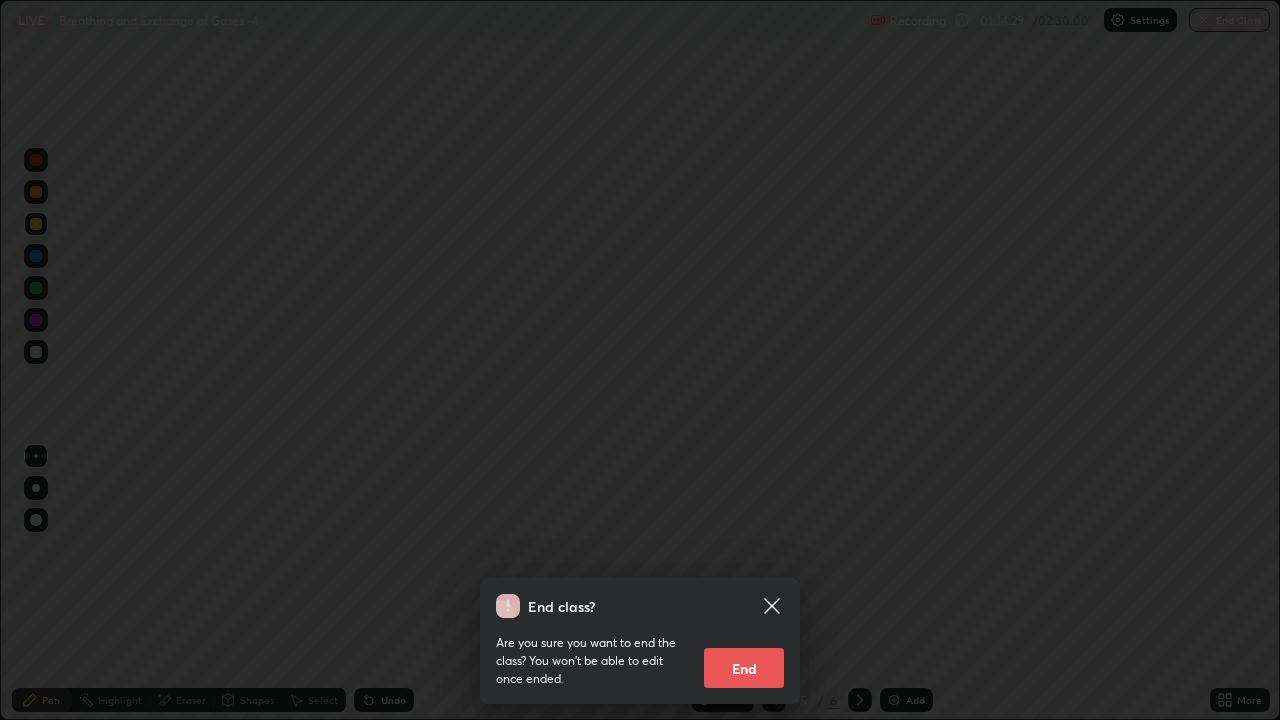 click on "End" at bounding box center (744, 668) 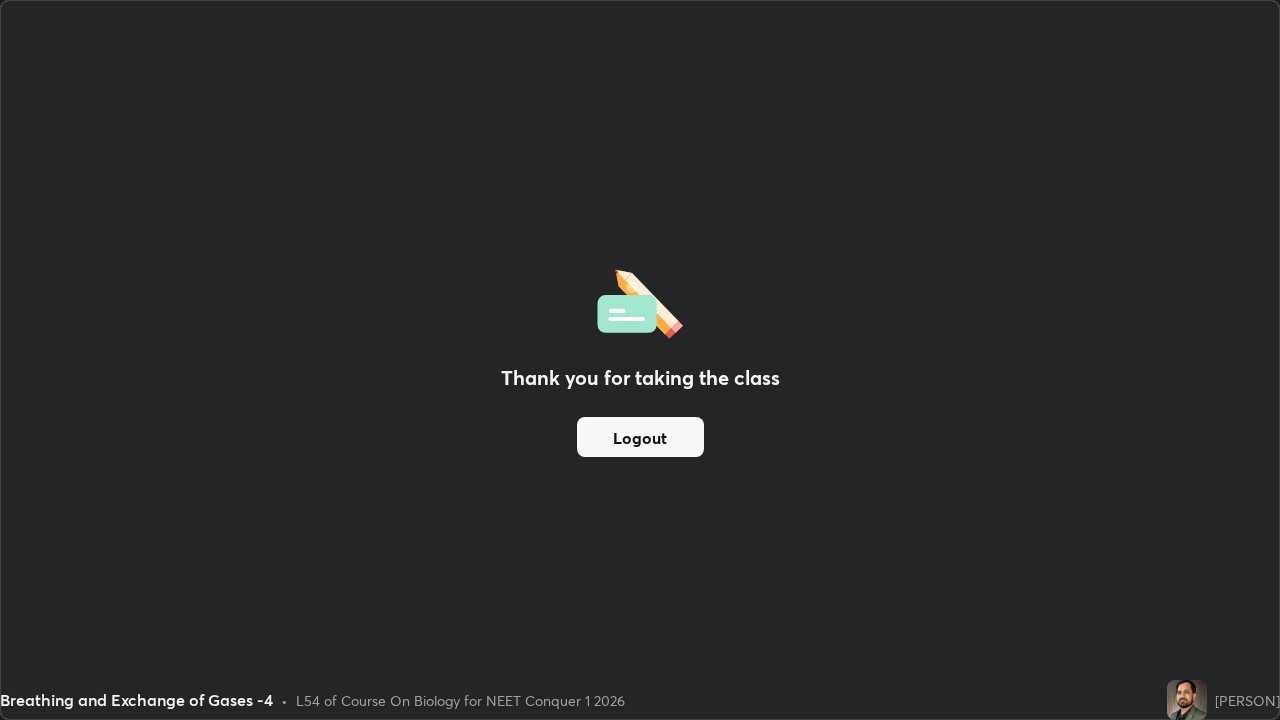 click on "Logout" at bounding box center (640, 437) 